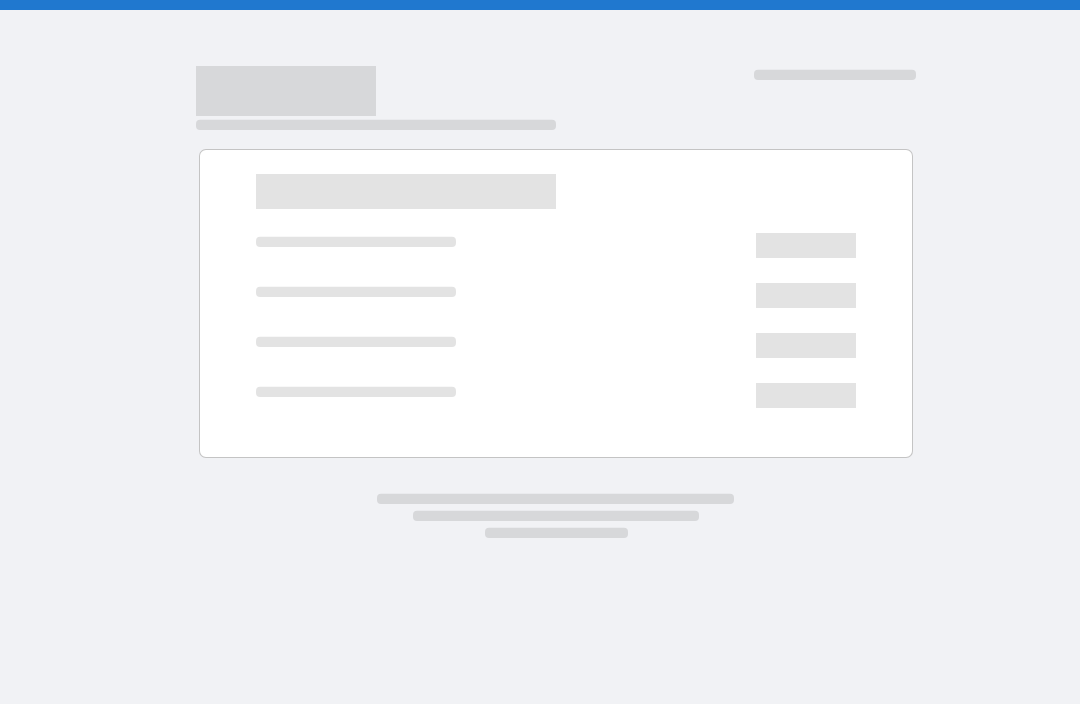 scroll, scrollTop: 0, scrollLeft: 0, axis: both 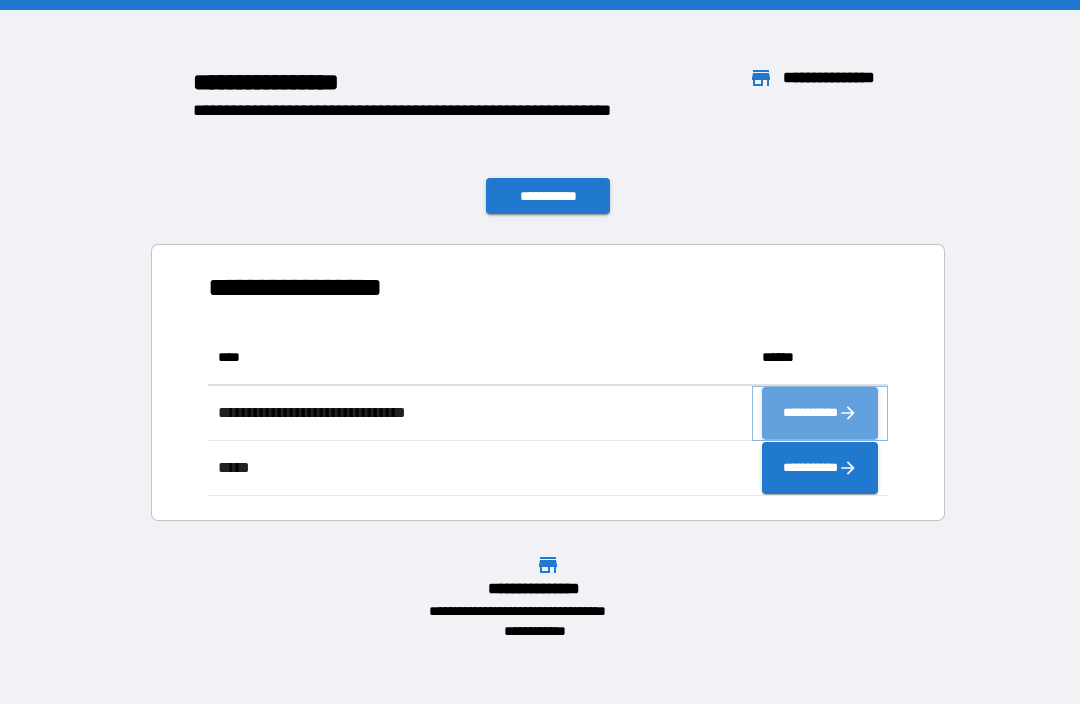 click on "**********" at bounding box center [820, 413] 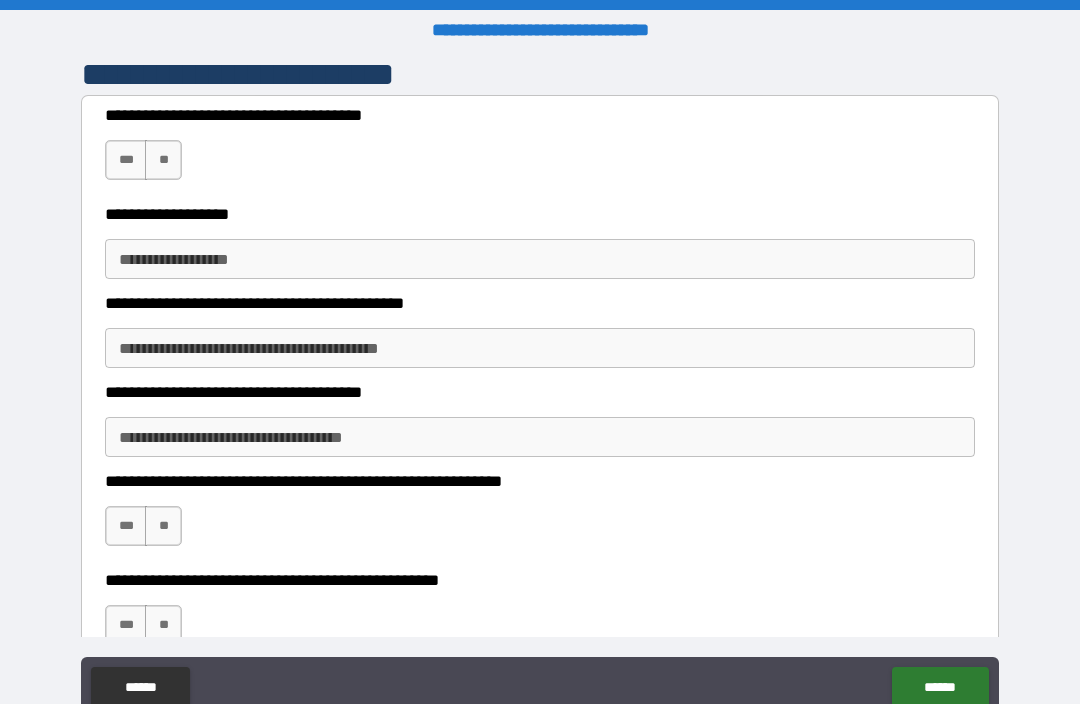 scroll, scrollTop: 434, scrollLeft: 0, axis: vertical 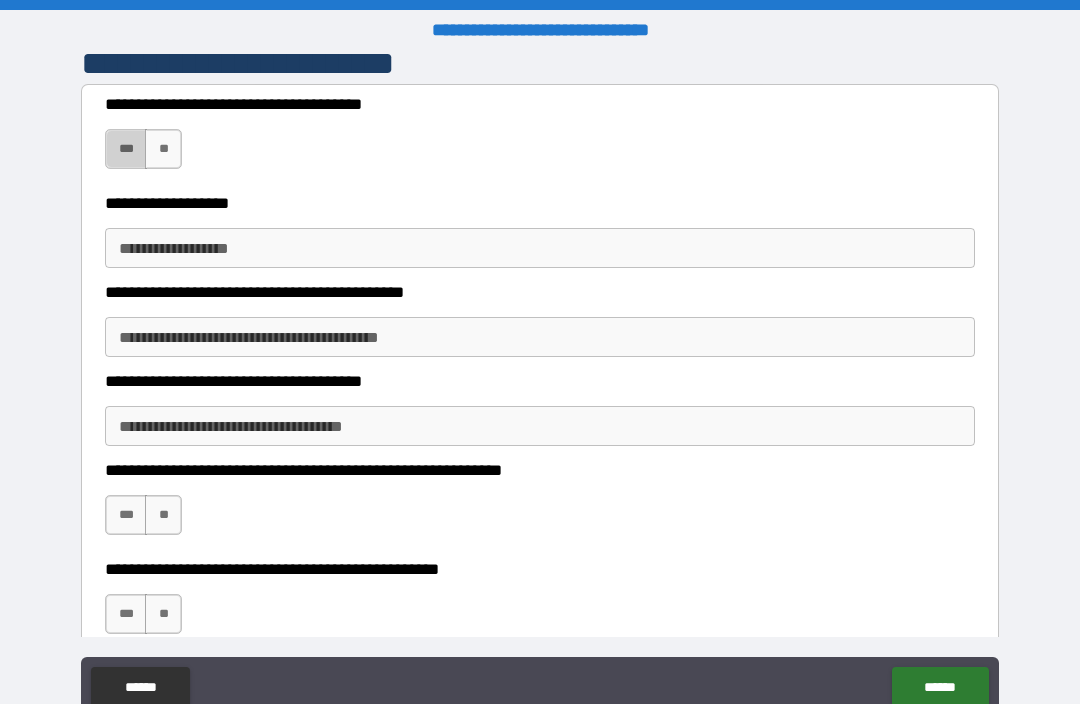 click on "***" at bounding box center [126, 149] 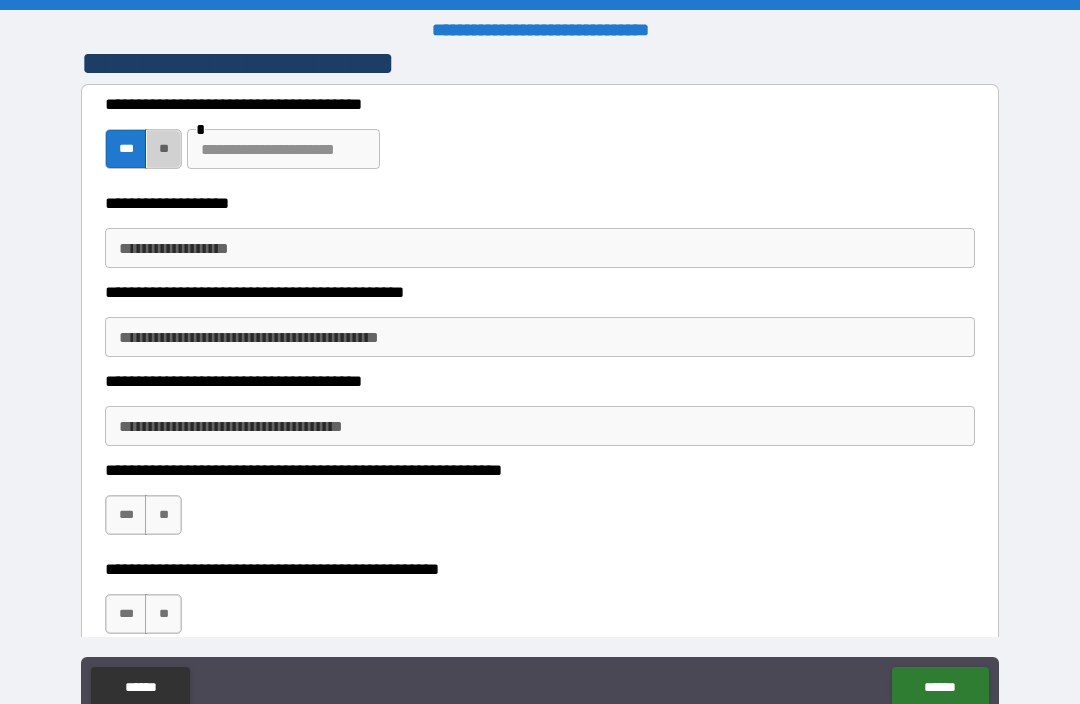 click on "**" at bounding box center [163, 149] 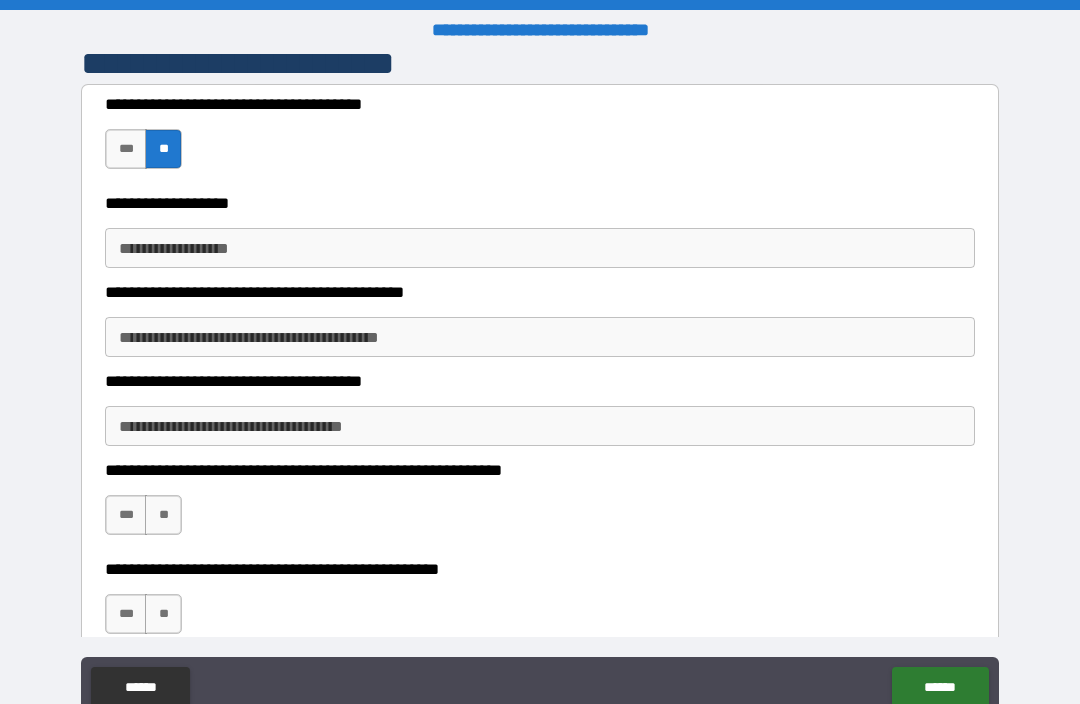 click on "**********" at bounding box center (540, 248) 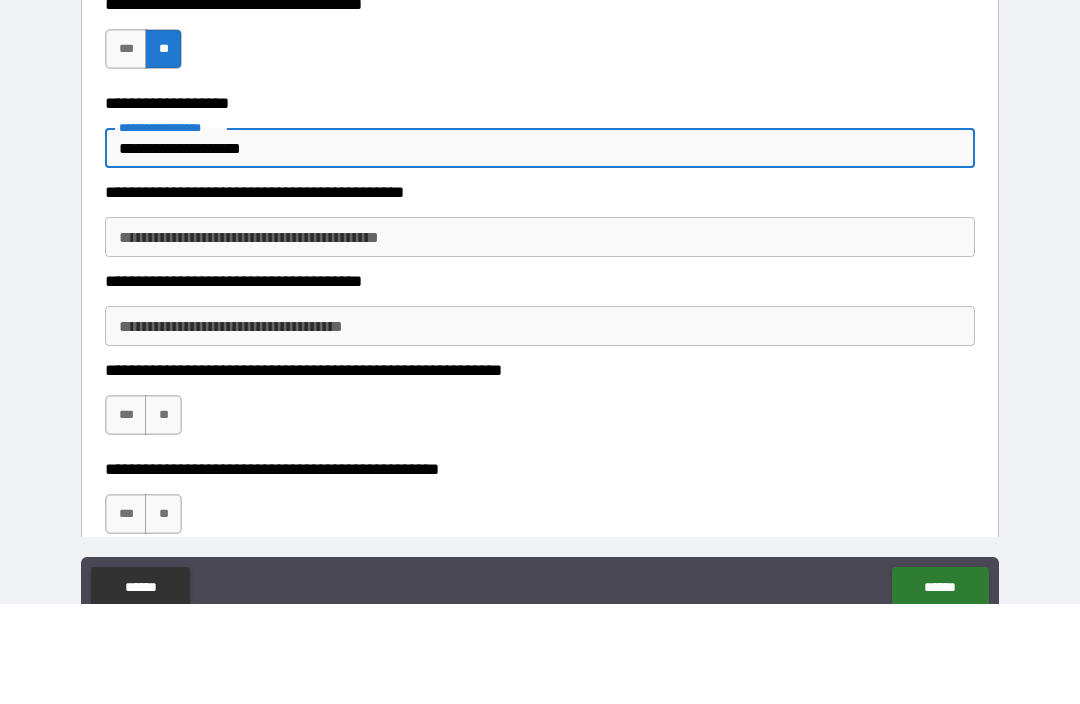 type on "**********" 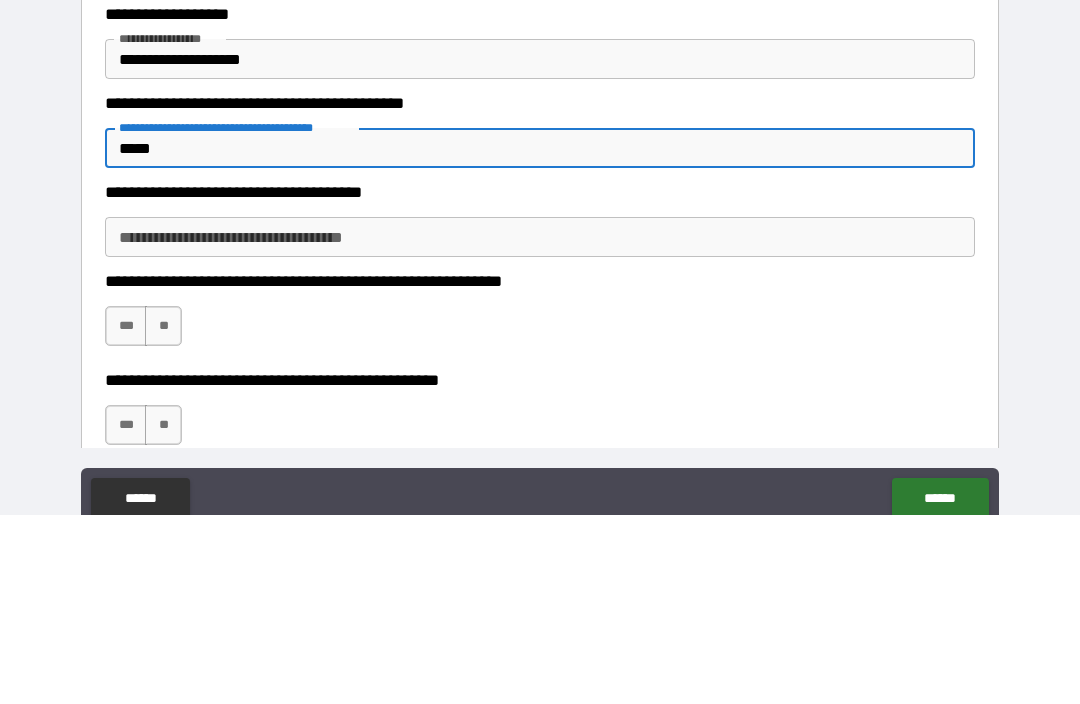 type on "*****" 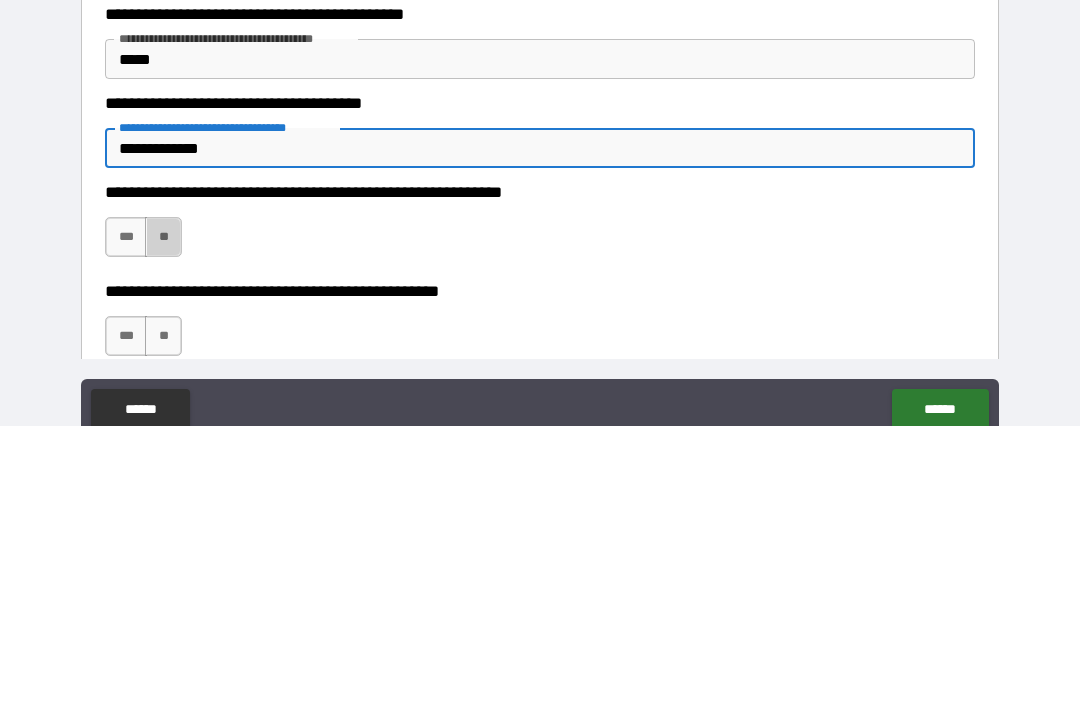 type on "**********" 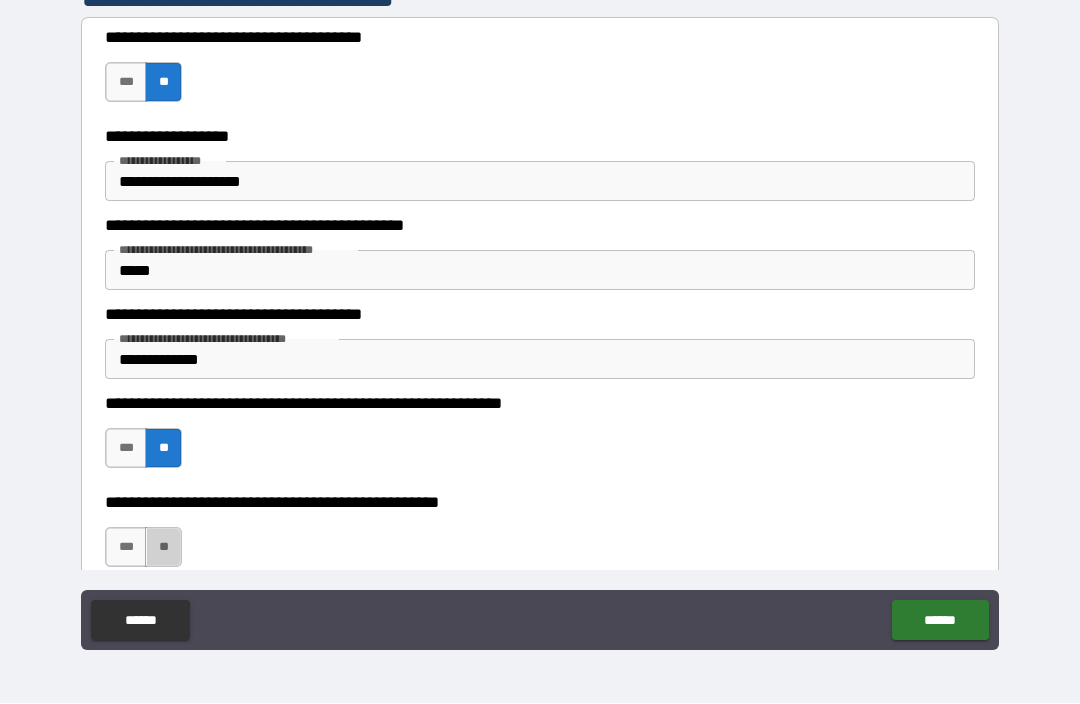 click on "**" at bounding box center [163, 548] 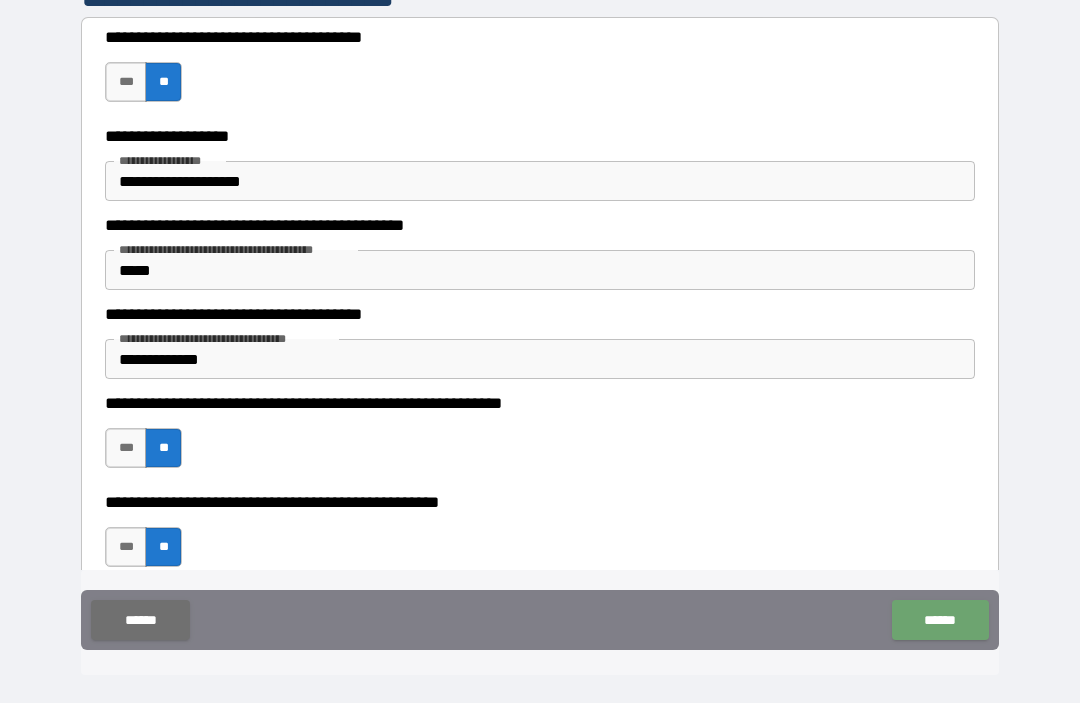 click on "******" at bounding box center [940, 621] 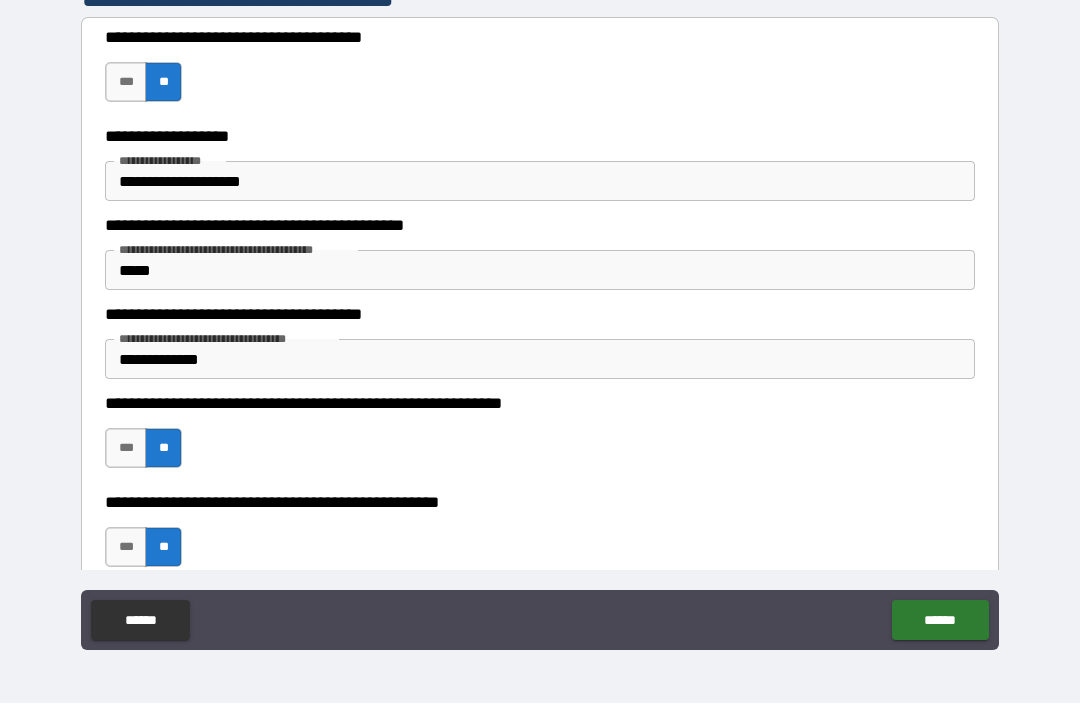 click on "******" at bounding box center [940, 621] 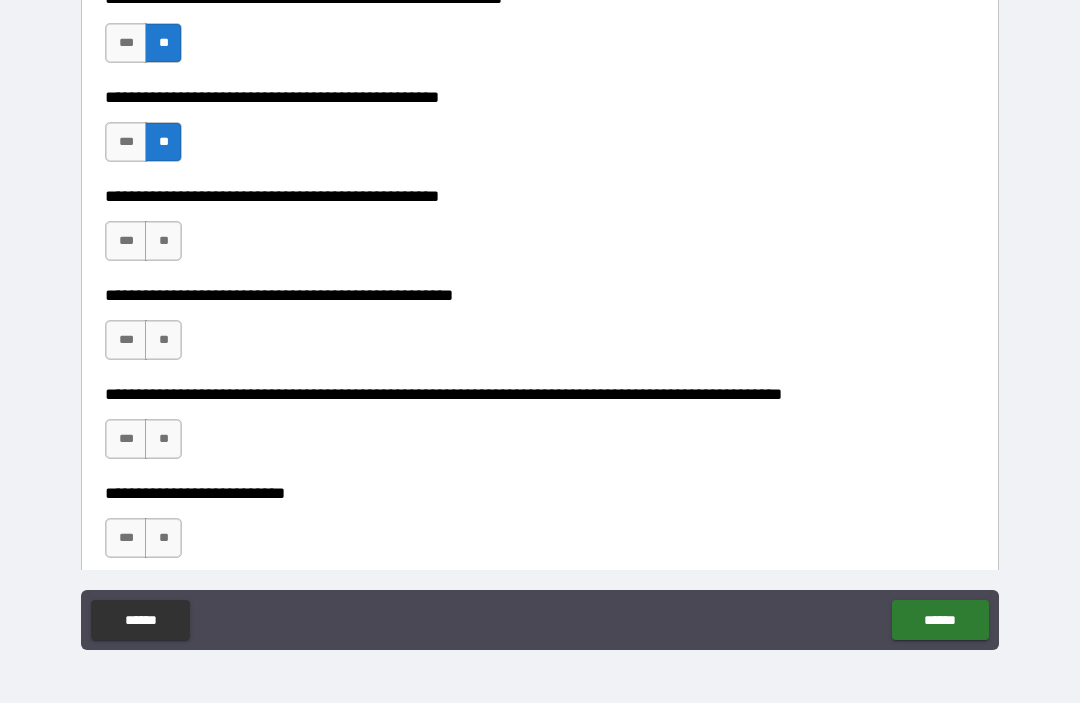 scroll, scrollTop: 839, scrollLeft: 0, axis: vertical 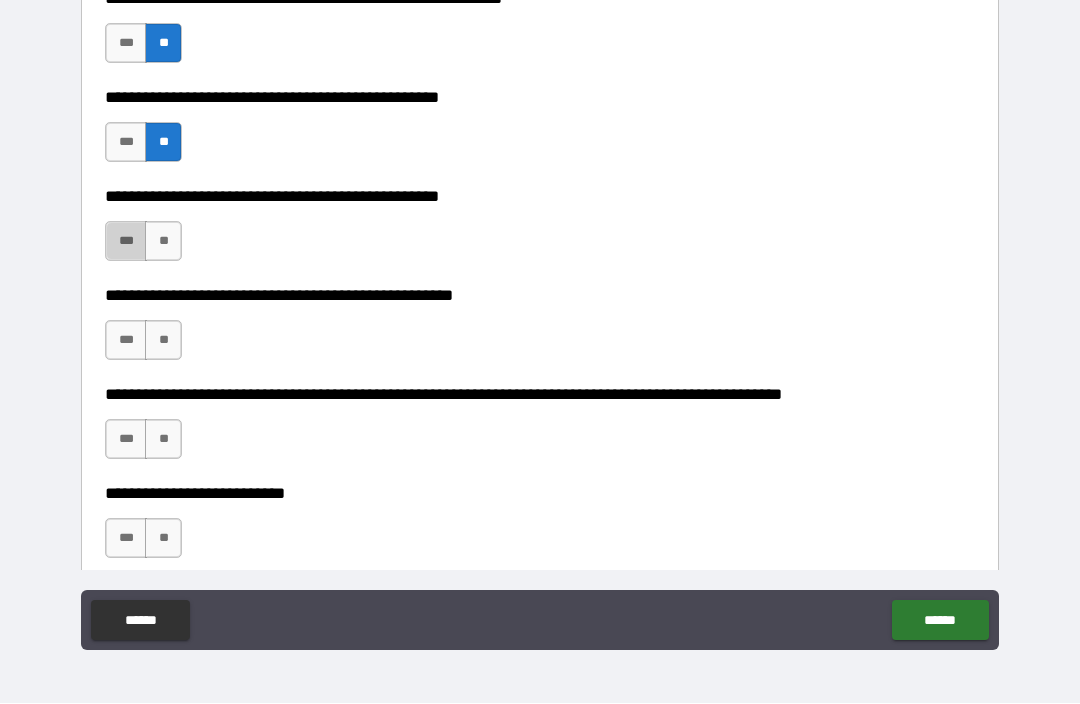 click on "***" at bounding box center [126, 242] 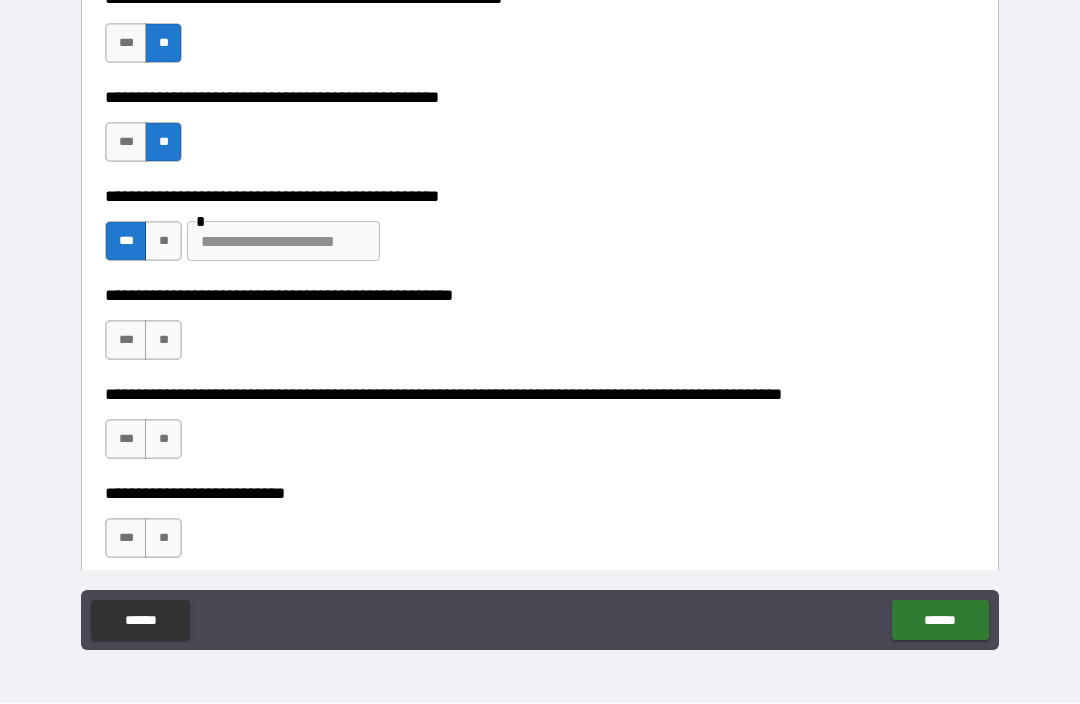 click at bounding box center (283, 242) 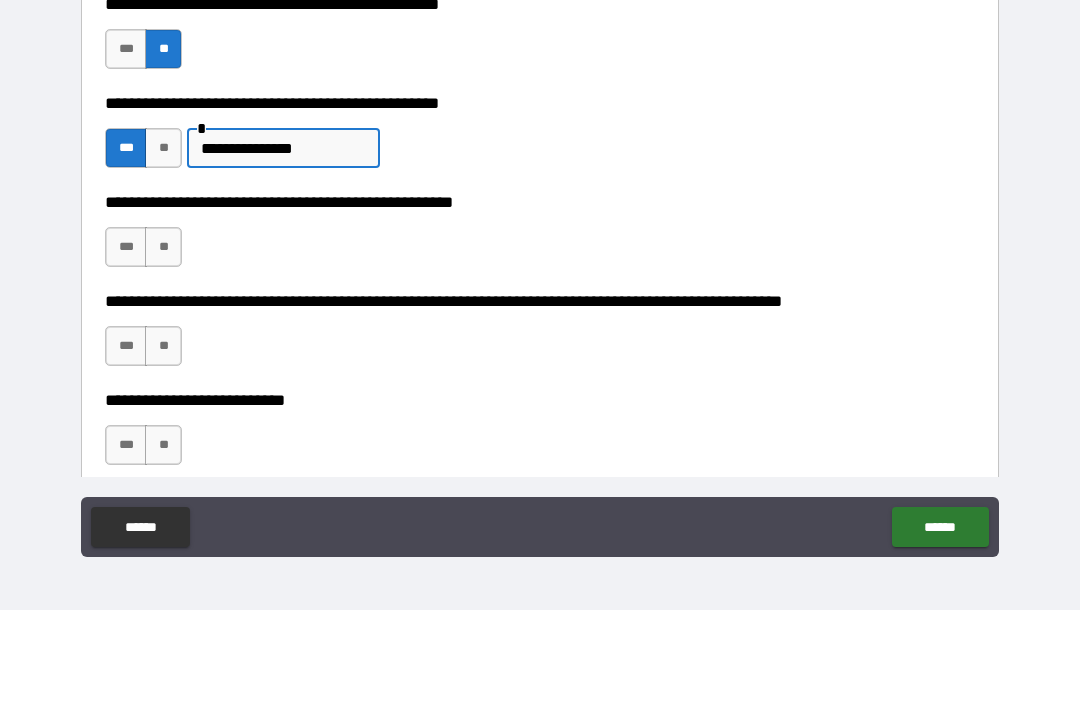 type on "**********" 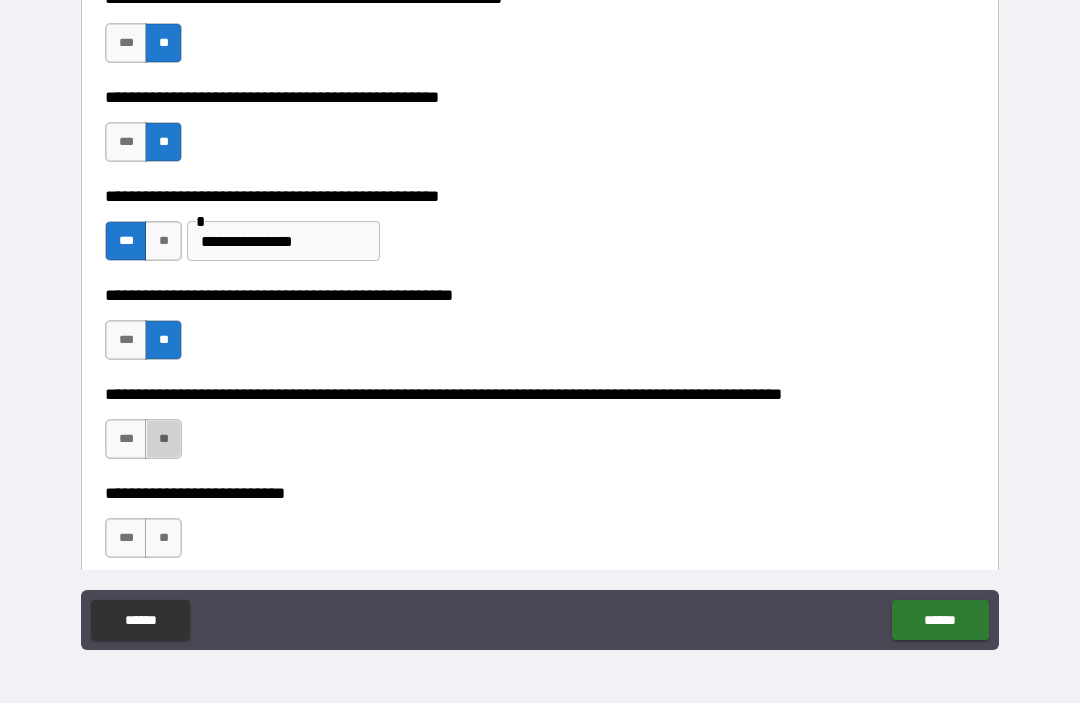 click on "**" at bounding box center [163, 440] 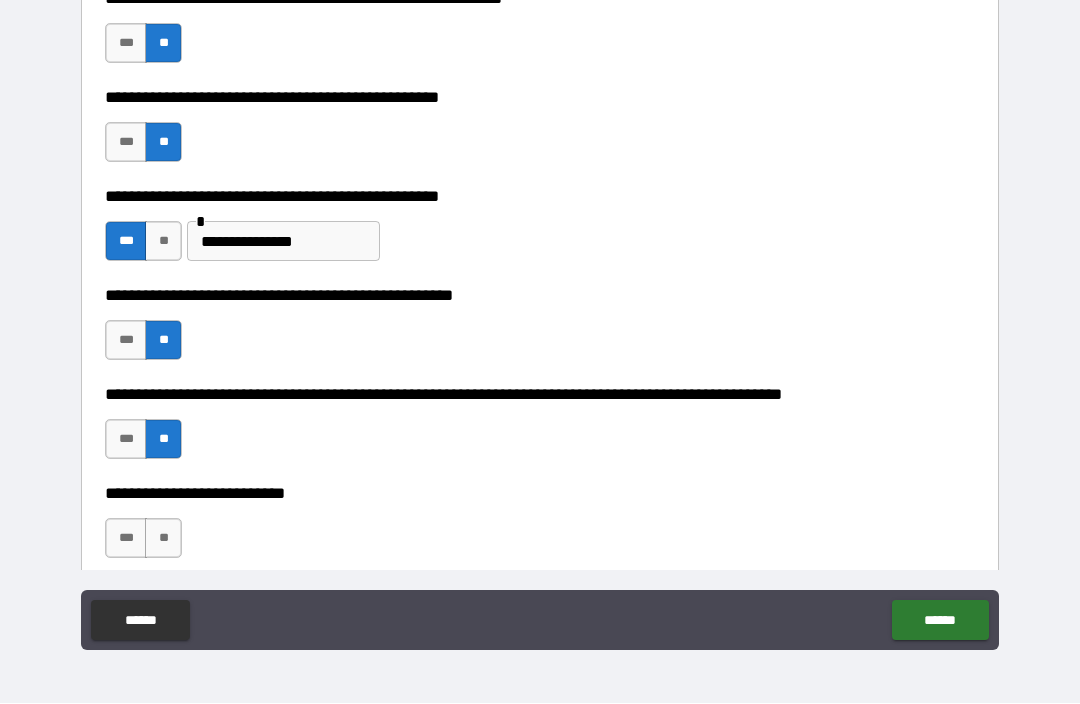 click on "**" at bounding box center (163, 539) 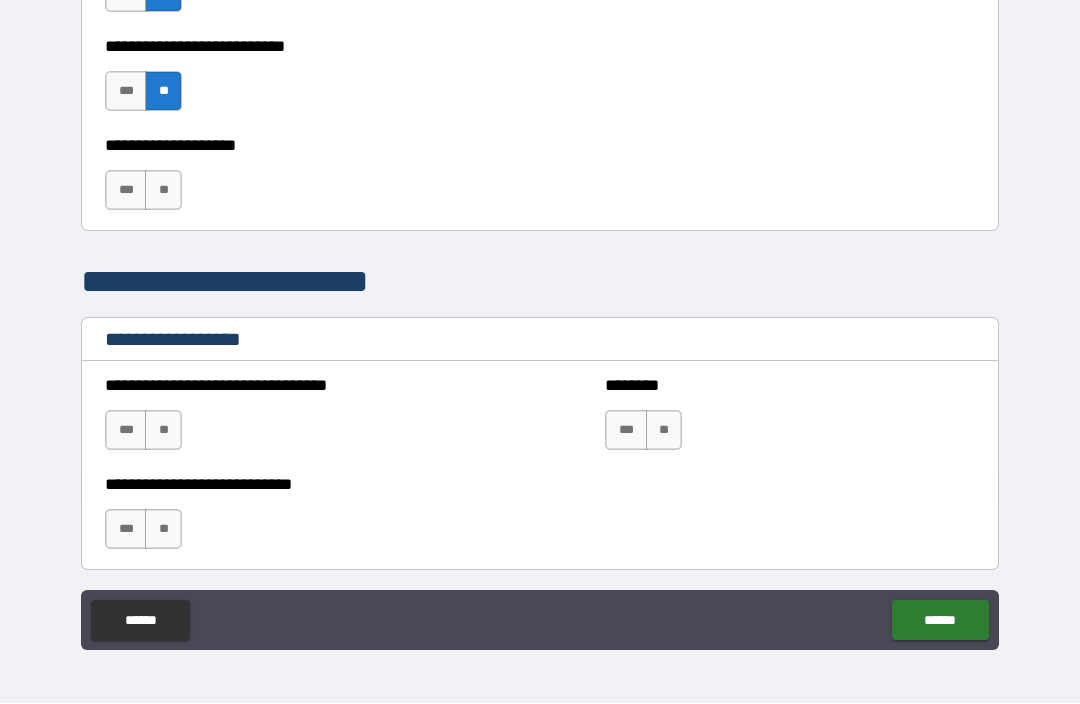 scroll, scrollTop: 1280, scrollLeft: 0, axis: vertical 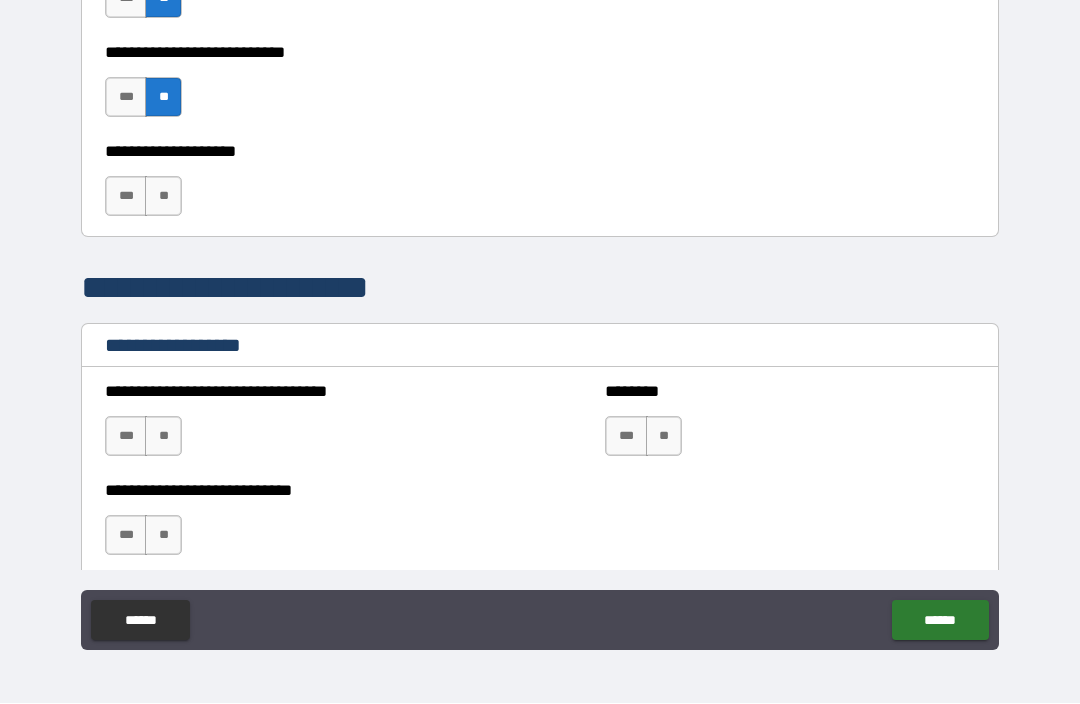 click on "**" at bounding box center [163, 197] 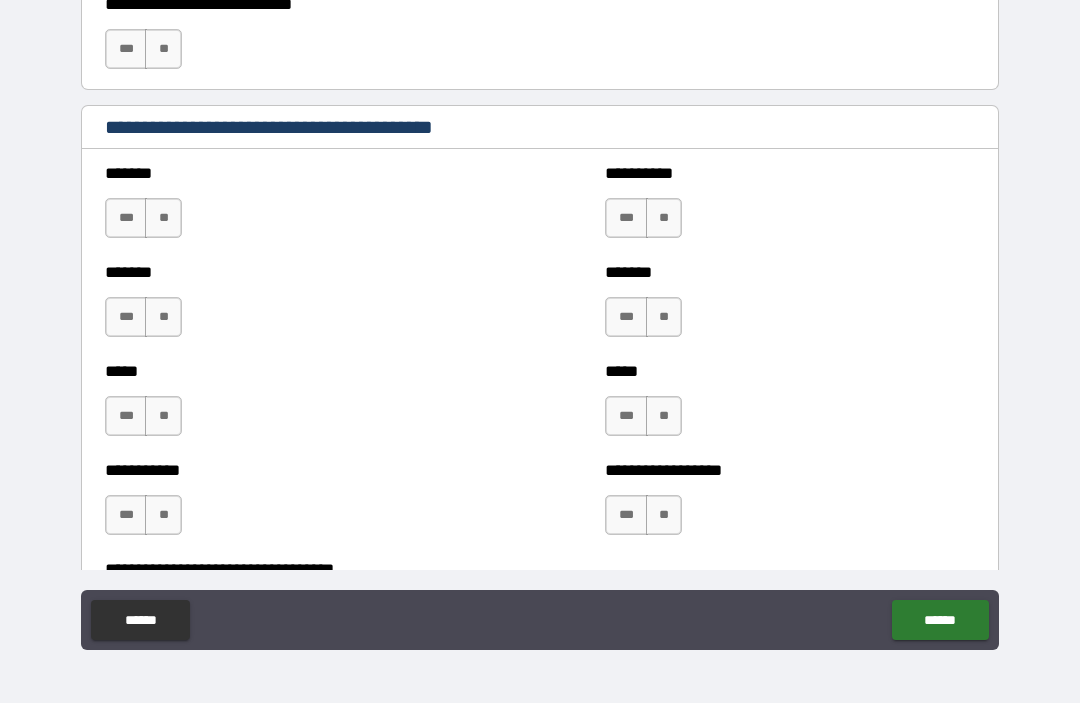 scroll, scrollTop: 1769, scrollLeft: 0, axis: vertical 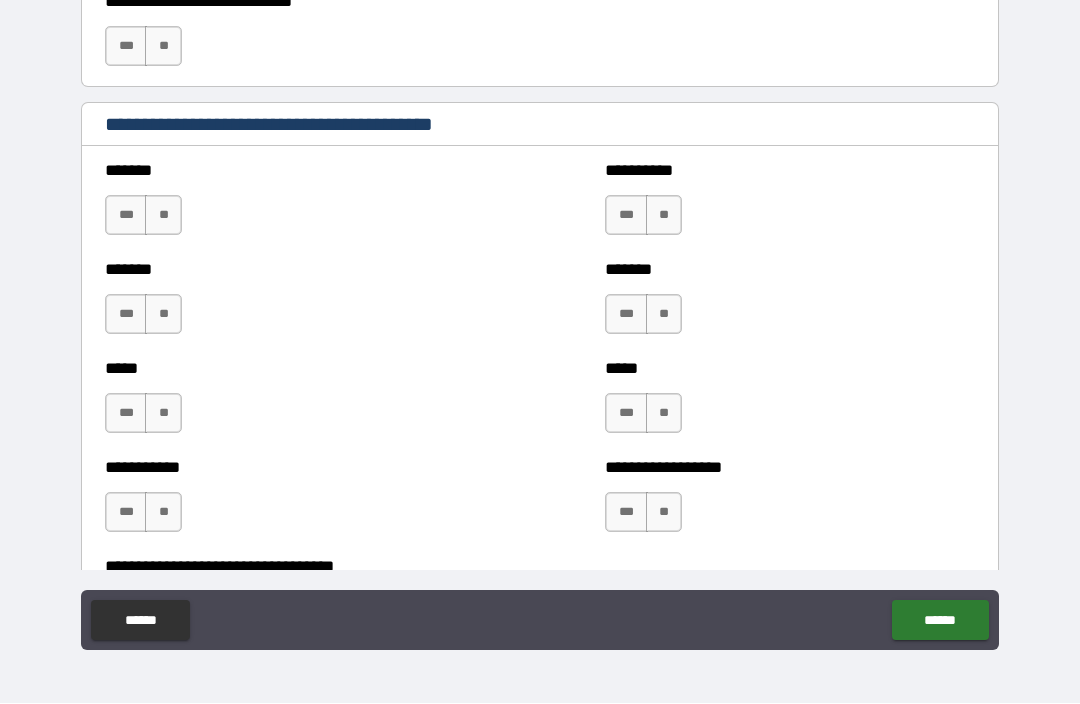 click on "**" at bounding box center [163, 216] 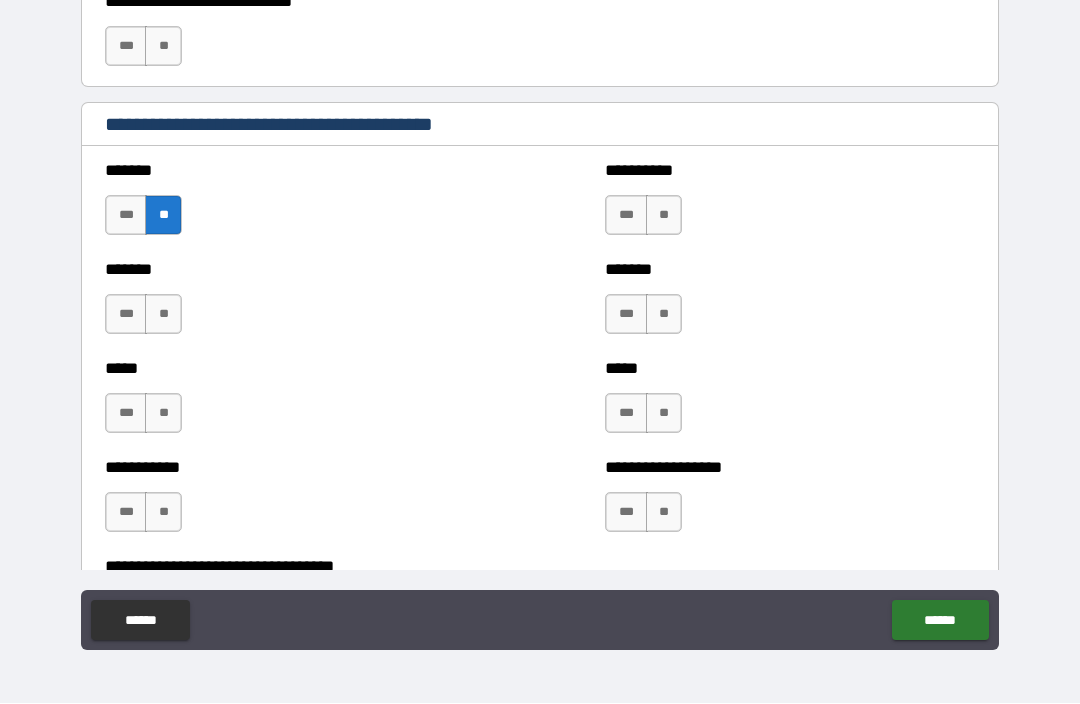 click on "**" at bounding box center [163, 315] 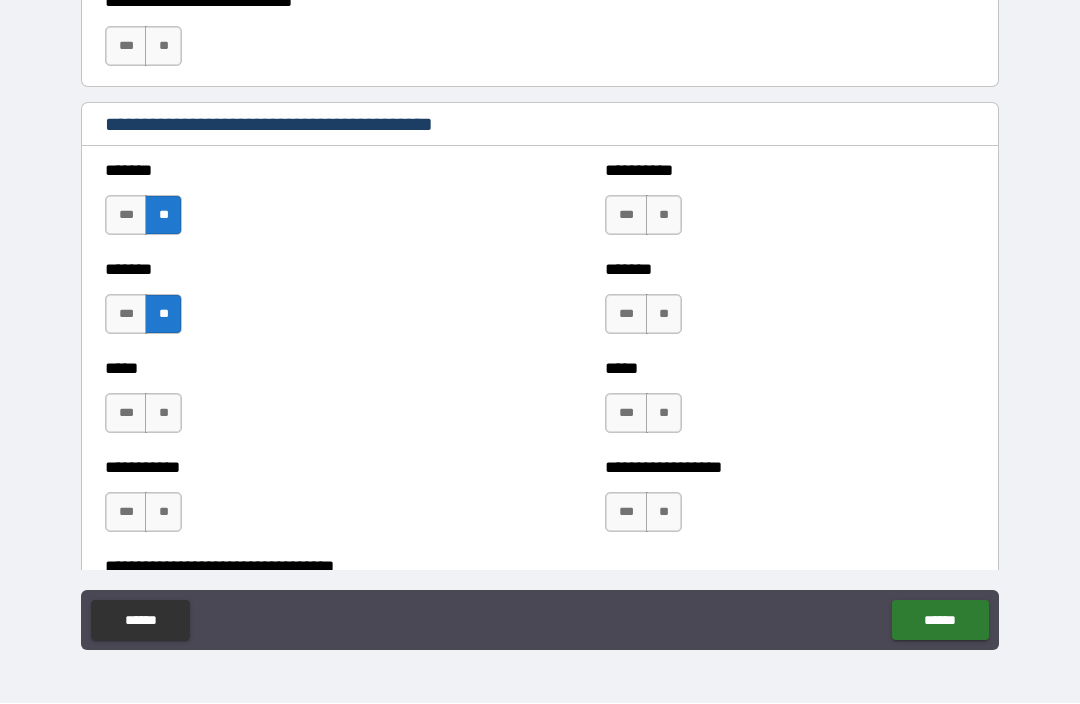 click on "**" at bounding box center (163, 414) 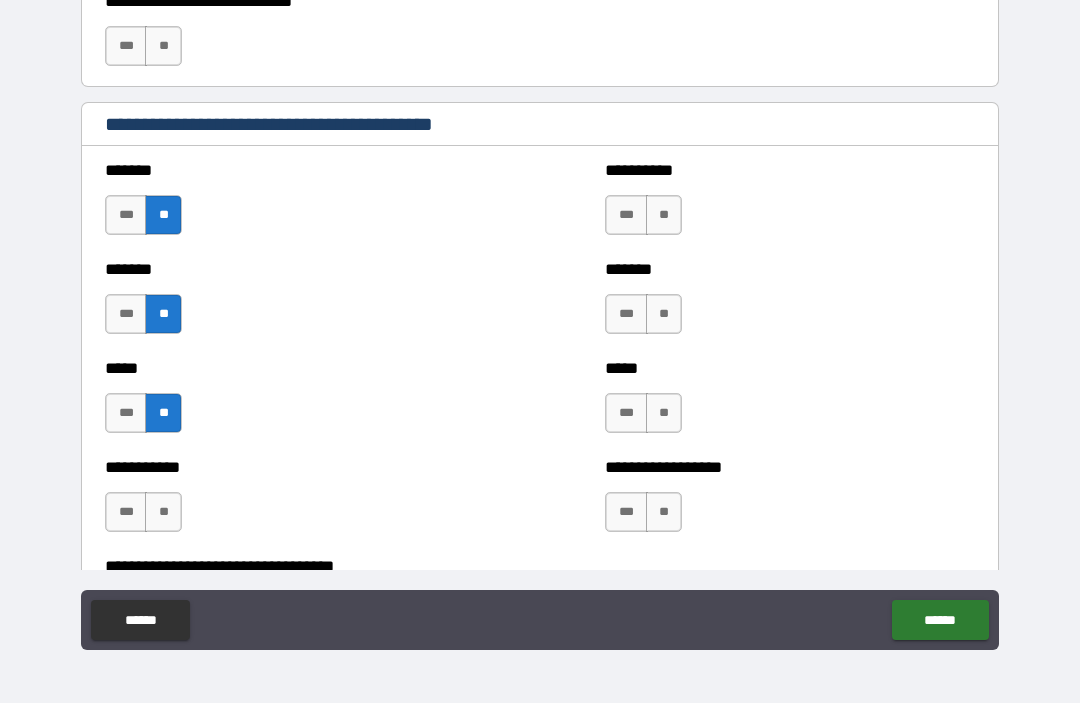 click on "**" at bounding box center [163, 513] 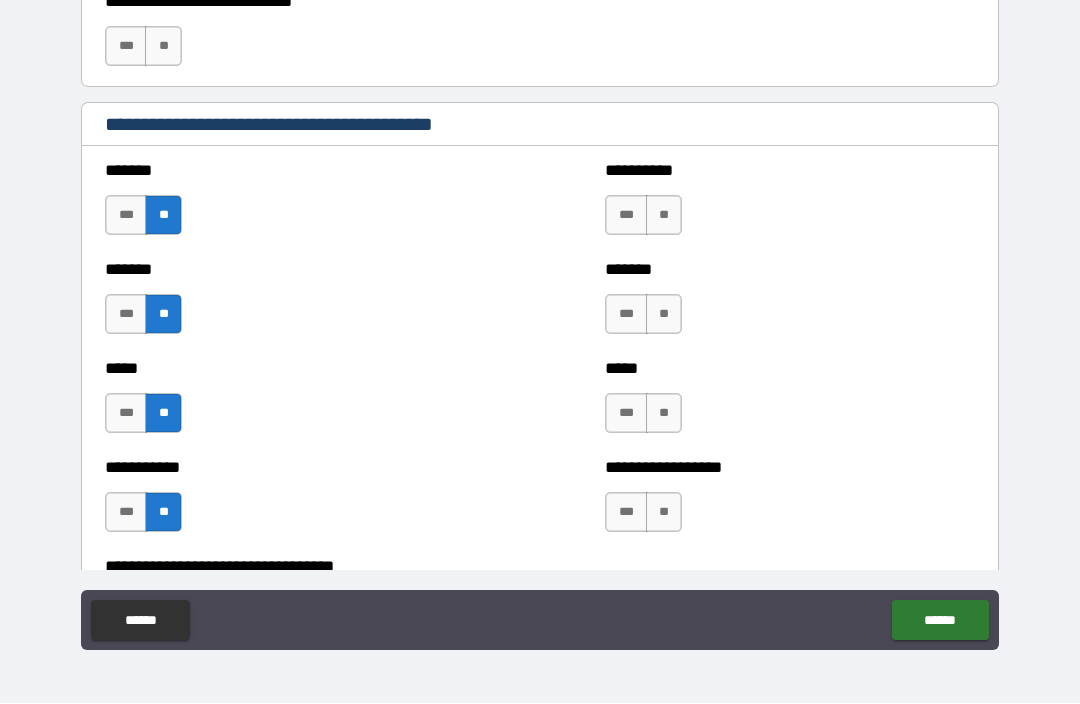 click on "**" at bounding box center [664, 216] 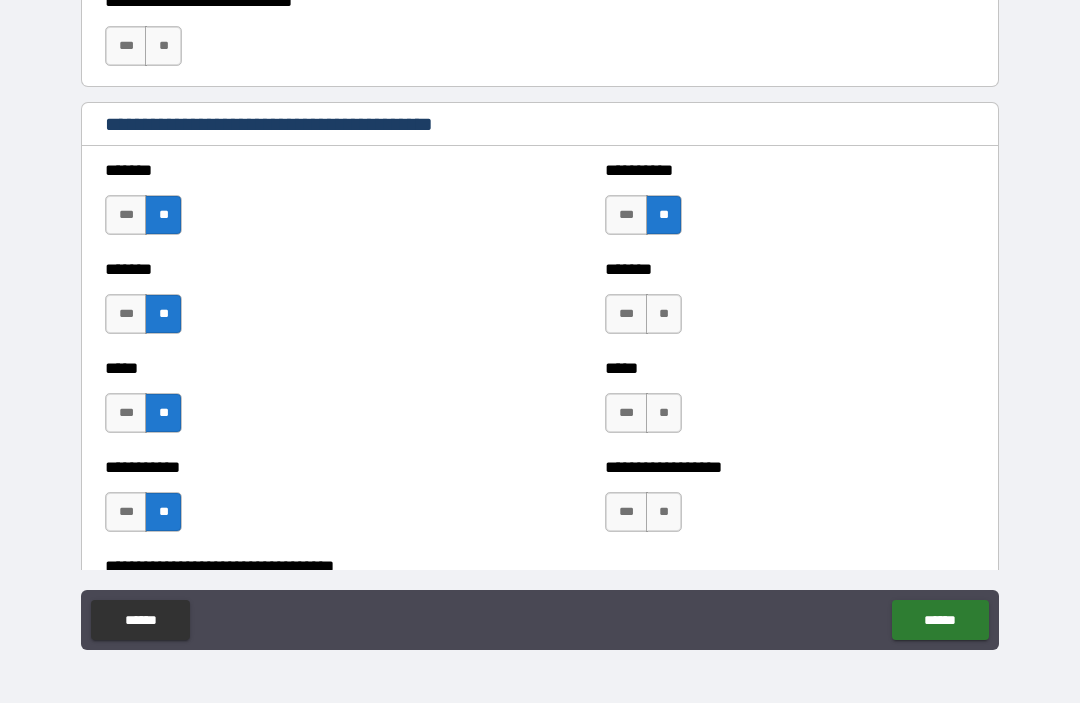 click on "**" at bounding box center (664, 315) 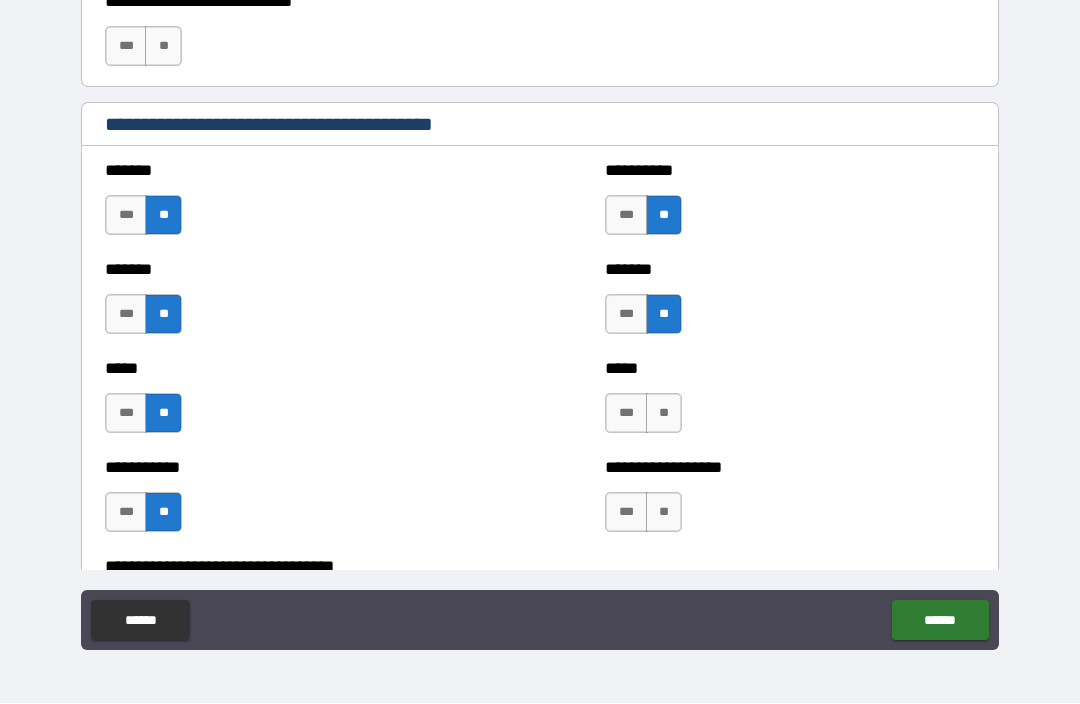click on "**" at bounding box center (664, 414) 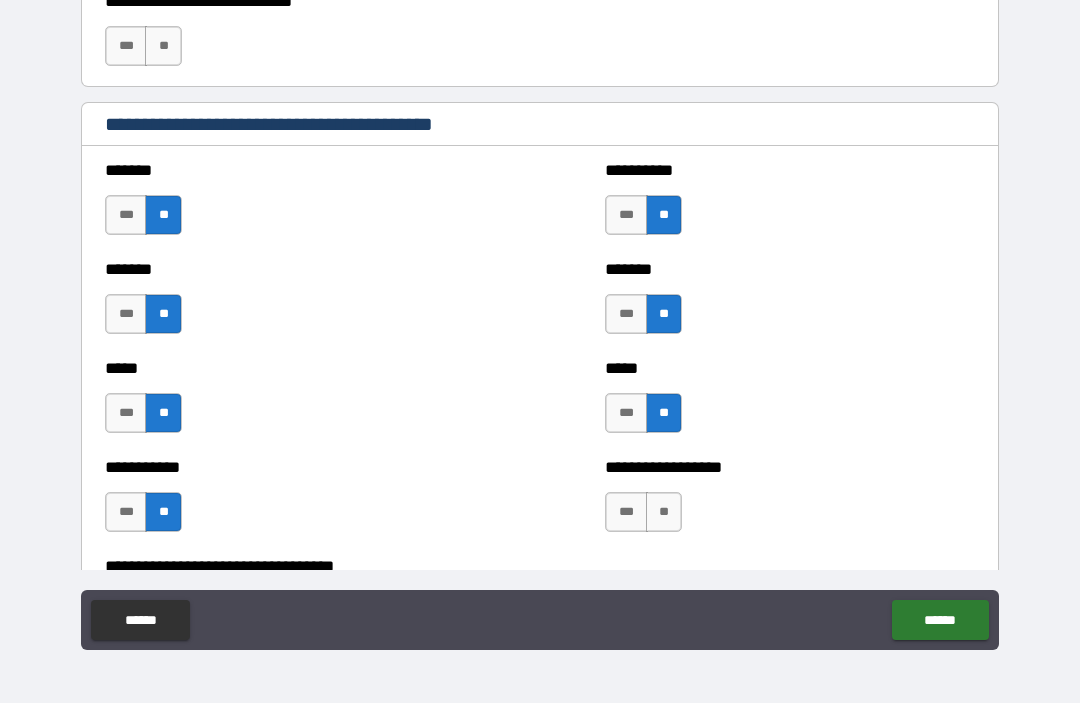 click on "**" at bounding box center [664, 513] 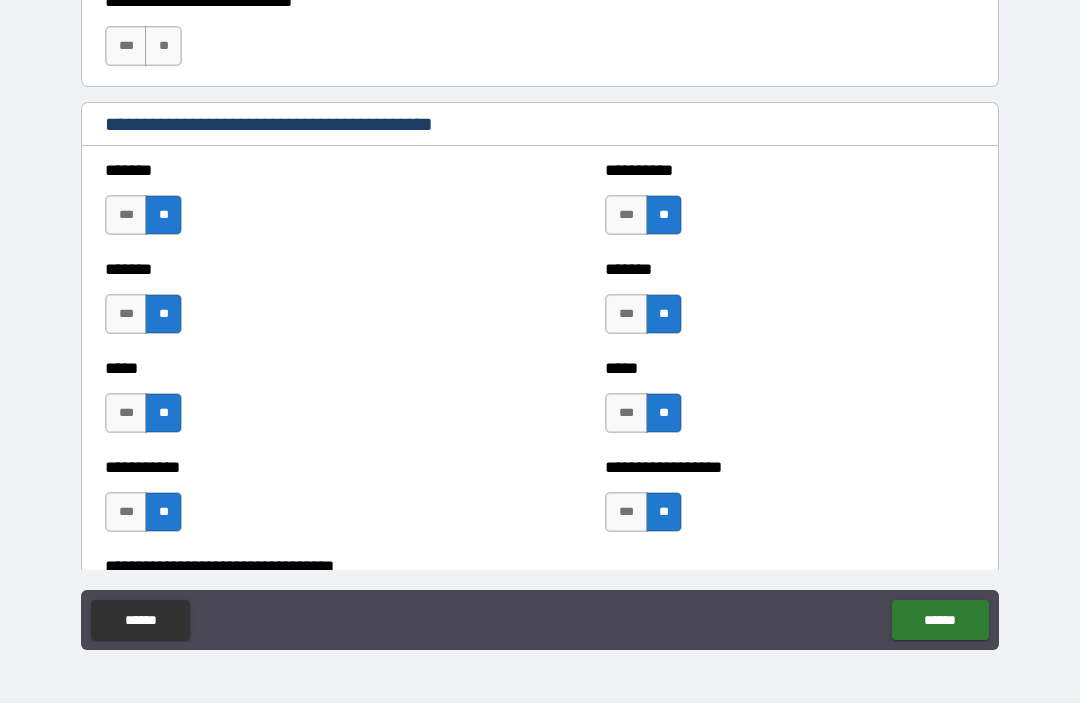 scroll, scrollTop: 1848, scrollLeft: 0, axis: vertical 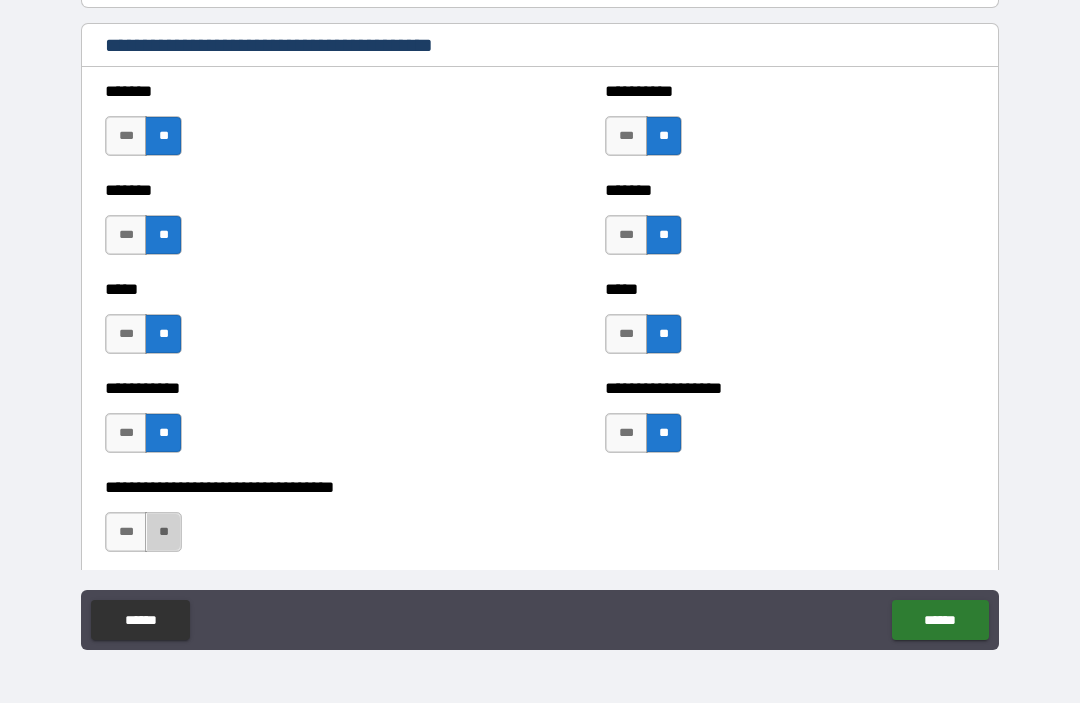 click on "**" at bounding box center [163, 533] 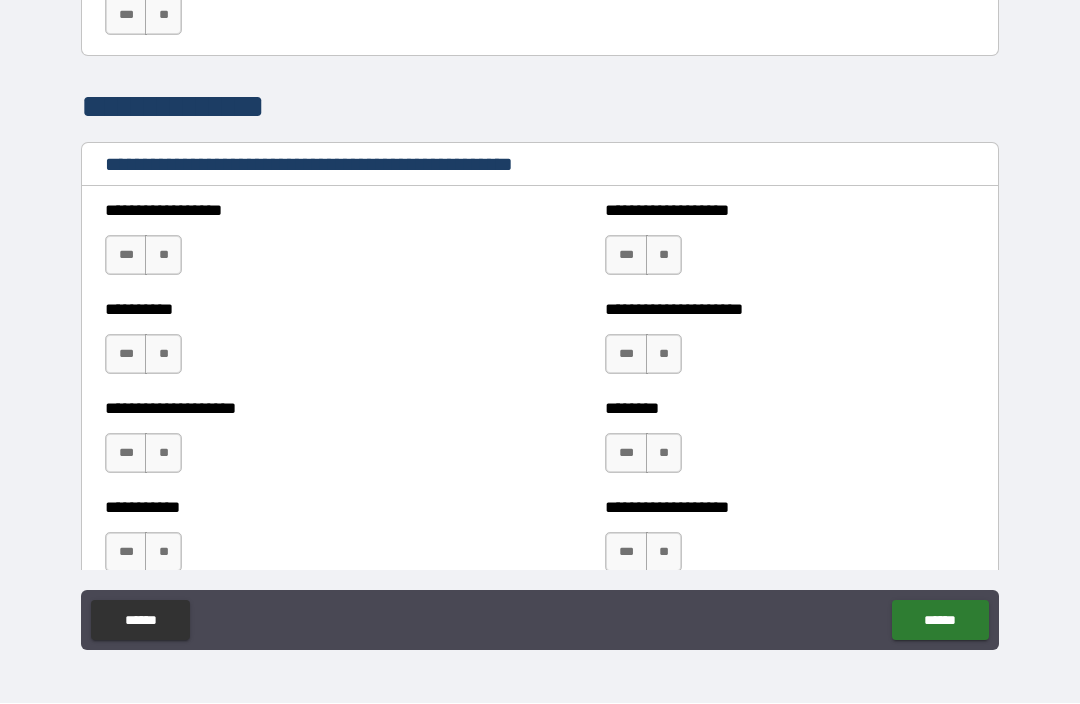 scroll, scrollTop: 2470, scrollLeft: 0, axis: vertical 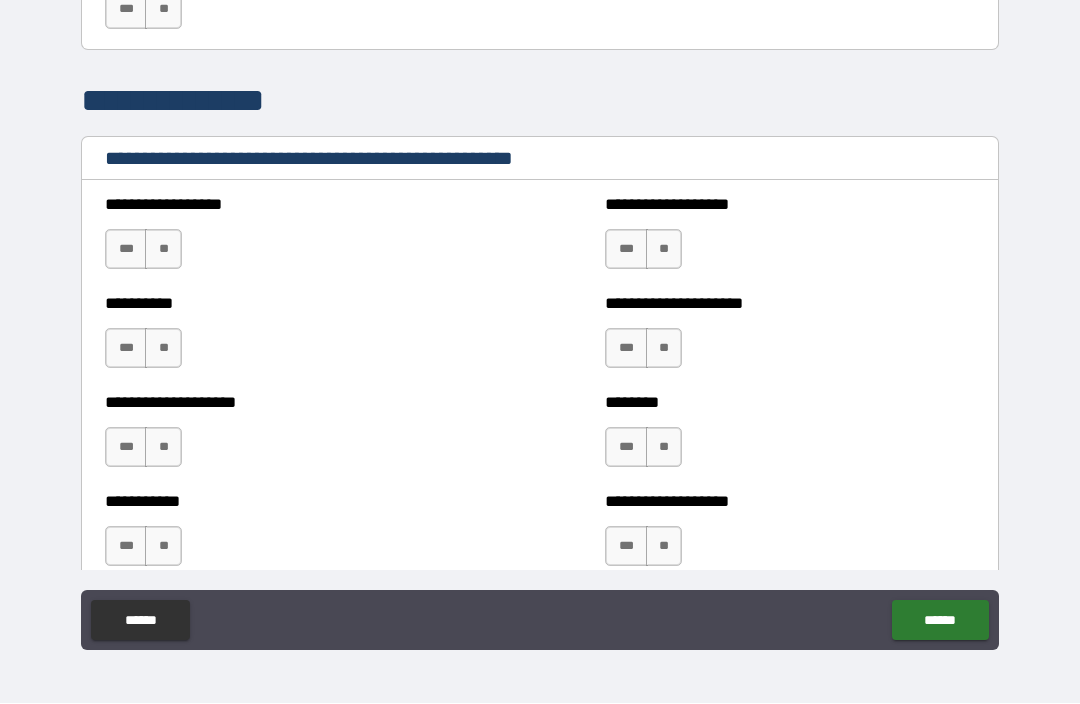click on "**" at bounding box center (163, 250) 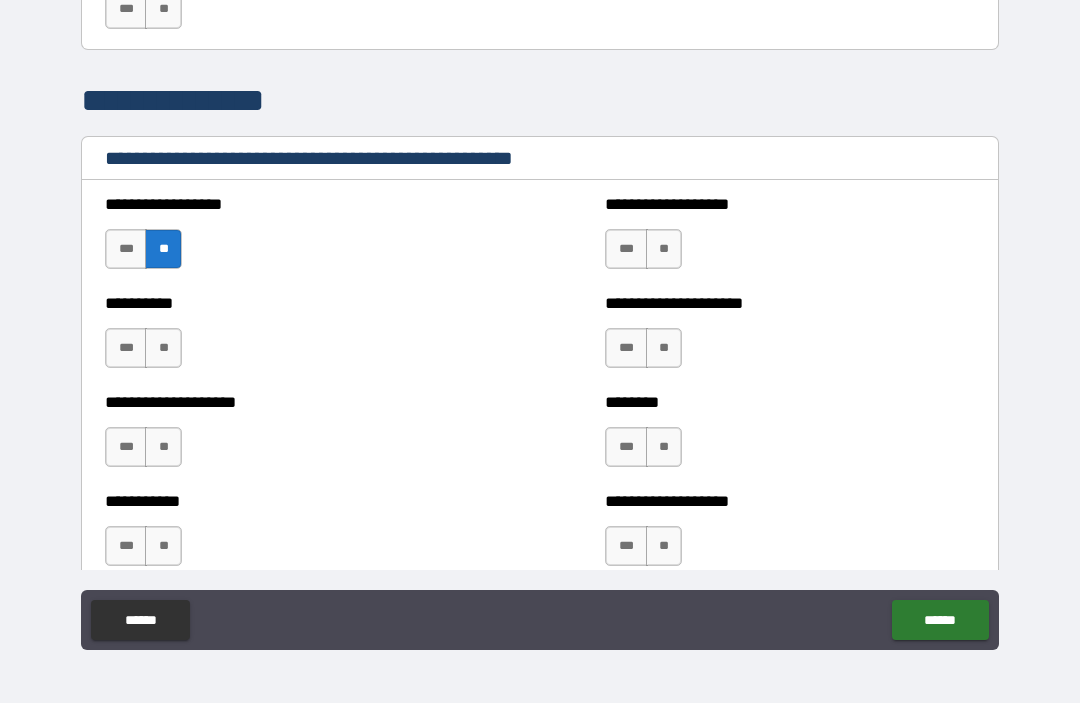 click on "**" at bounding box center (163, 349) 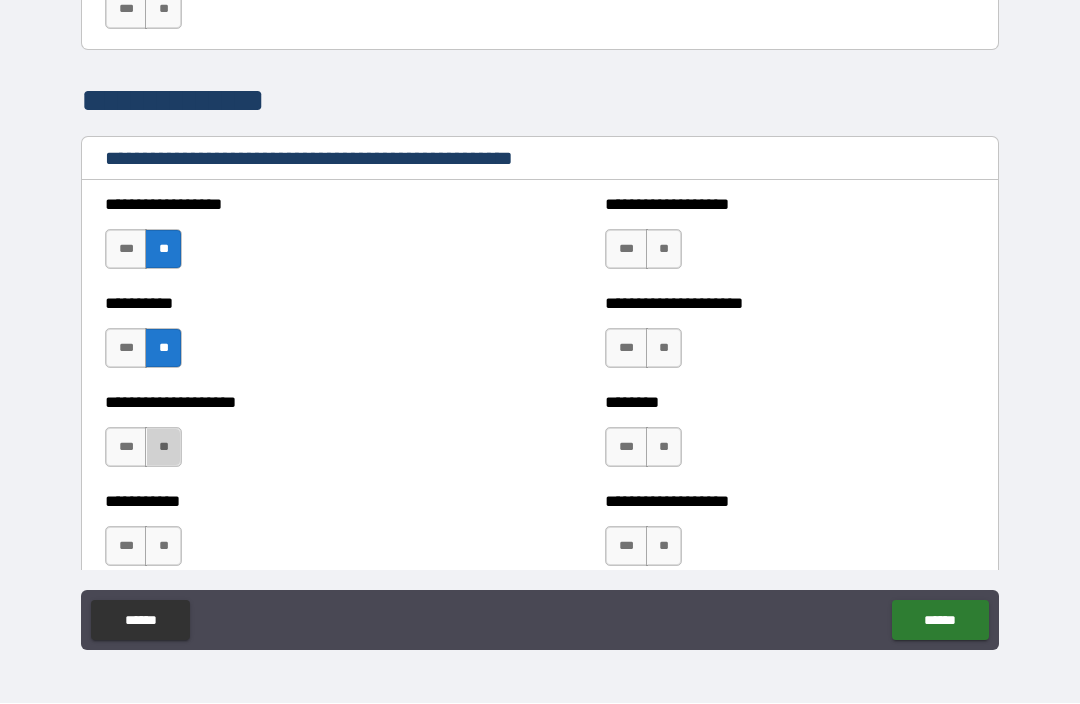 click on "**" at bounding box center (163, 448) 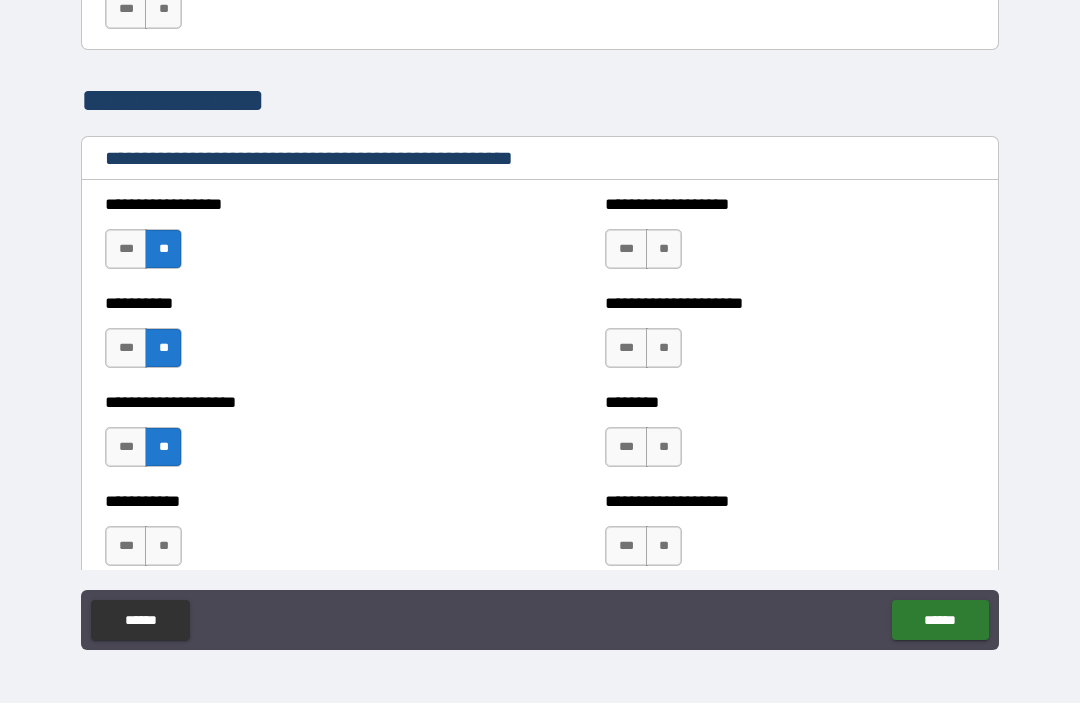 click on "**" at bounding box center (163, 547) 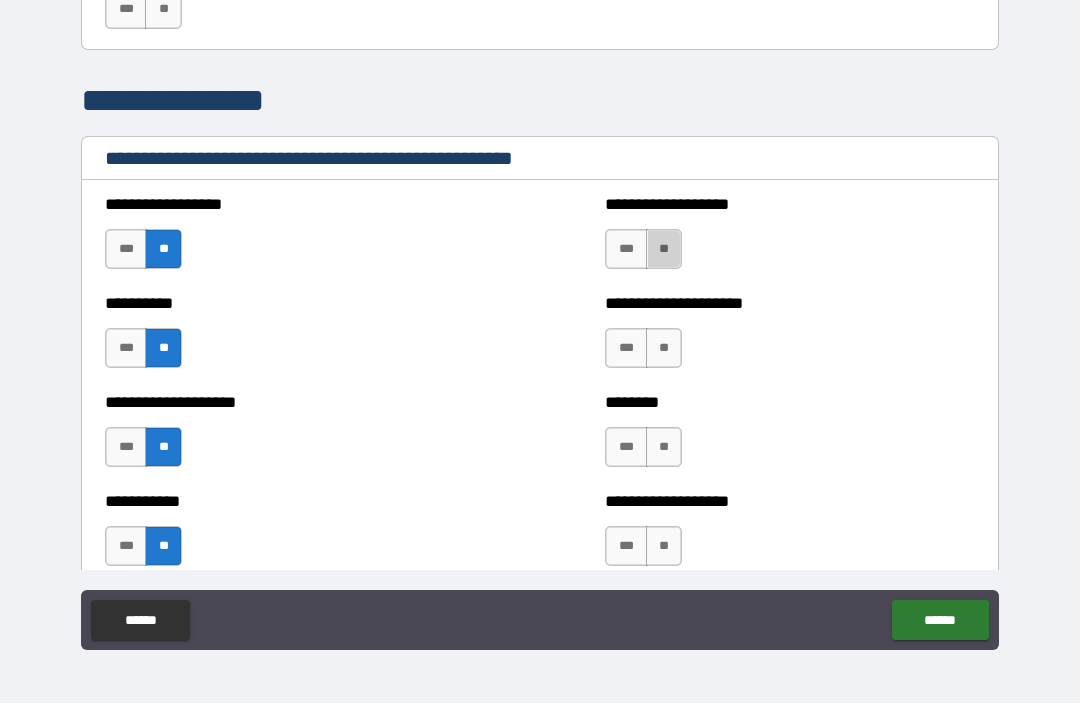 click on "**" at bounding box center (664, 250) 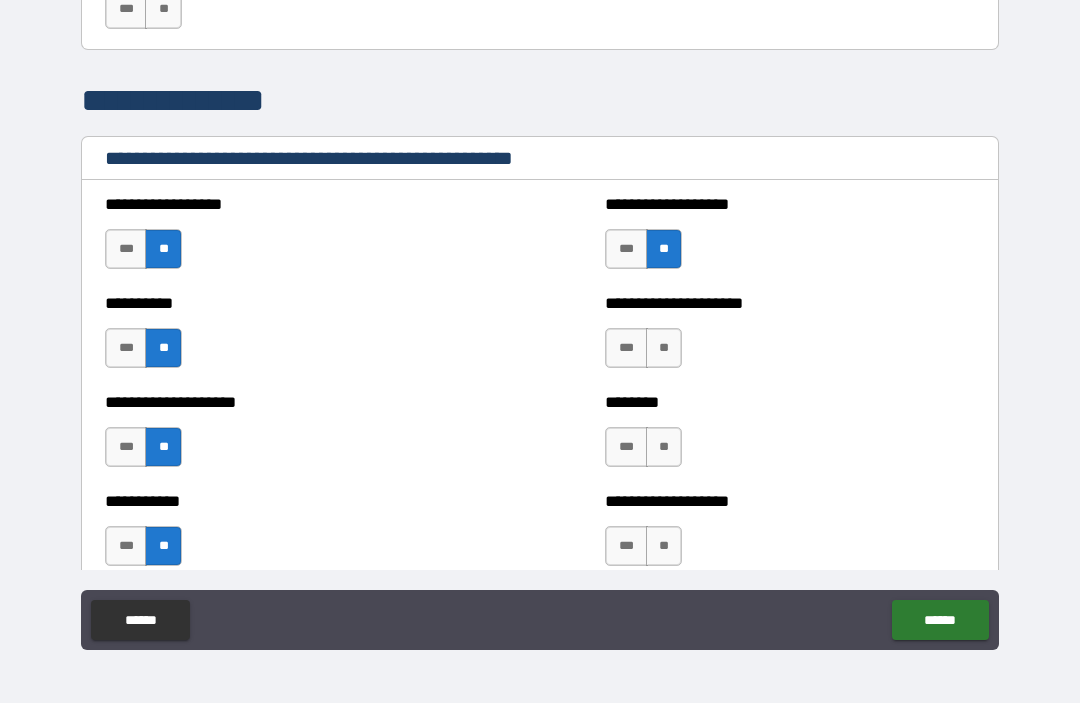 click on "**" at bounding box center [664, 349] 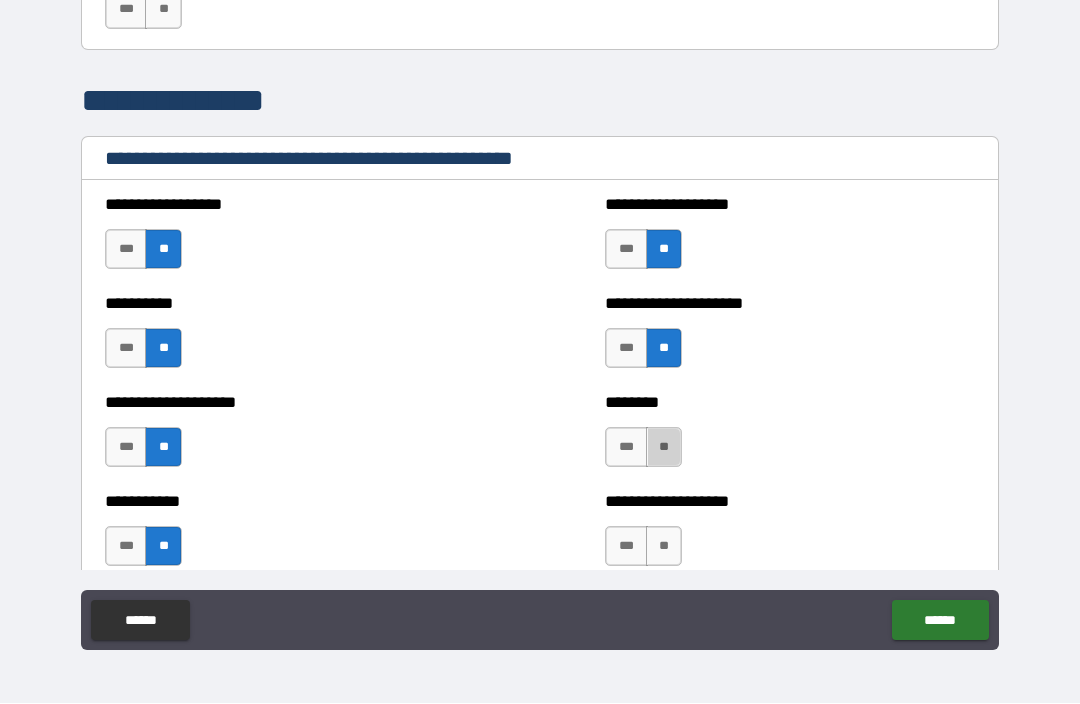 click on "**" at bounding box center [664, 448] 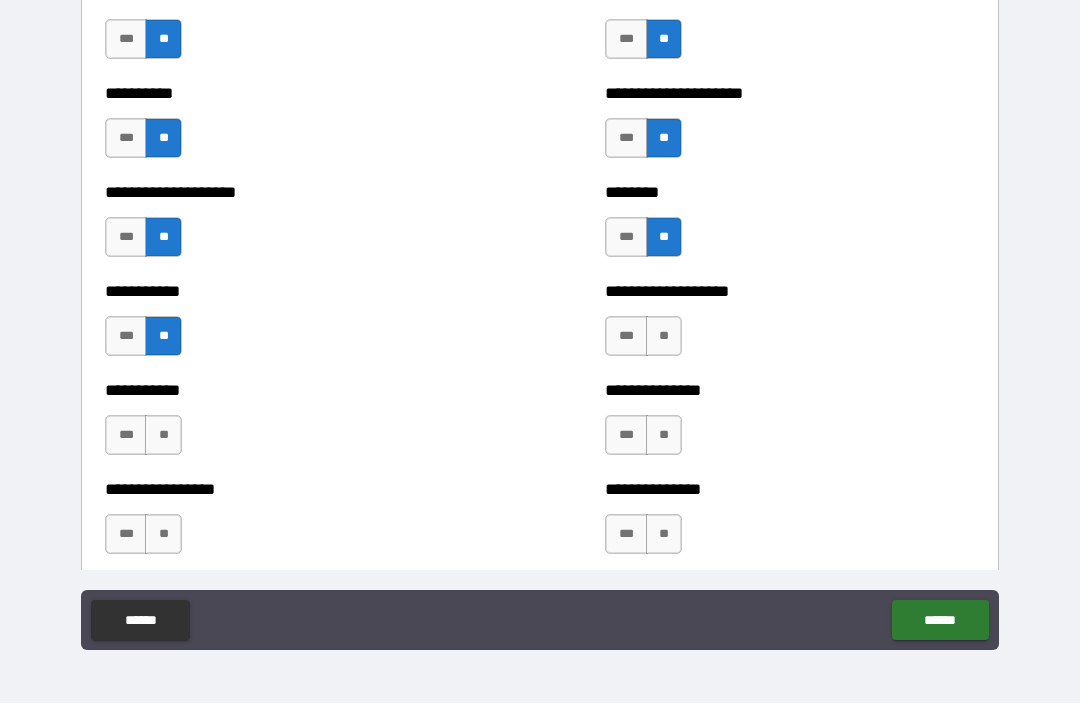 scroll, scrollTop: 2682, scrollLeft: 0, axis: vertical 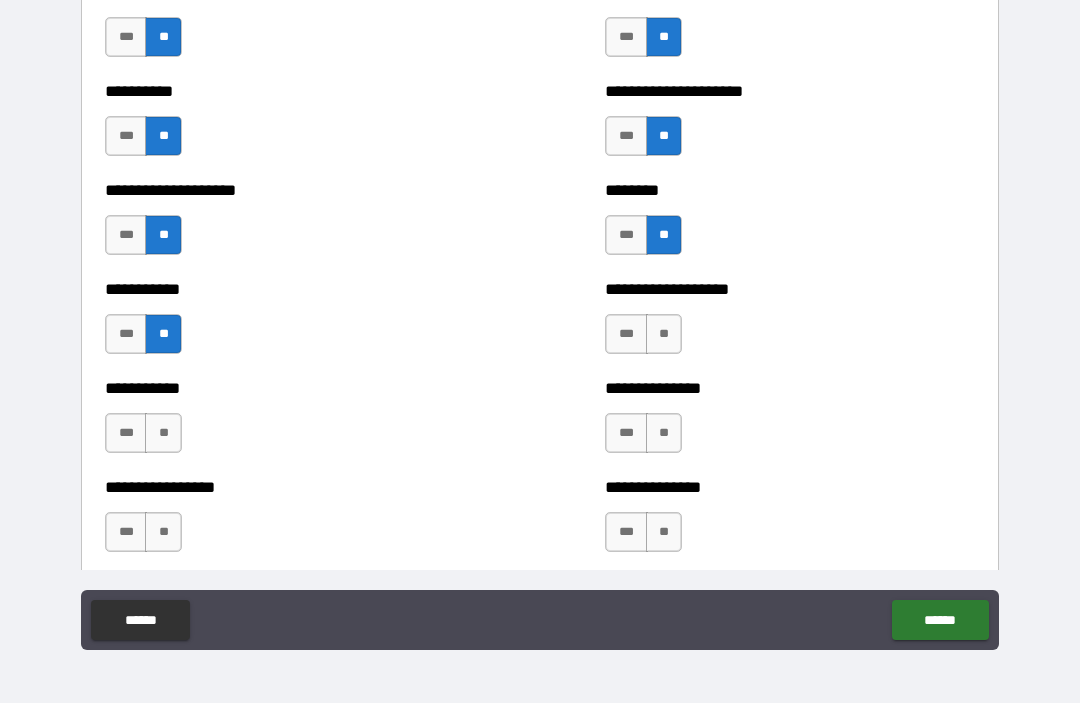click on "**" at bounding box center [664, 335] 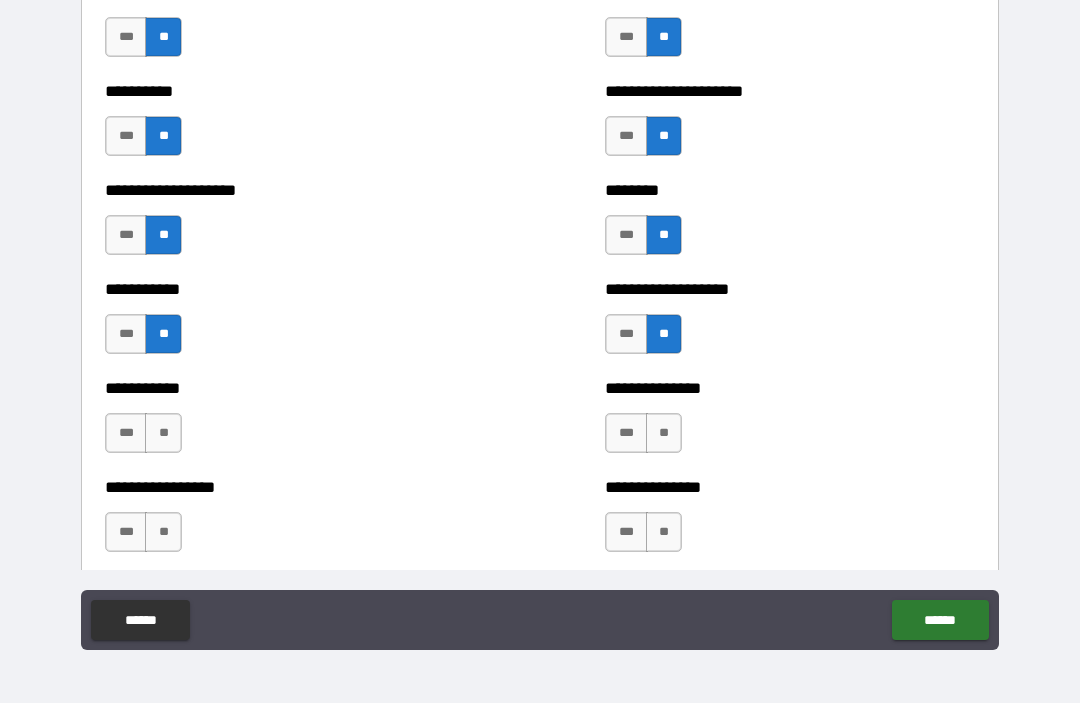 click on "**" at bounding box center [664, 434] 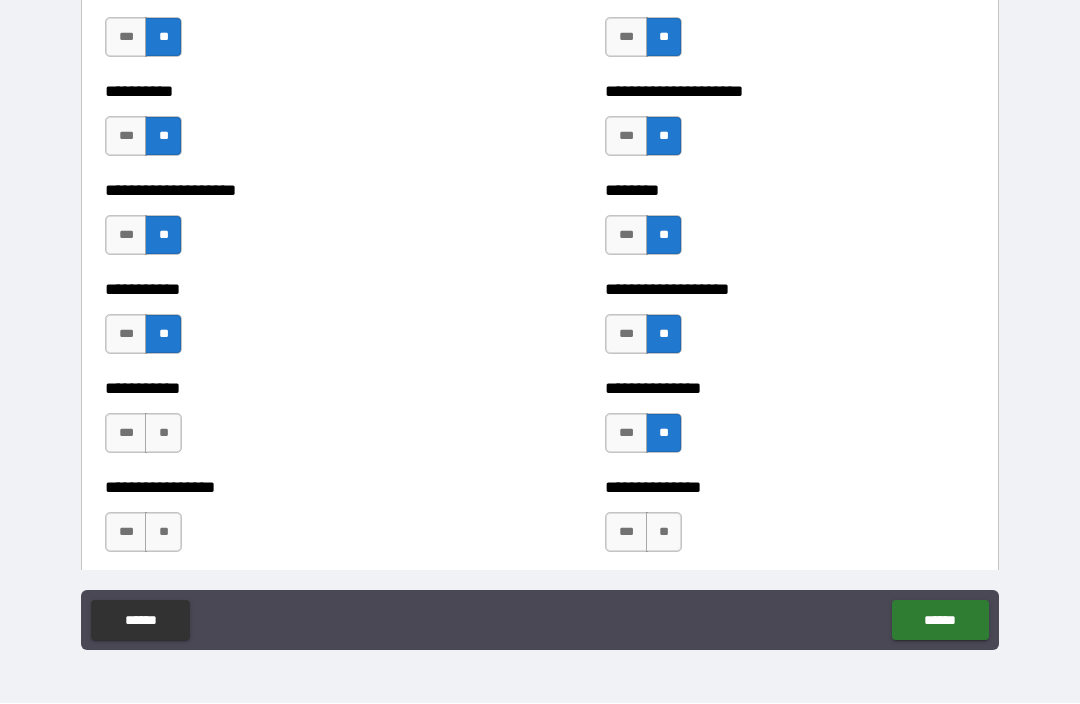 click on "**" at bounding box center (664, 533) 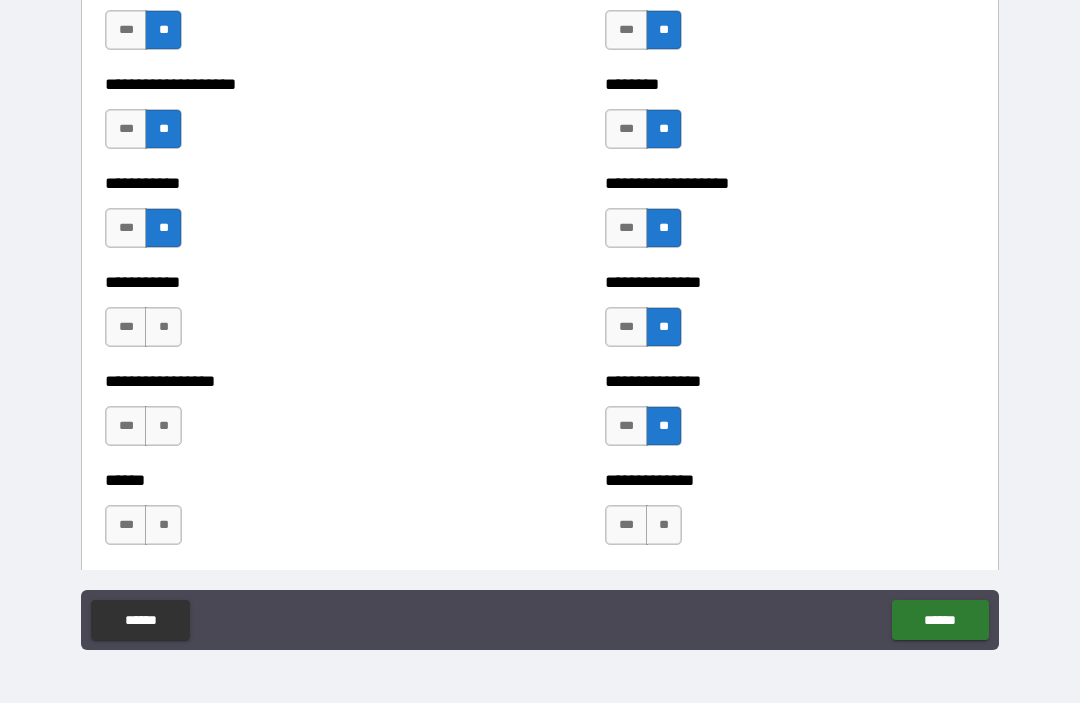 scroll, scrollTop: 2797, scrollLeft: 0, axis: vertical 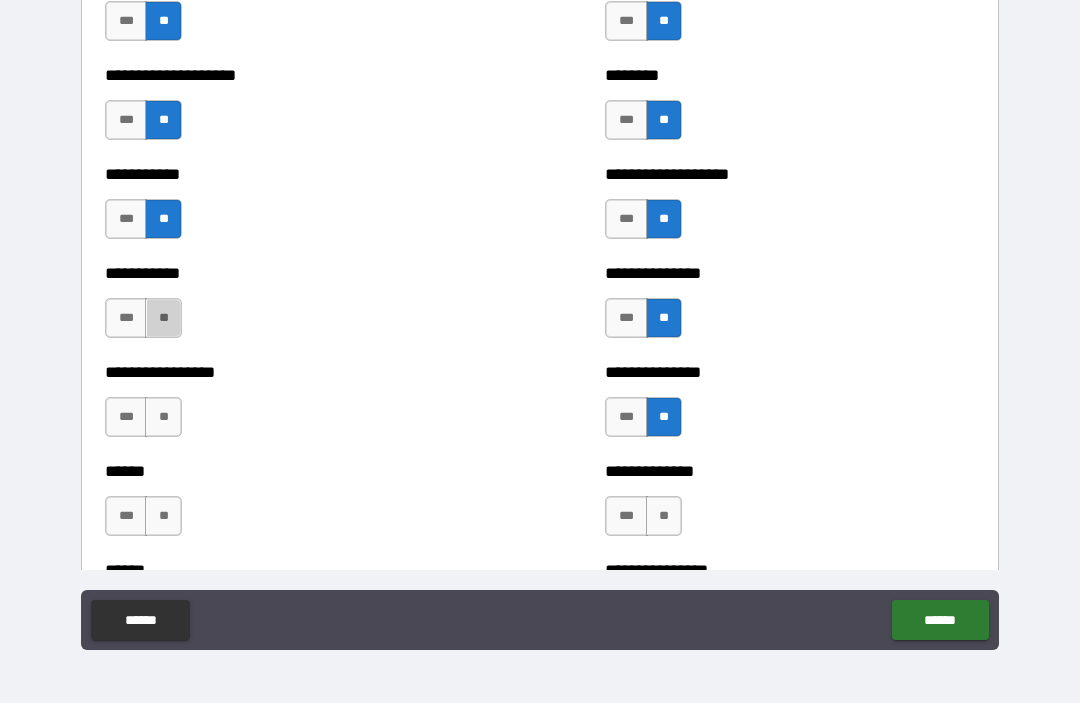 click on "**" at bounding box center (163, 319) 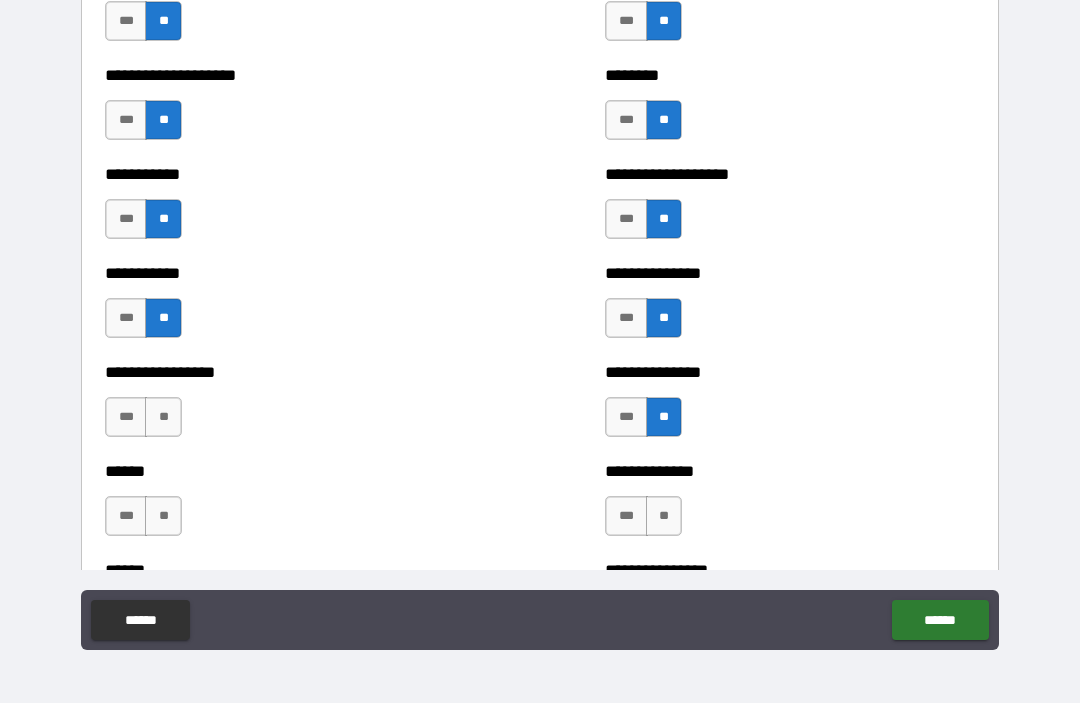 click on "**" at bounding box center (163, 418) 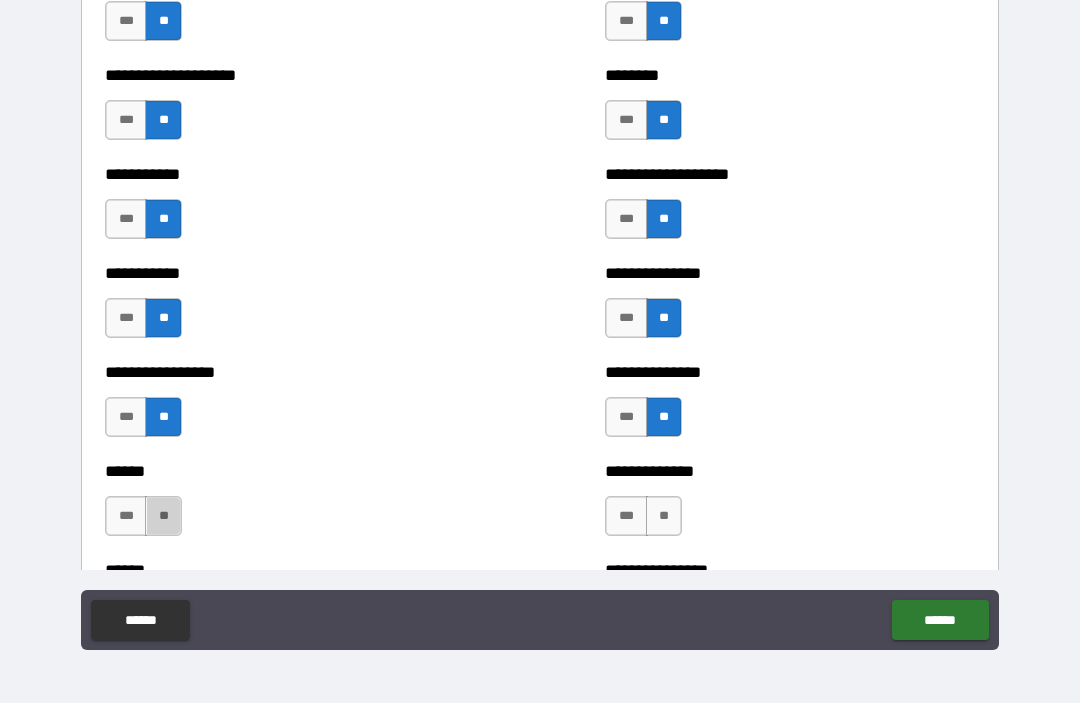 click on "**" at bounding box center (163, 517) 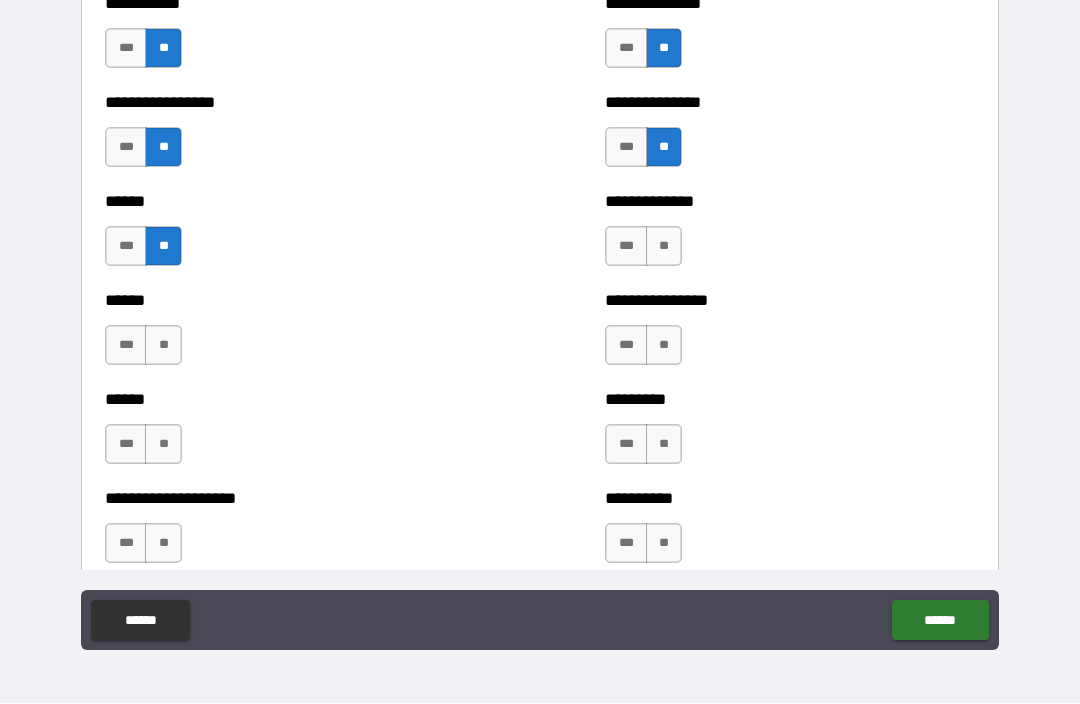 scroll, scrollTop: 3068, scrollLeft: 0, axis: vertical 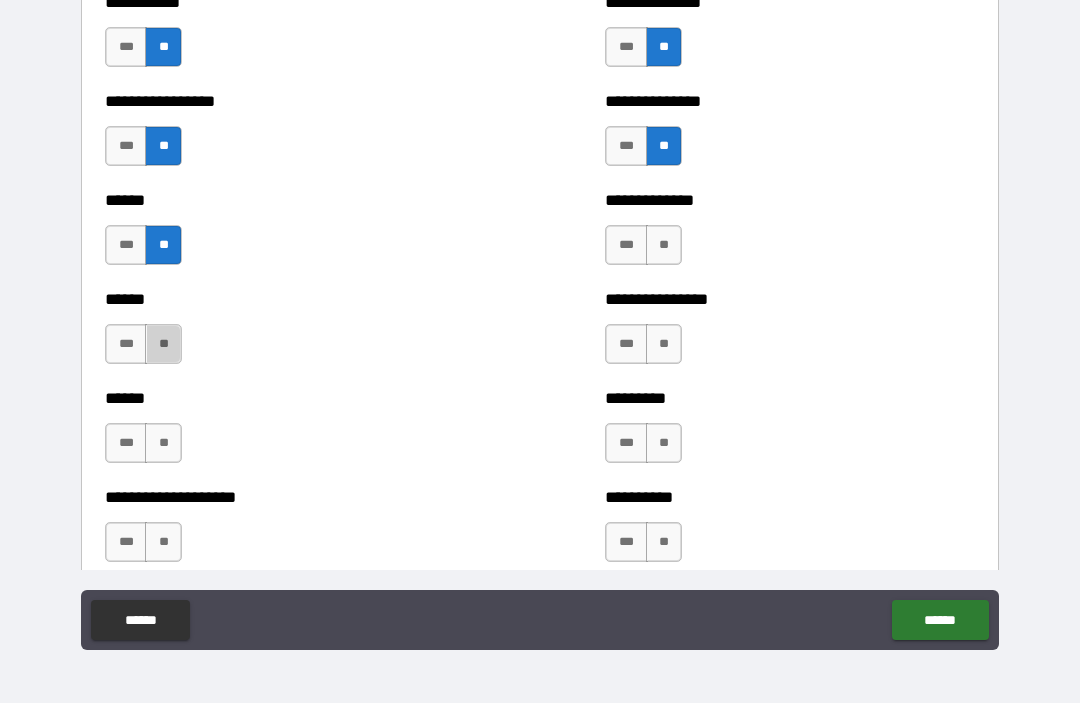 click on "**" at bounding box center [163, 345] 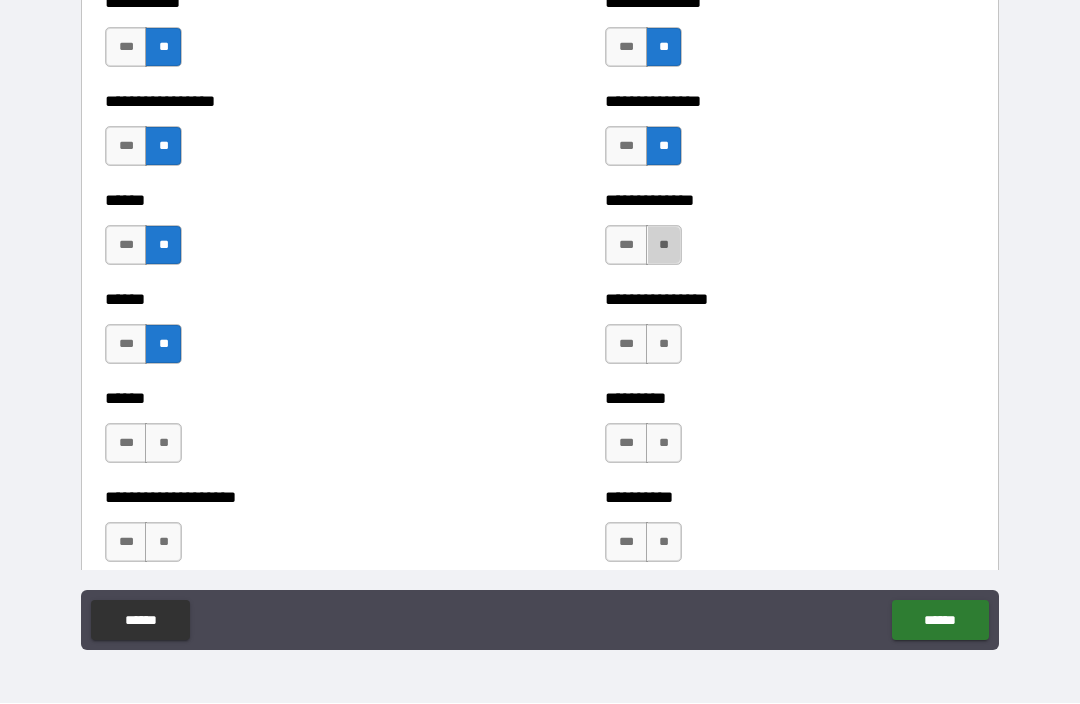 click on "**" at bounding box center (664, 246) 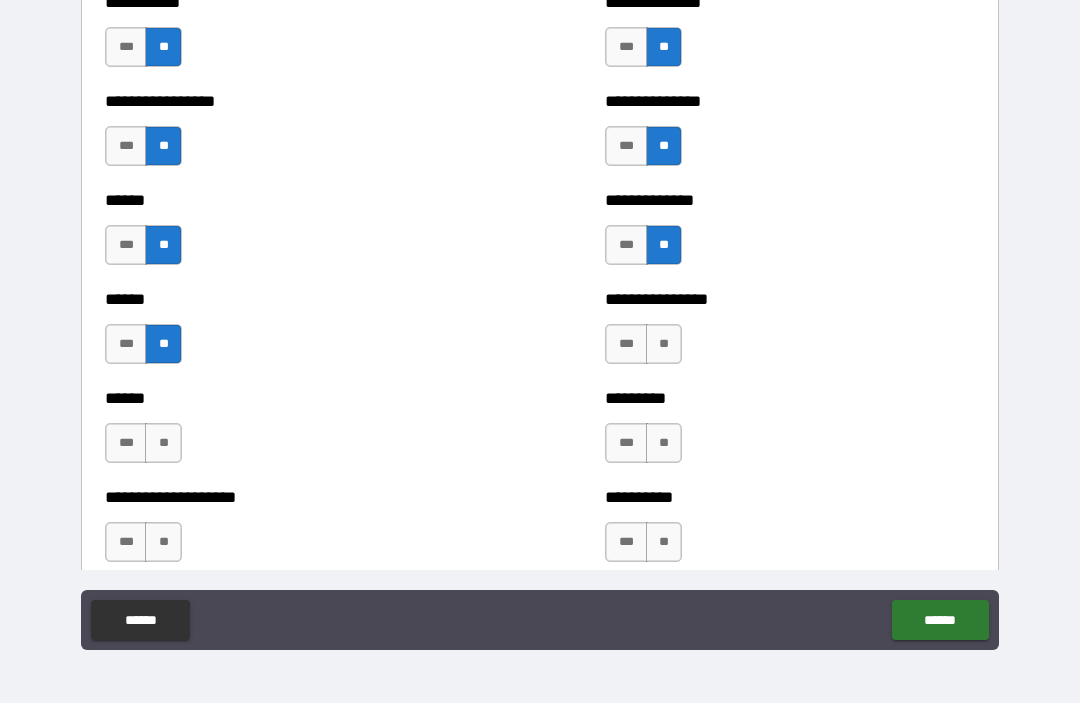 click on "**" at bounding box center (664, 345) 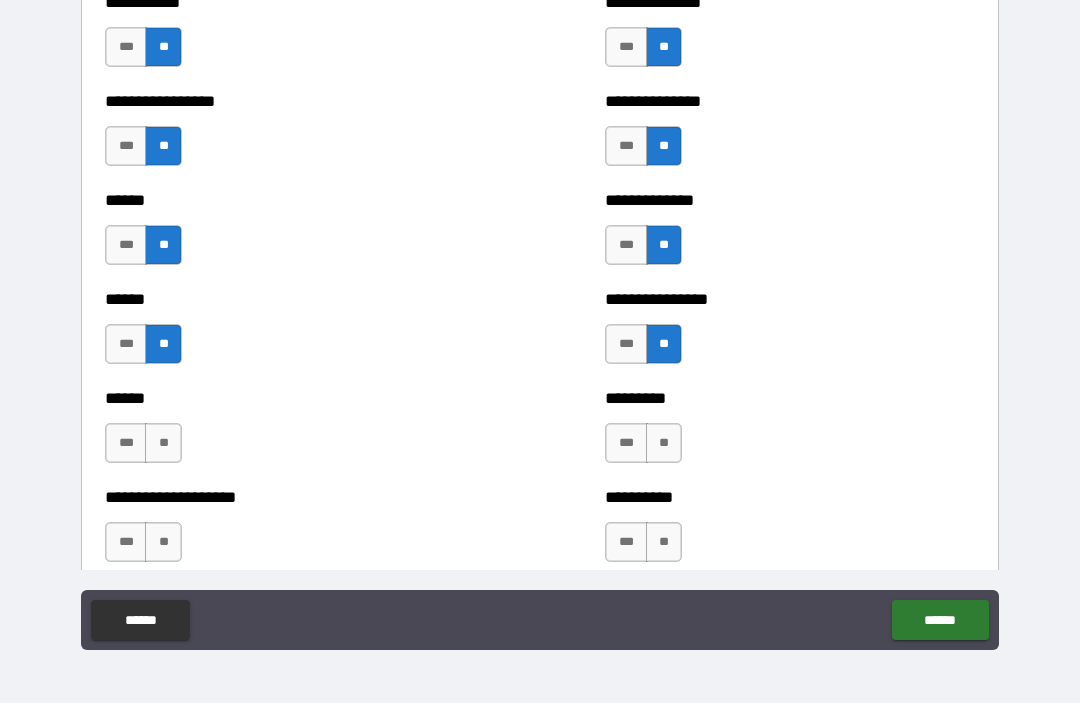 click on "**" at bounding box center [163, 444] 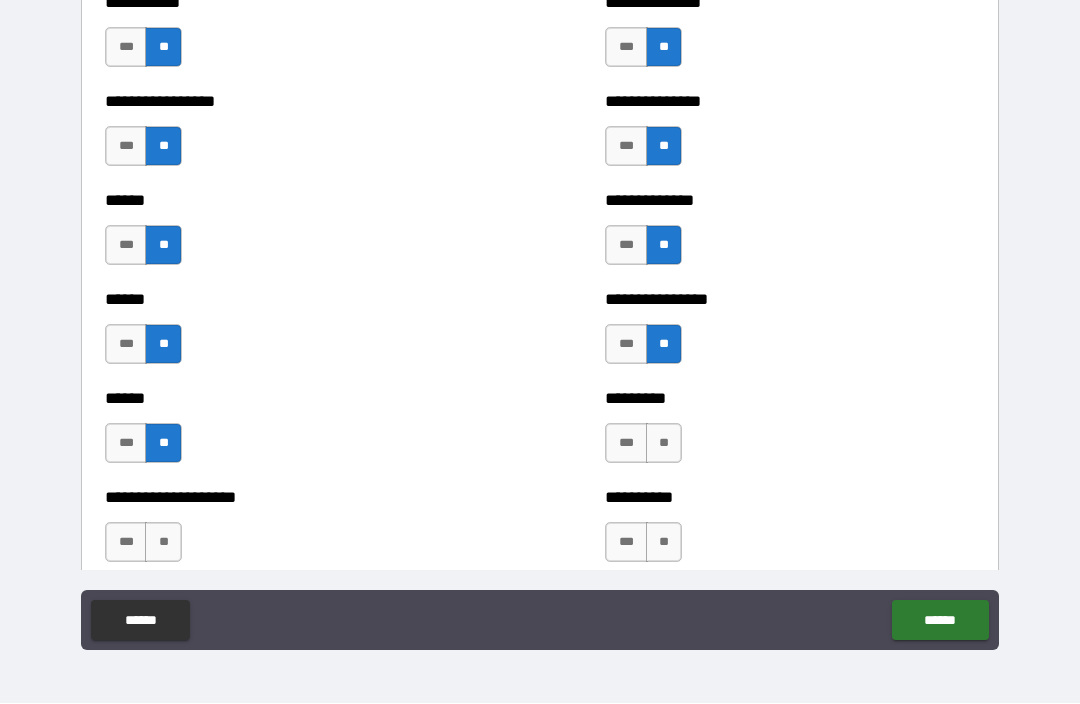 click on "**" at bounding box center [664, 444] 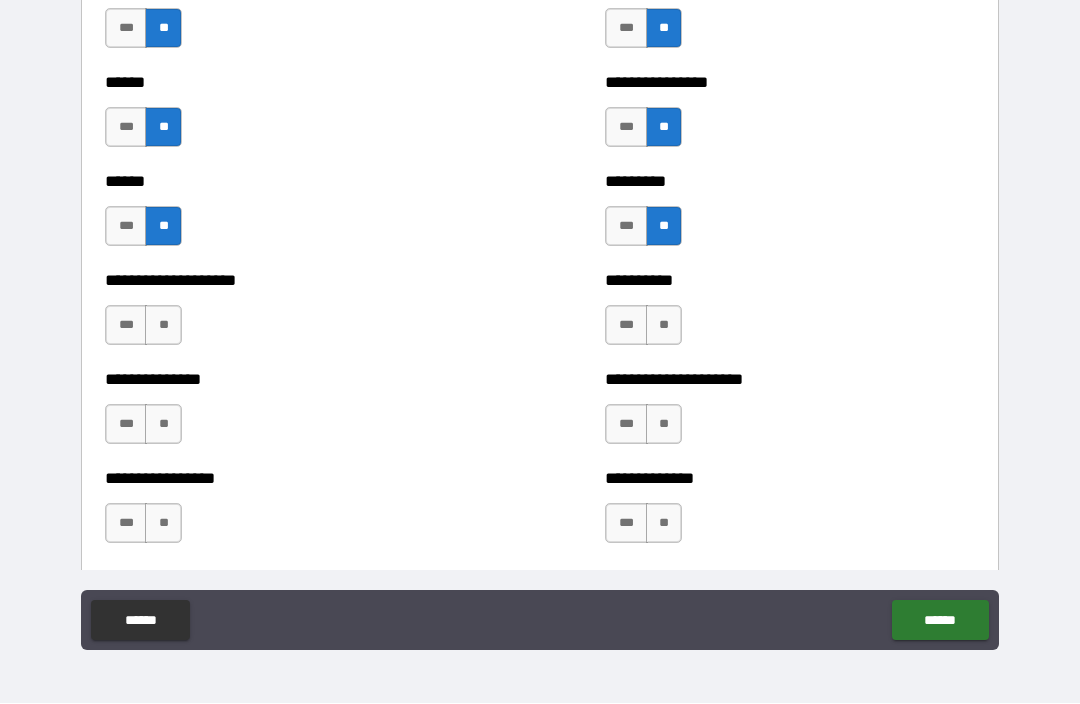 scroll, scrollTop: 3290, scrollLeft: 0, axis: vertical 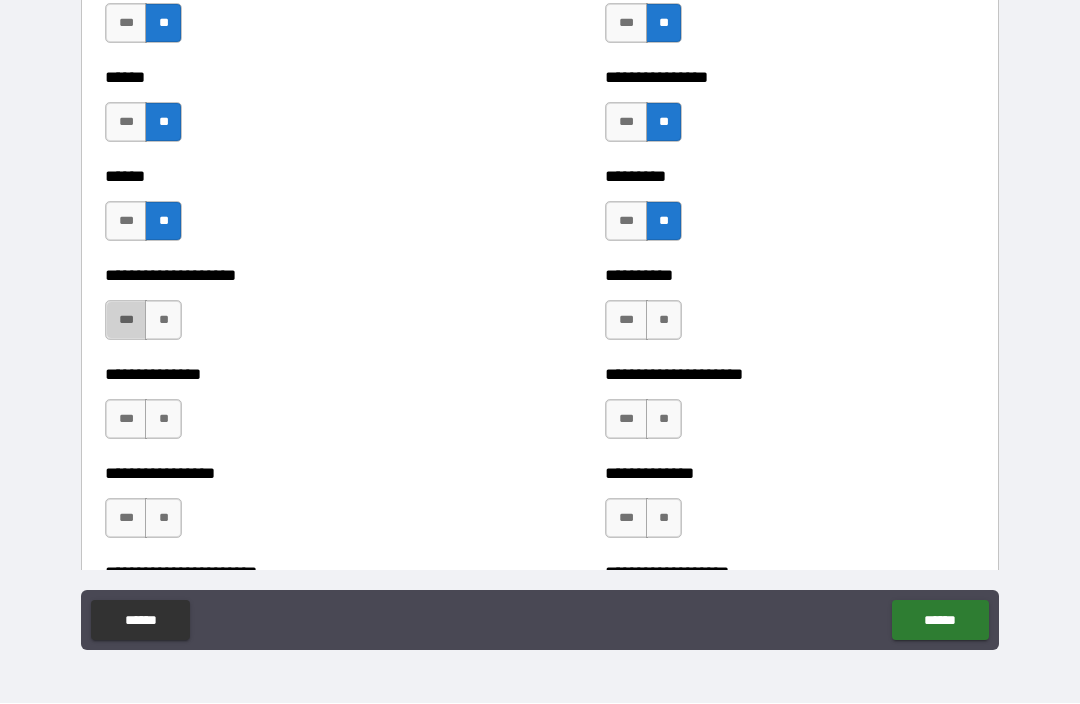 click on "***" at bounding box center [126, 321] 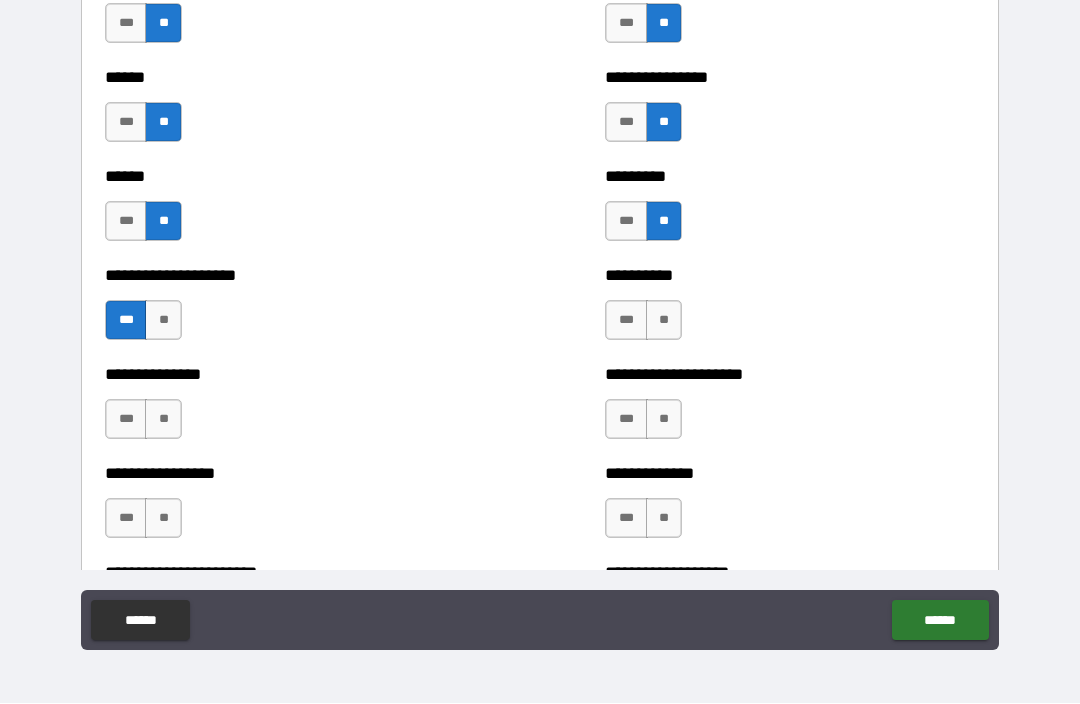 click on "**" at bounding box center (664, 321) 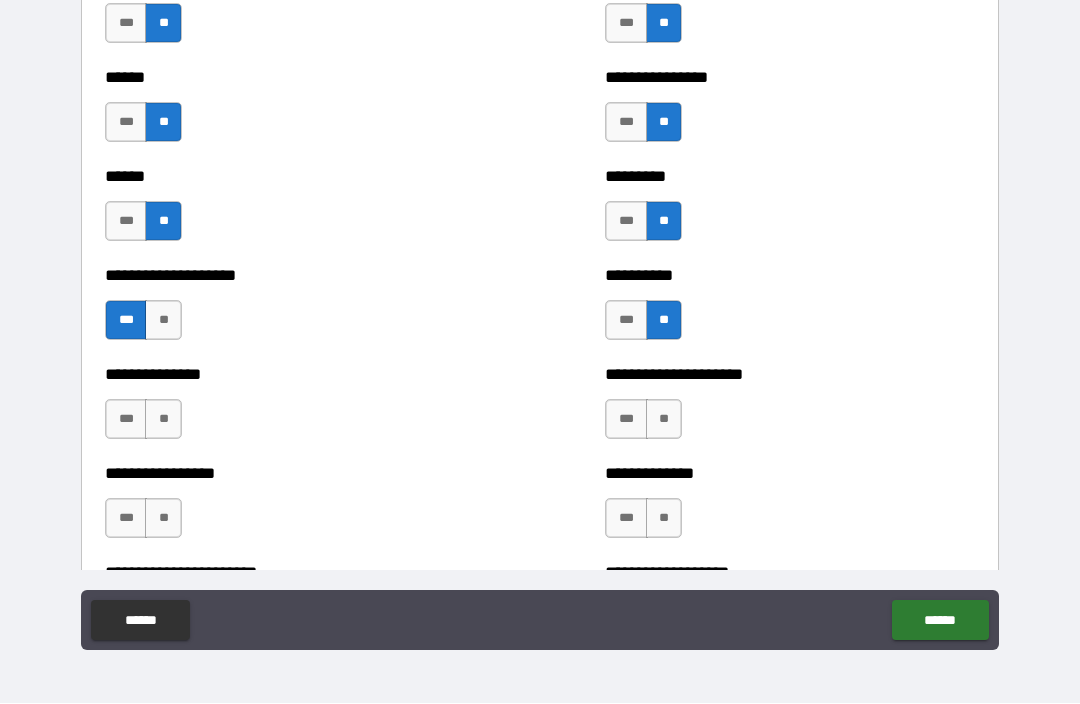 click on "**" at bounding box center (163, 420) 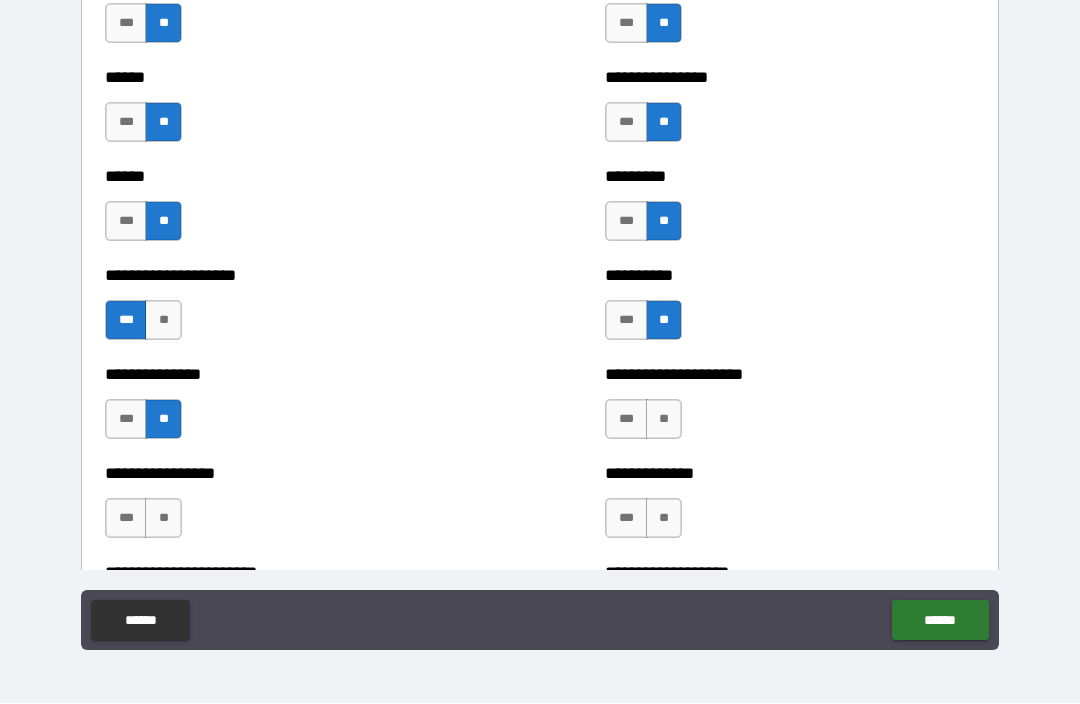 click on "**" at bounding box center [664, 420] 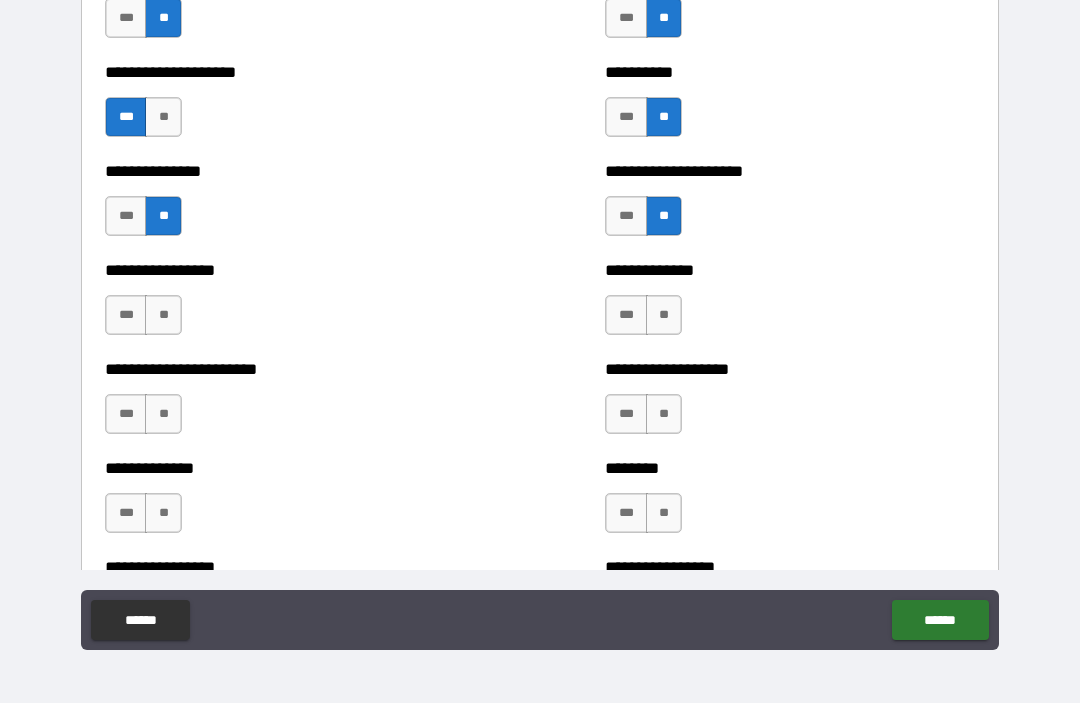 scroll, scrollTop: 3496, scrollLeft: 0, axis: vertical 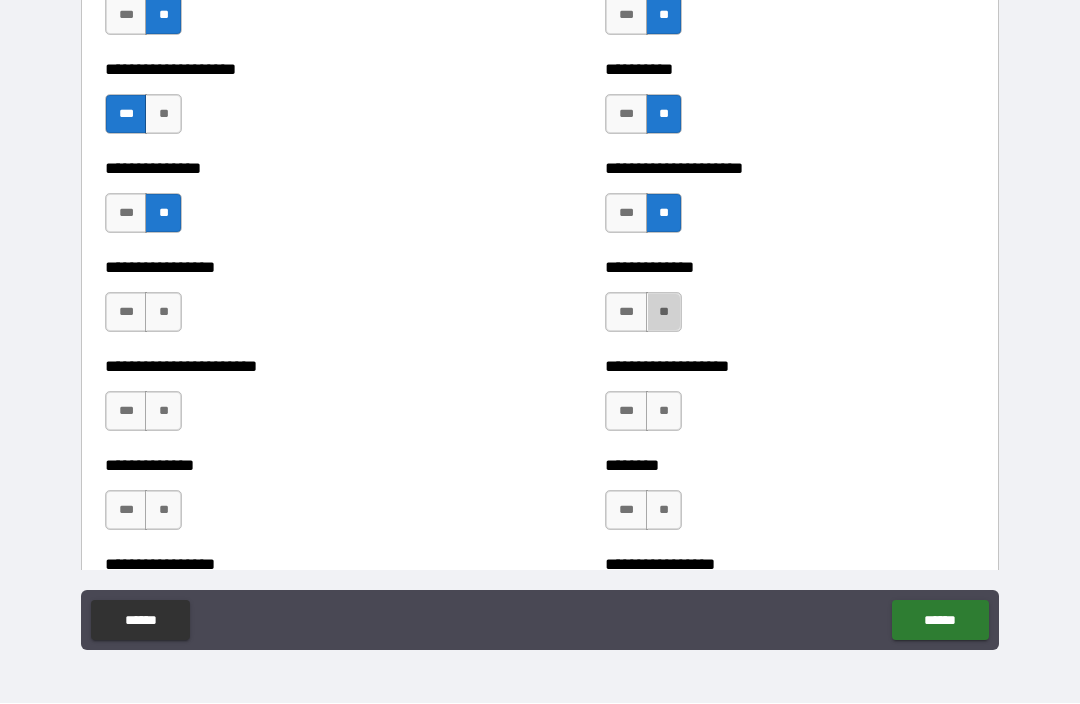 click on "**" at bounding box center [664, 313] 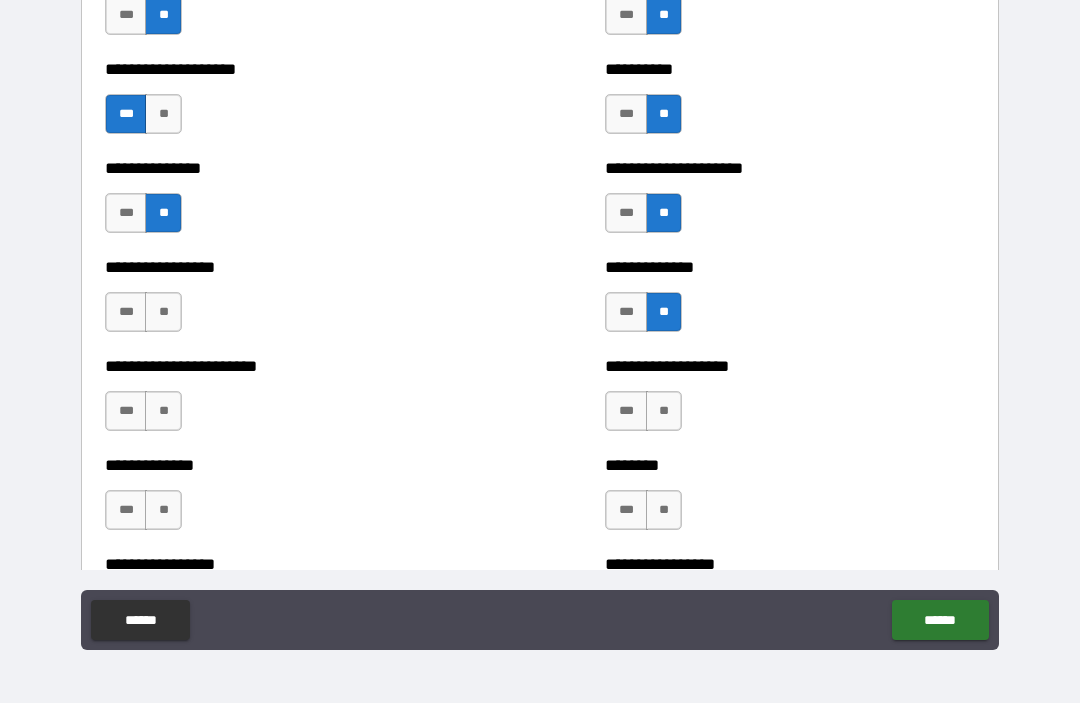 click on "**" at bounding box center (163, 313) 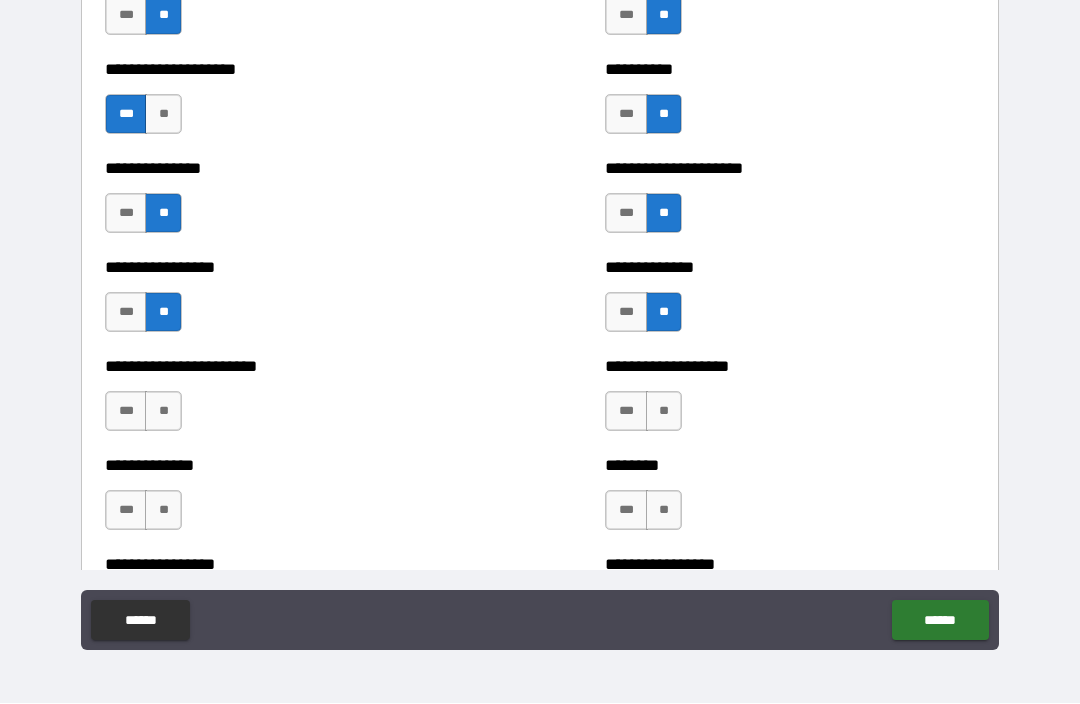 click on "**" at bounding box center [163, 412] 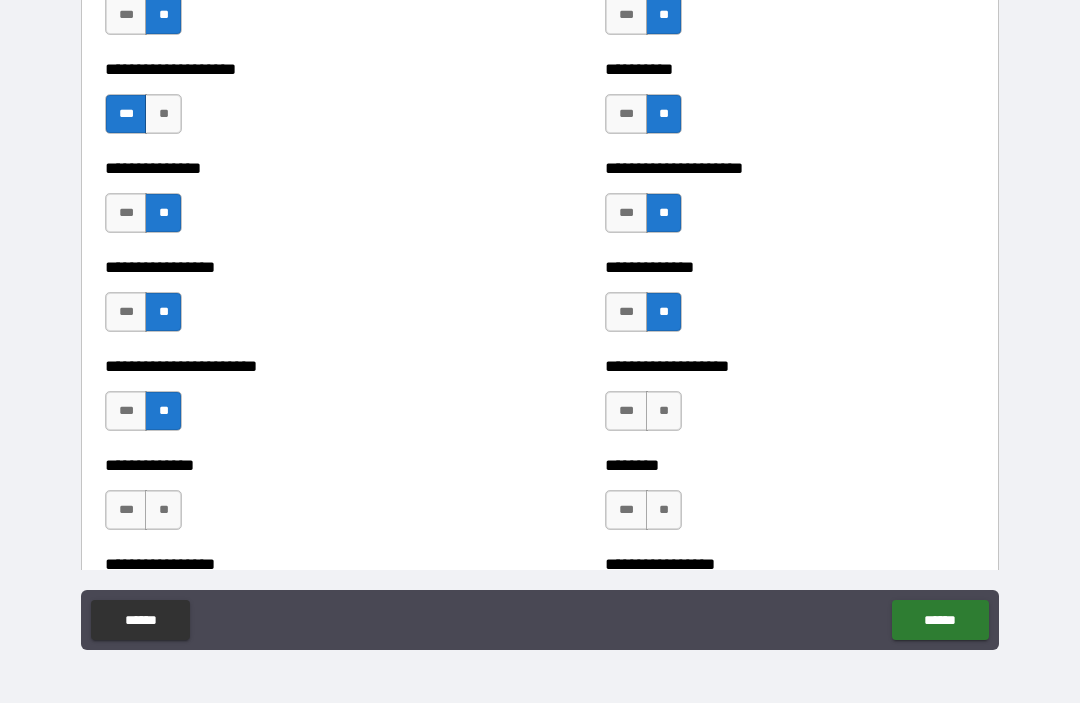 click on "**" at bounding box center (664, 412) 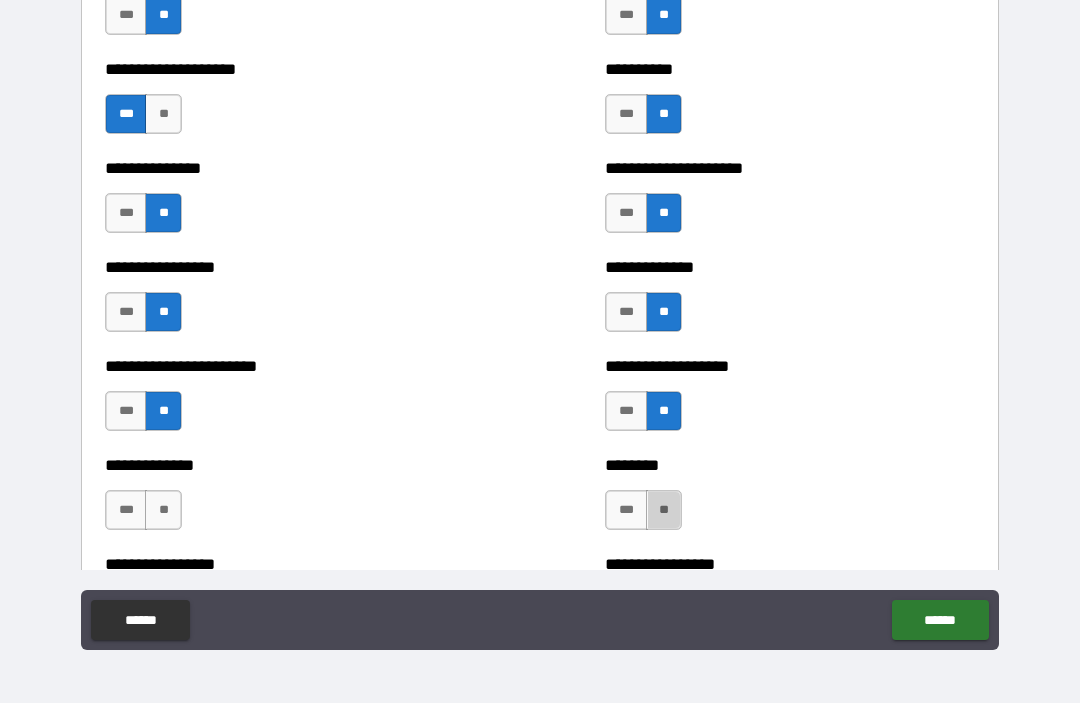 click on "**" at bounding box center [664, 511] 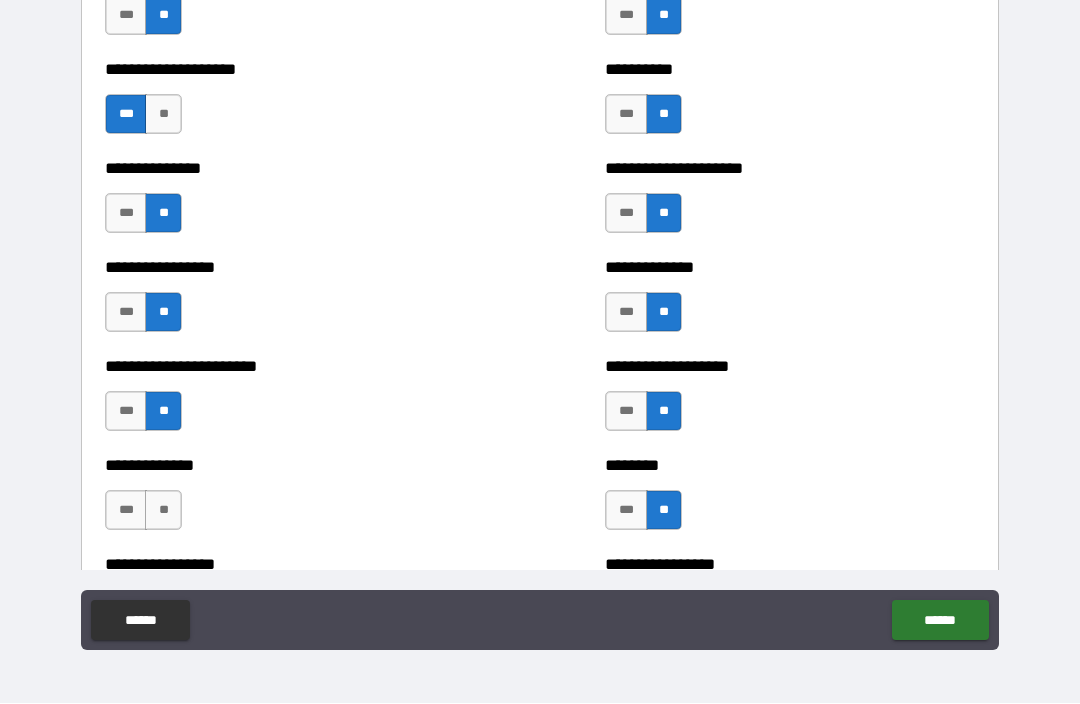 click on "**" at bounding box center [163, 511] 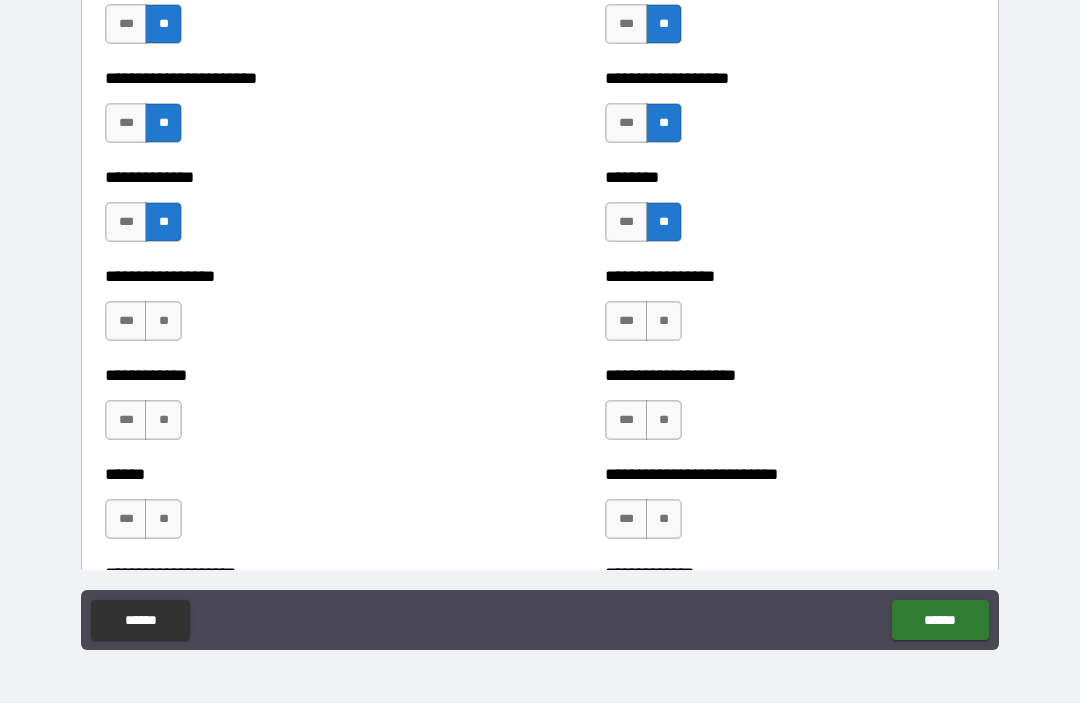 scroll, scrollTop: 3786, scrollLeft: 0, axis: vertical 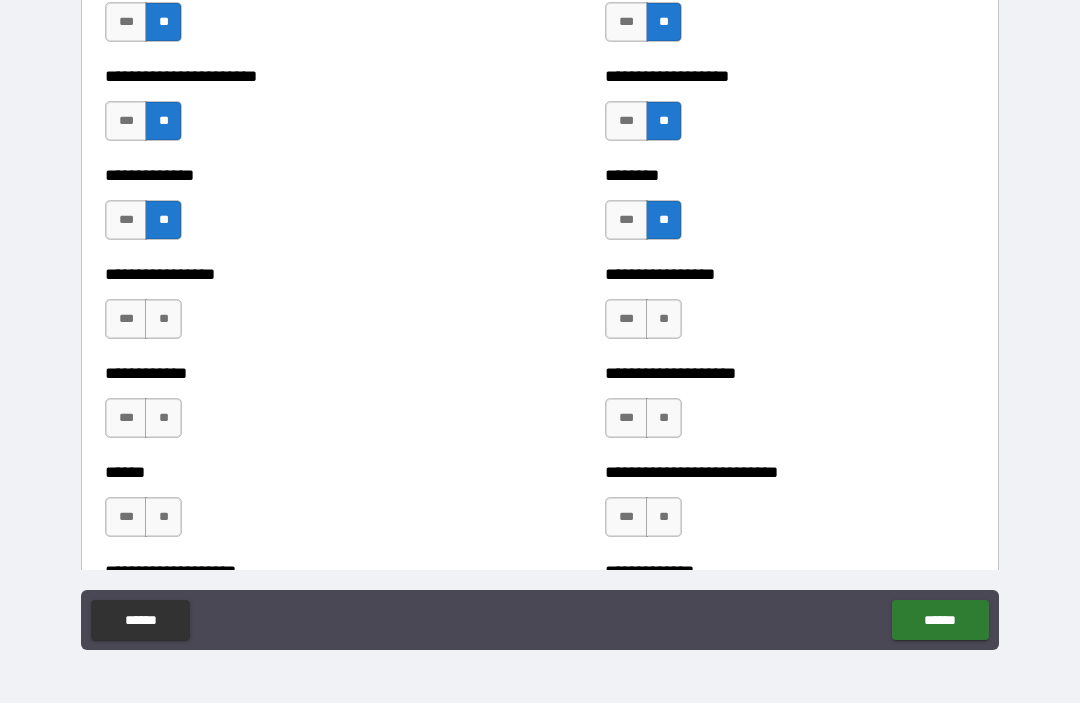 click on "**" at bounding box center (163, 320) 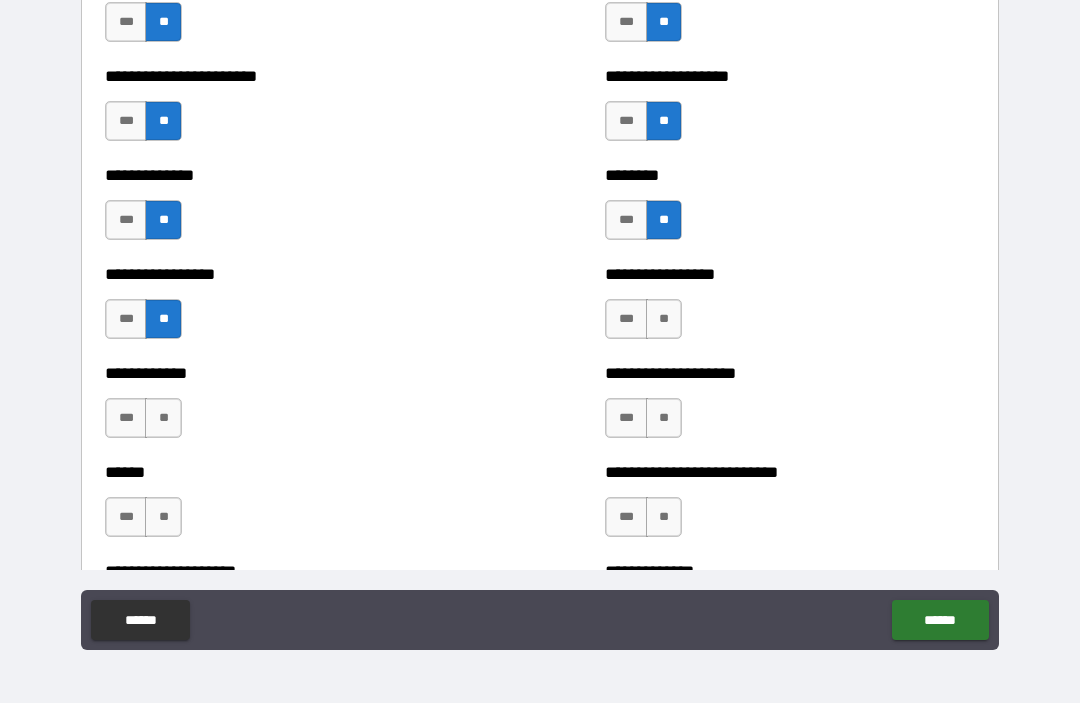 click on "**" at bounding box center (163, 419) 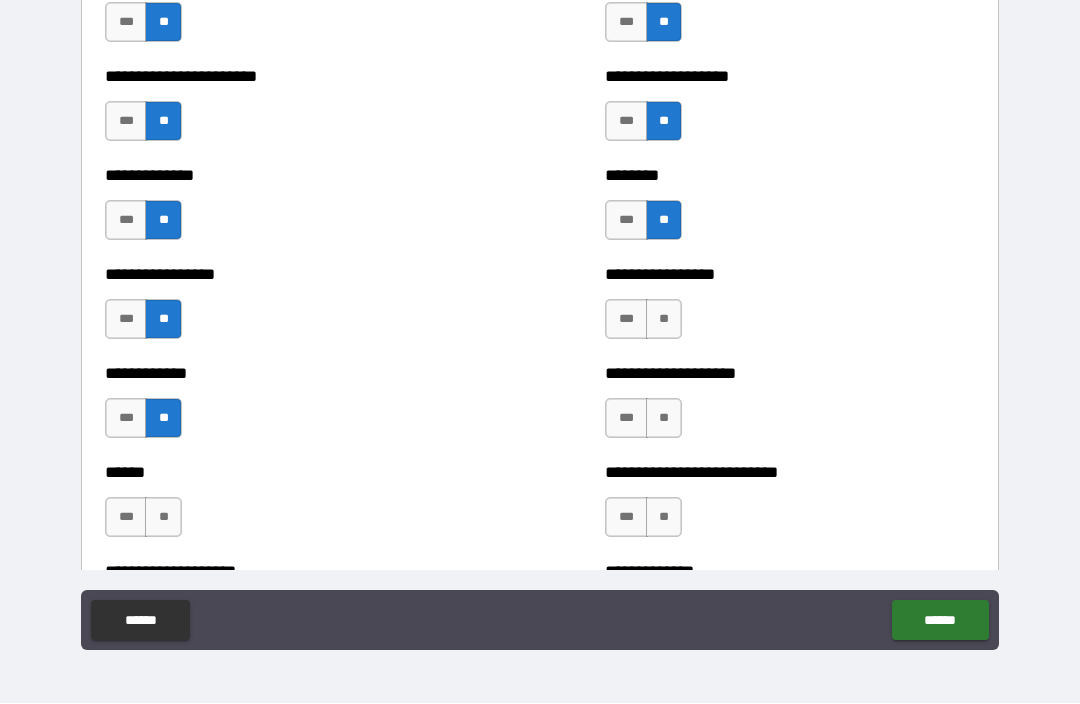 click on "**" at bounding box center (664, 320) 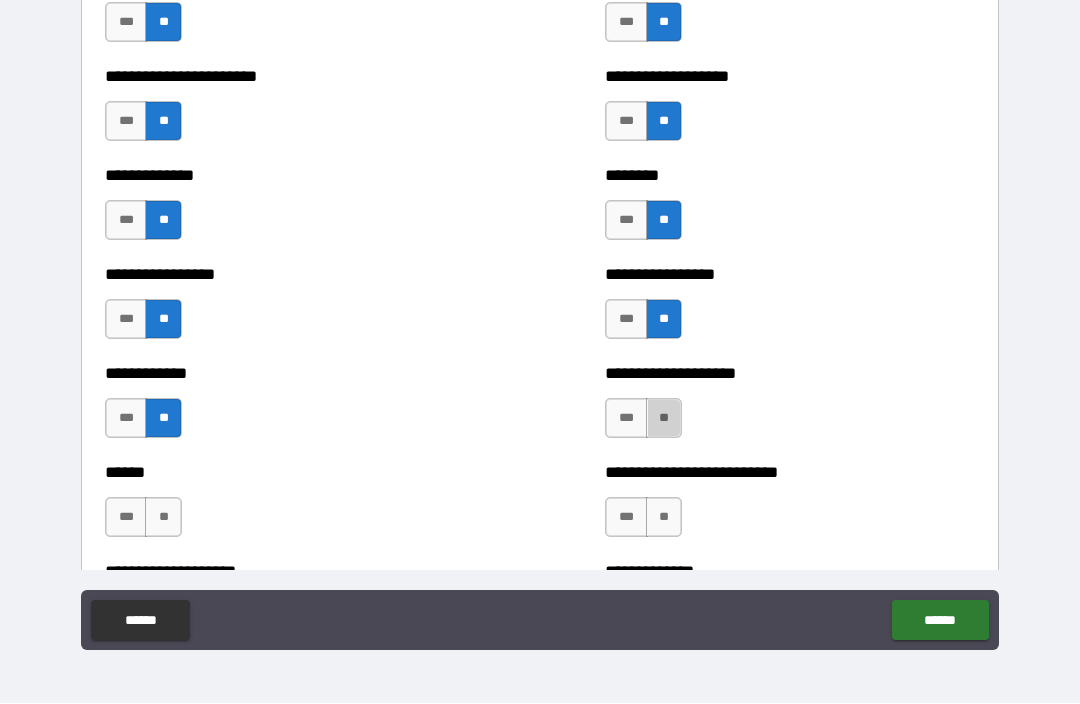 click on "**" at bounding box center (664, 419) 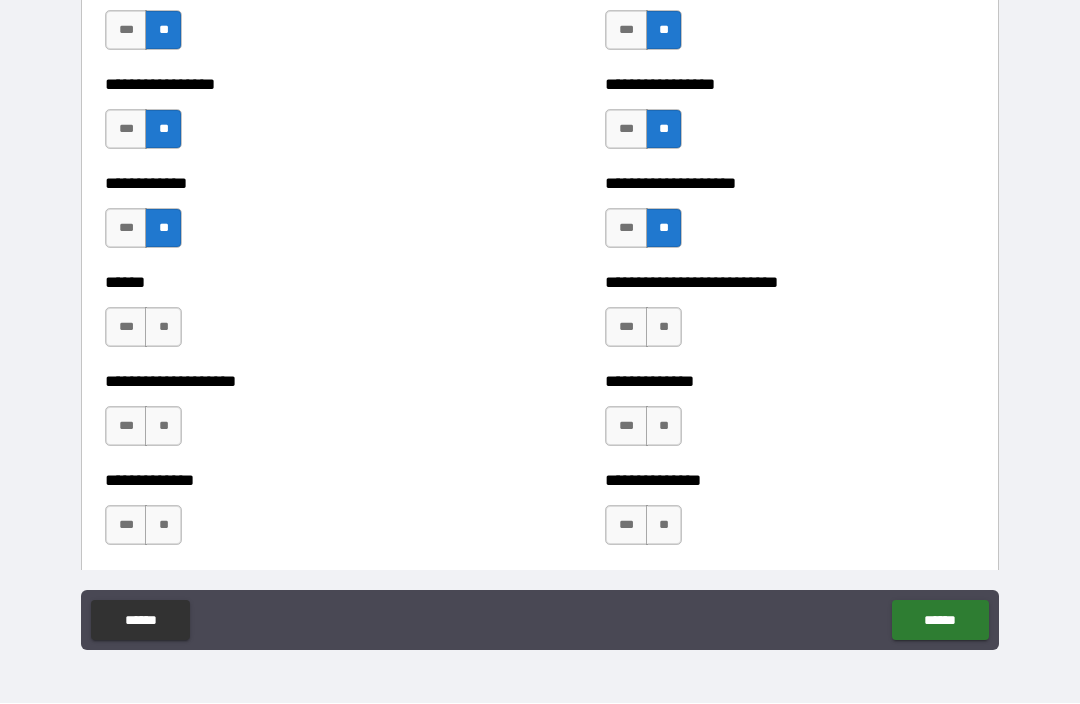 scroll, scrollTop: 3979, scrollLeft: 0, axis: vertical 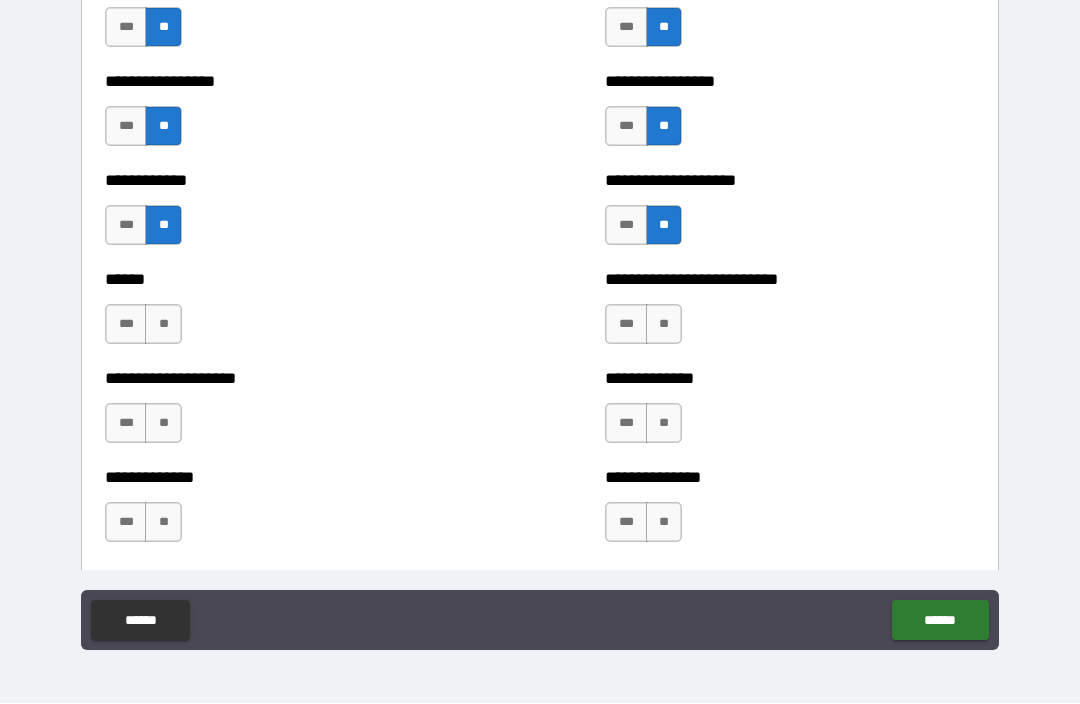 click on "**" at bounding box center (664, 325) 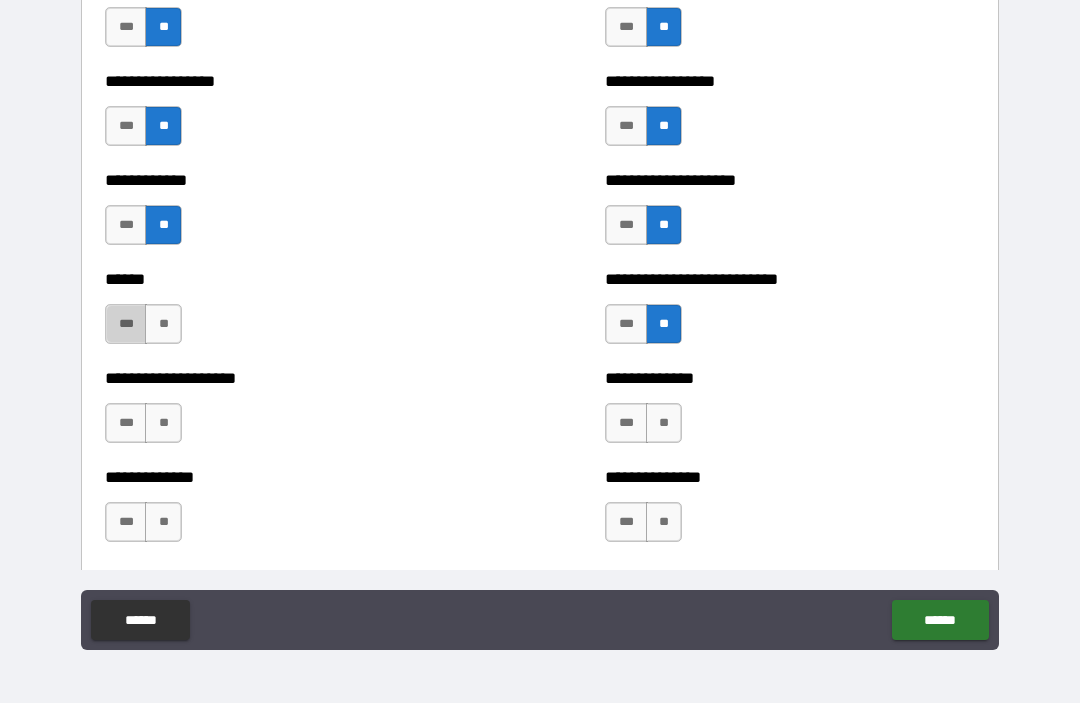 click on "***" at bounding box center (126, 325) 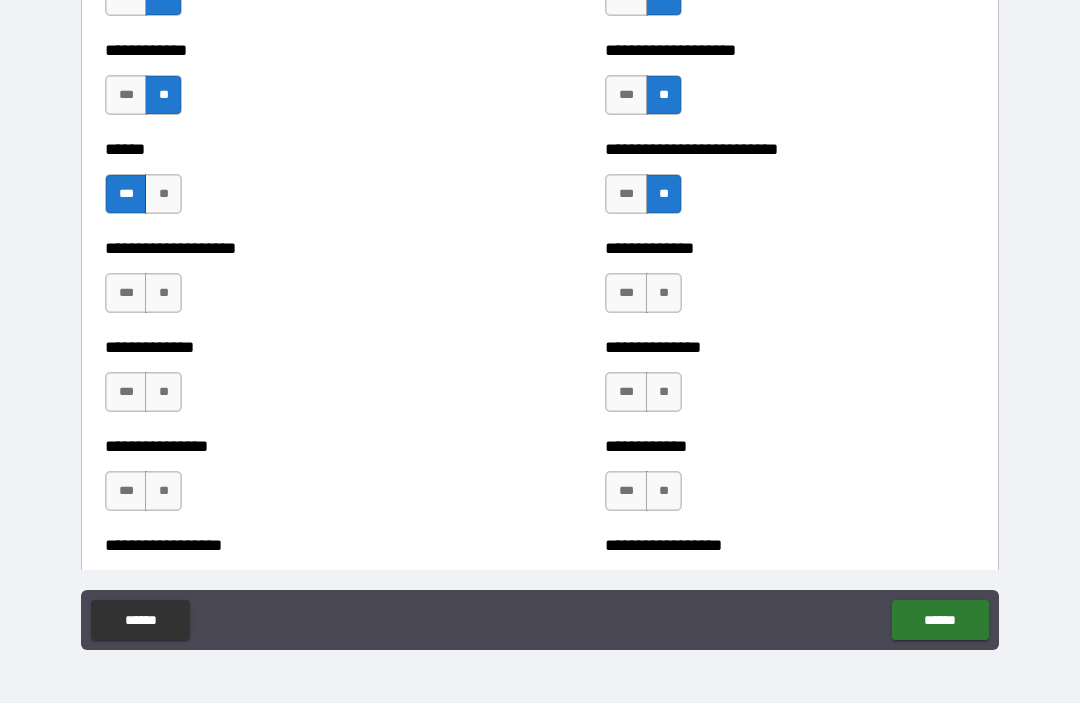 scroll, scrollTop: 4111, scrollLeft: 0, axis: vertical 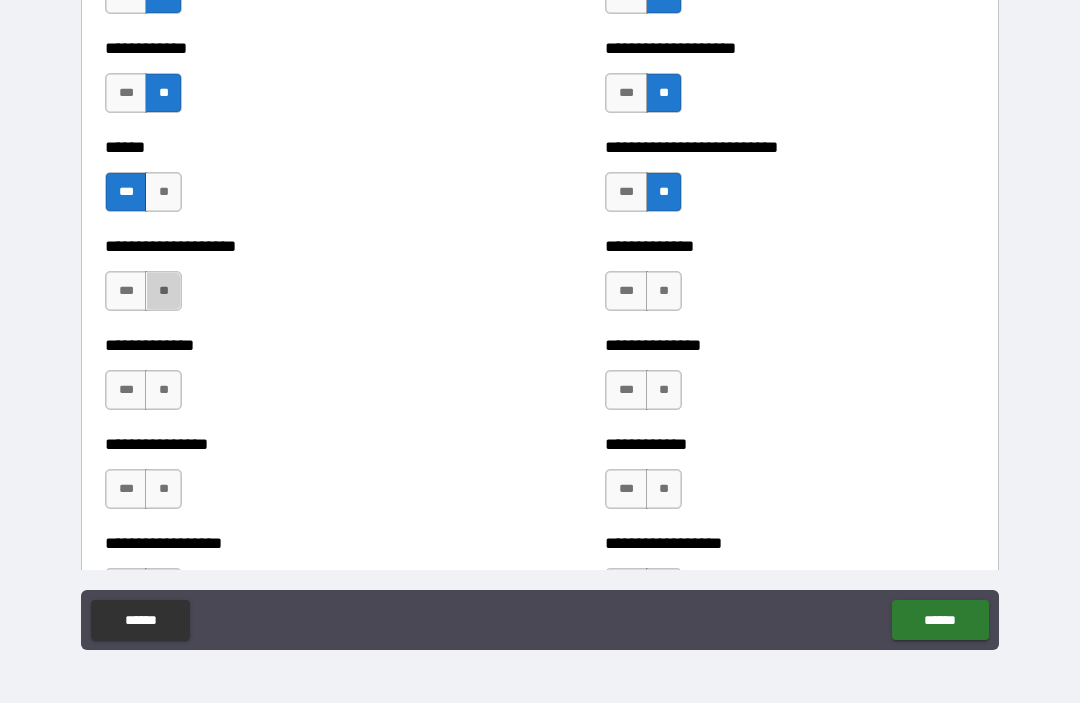 click on "**" at bounding box center (163, 292) 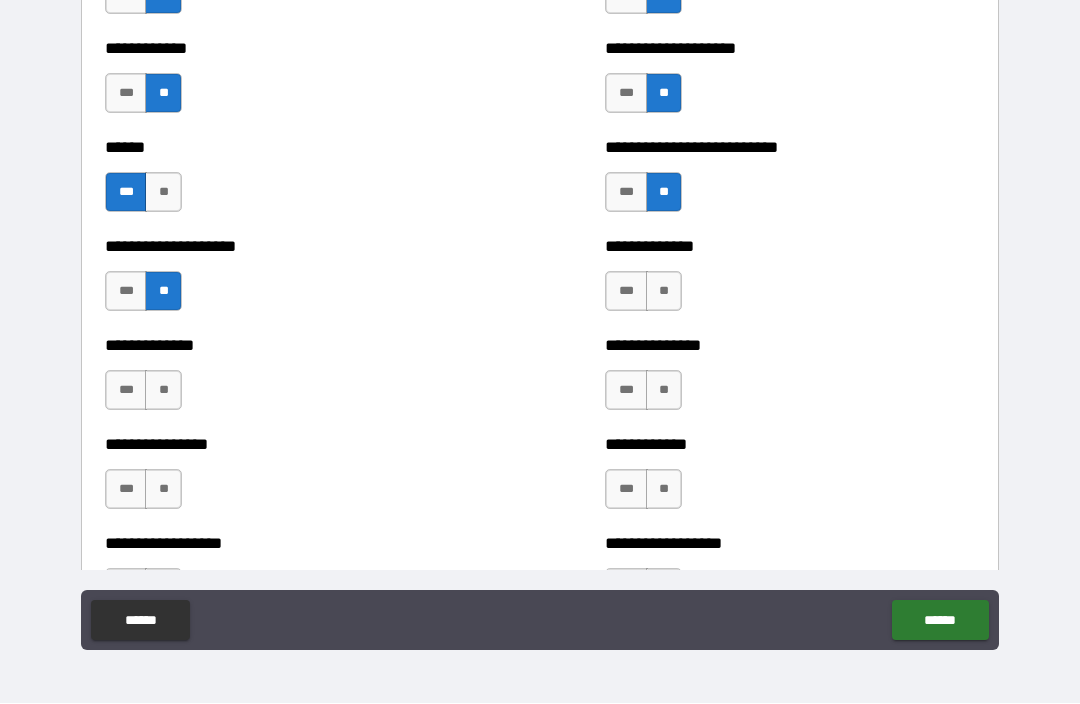click on "**" at bounding box center [664, 292] 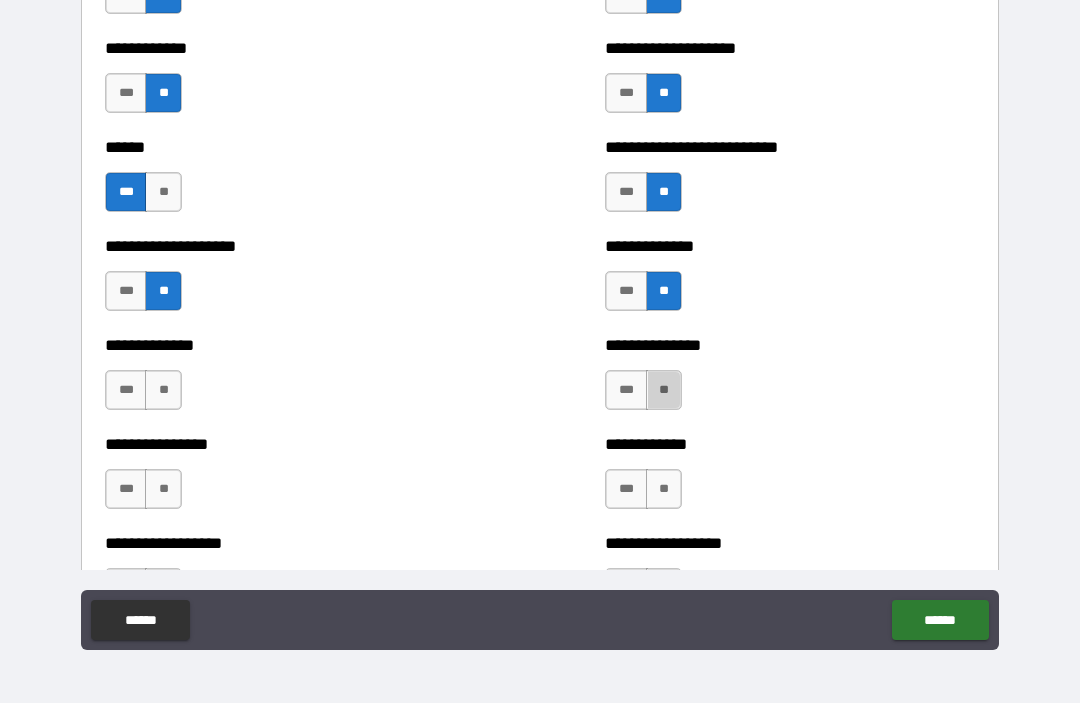 click on "**" at bounding box center (664, 391) 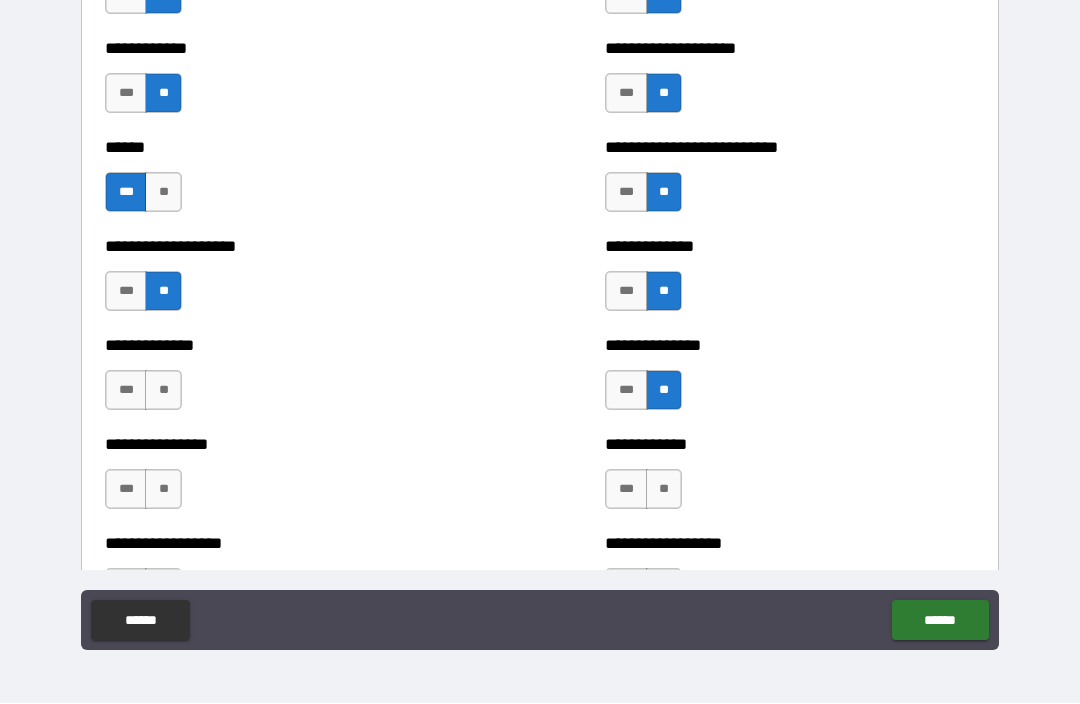click on "**" at bounding box center (163, 391) 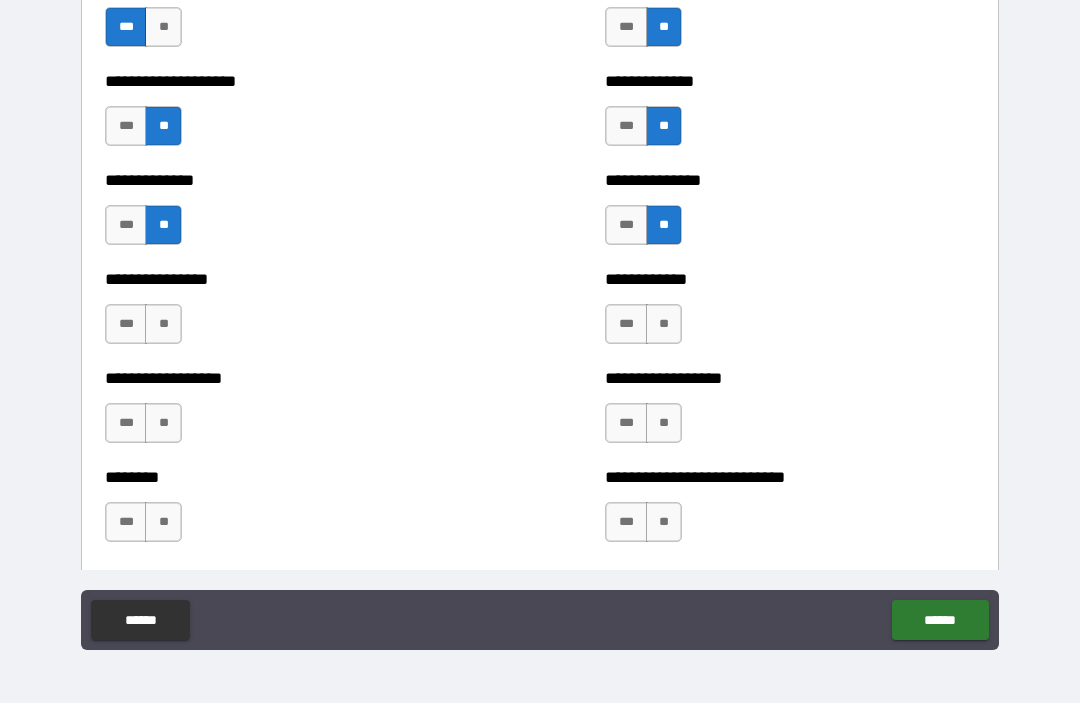scroll, scrollTop: 4278, scrollLeft: 0, axis: vertical 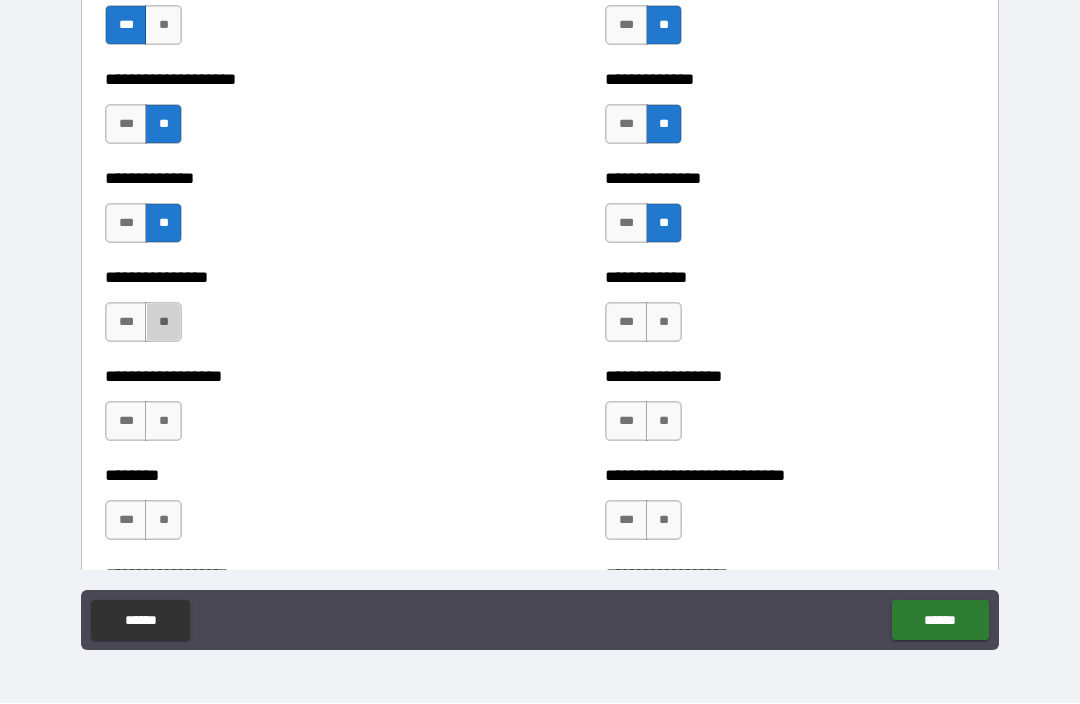 click on "**" at bounding box center [163, 323] 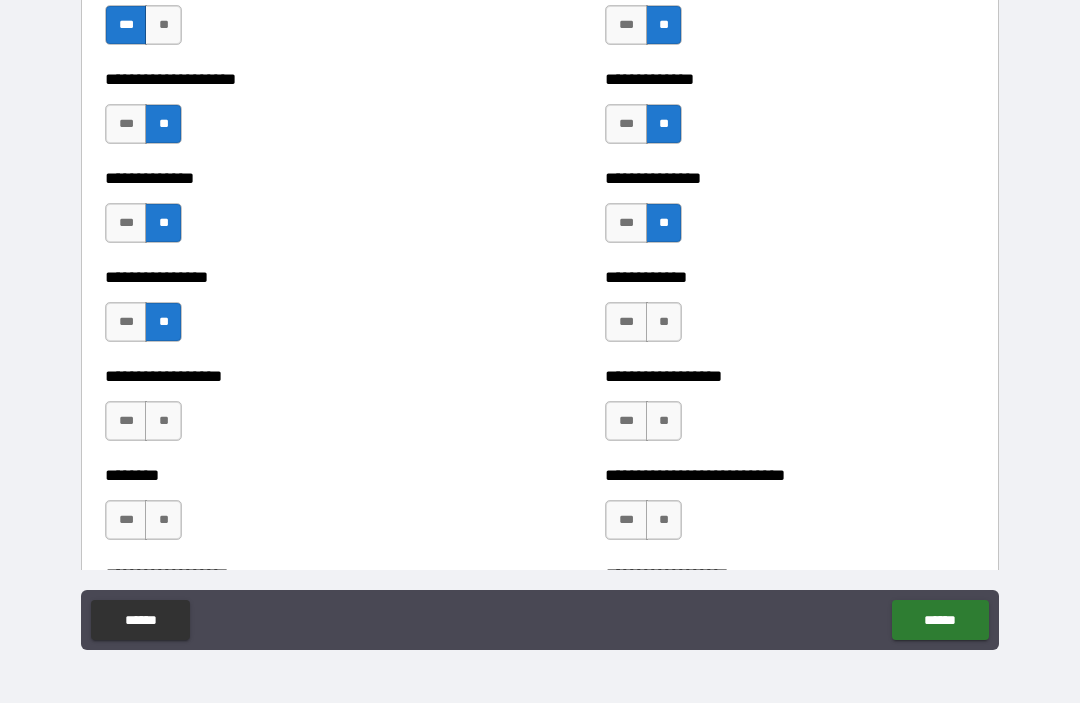 click on "**" at bounding box center (163, 422) 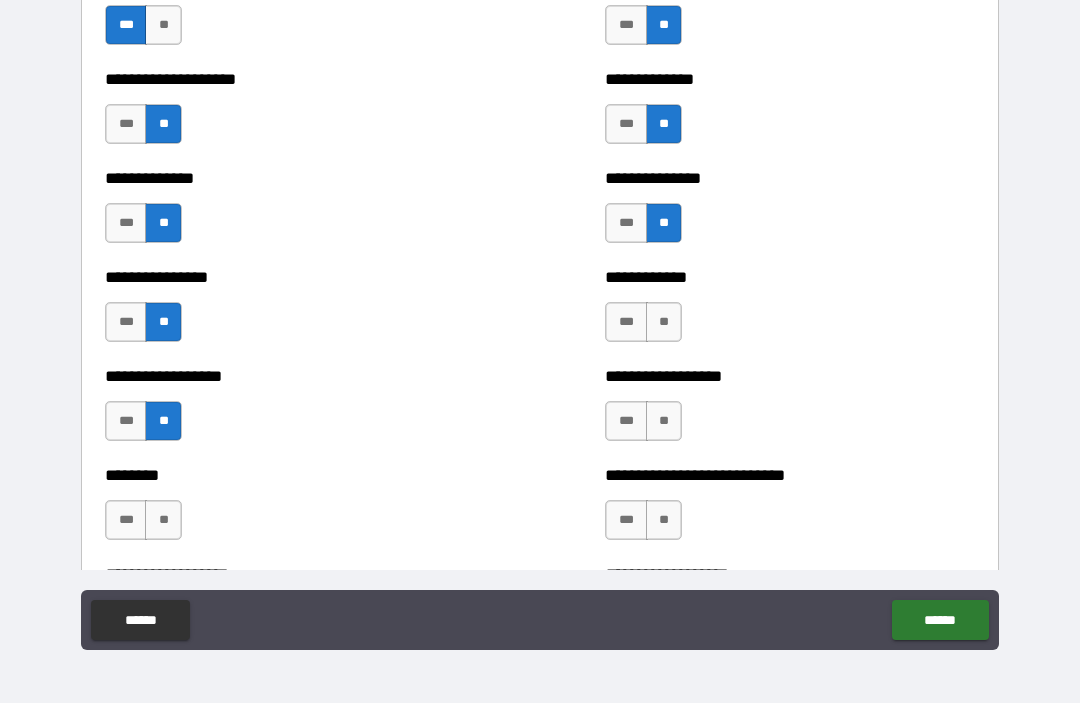 click on "**" at bounding box center (664, 323) 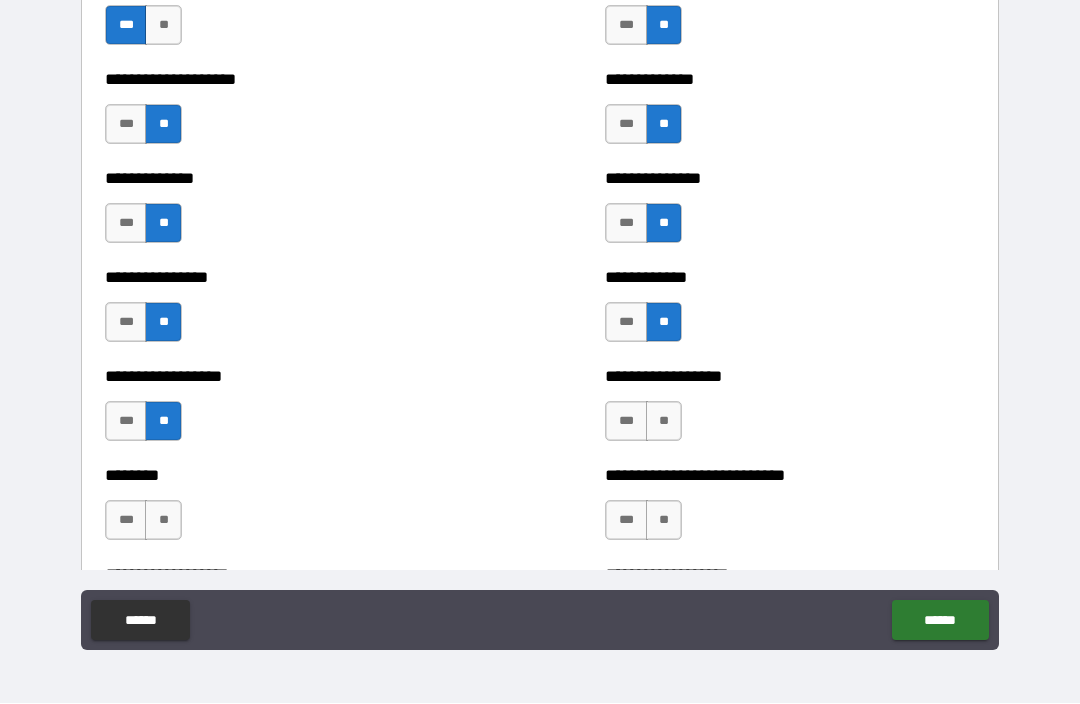 click on "**" at bounding box center [664, 422] 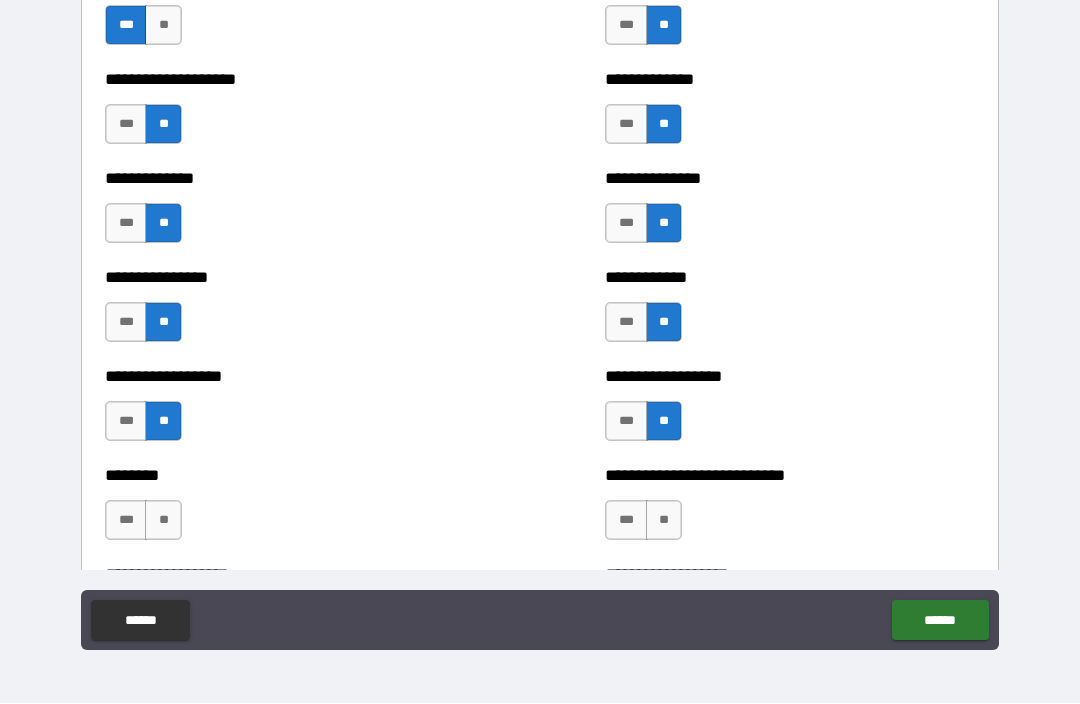 click on "**" at bounding box center (664, 521) 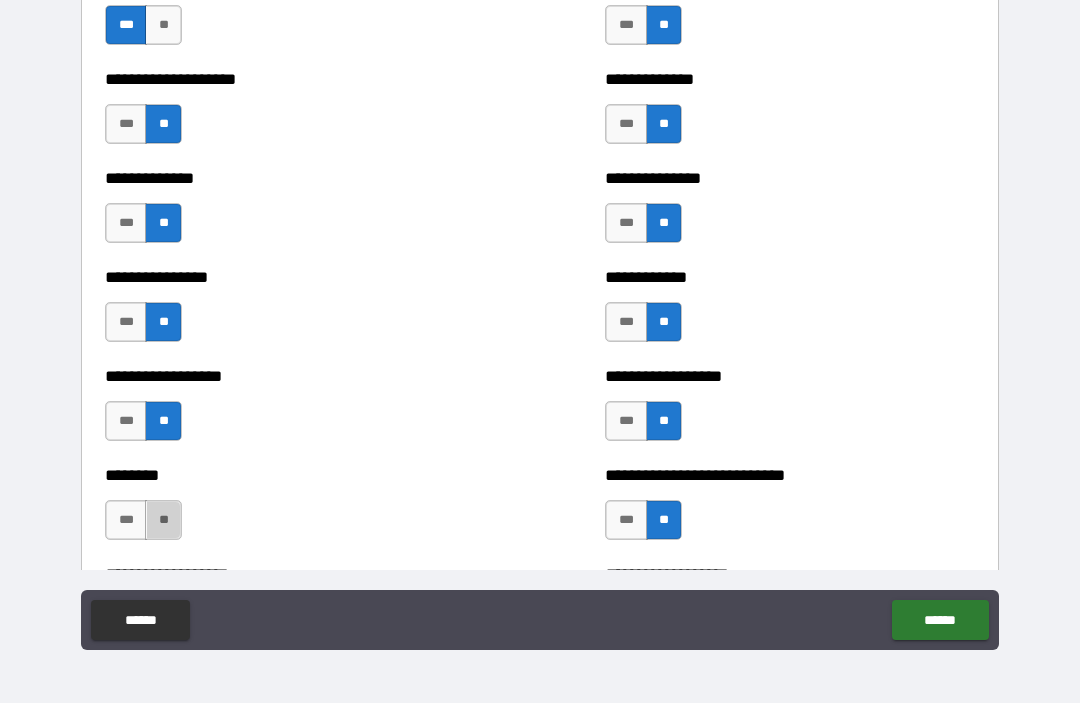 click on "**" at bounding box center (163, 521) 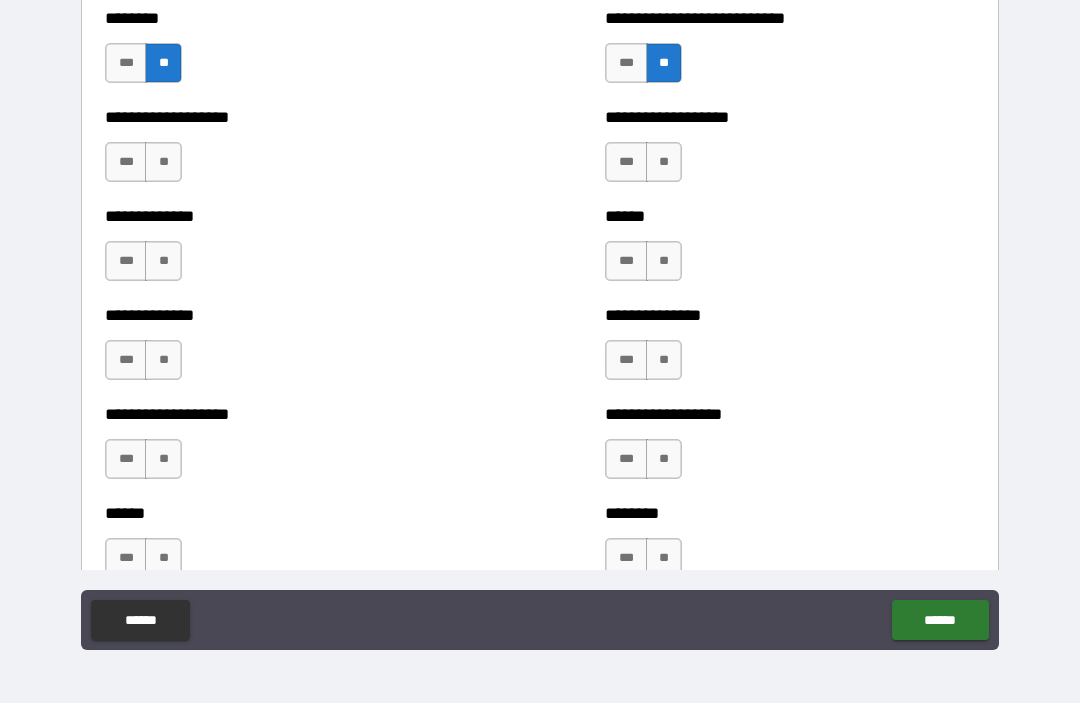 scroll, scrollTop: 4740, scrollLeft: 0, axis: vertical 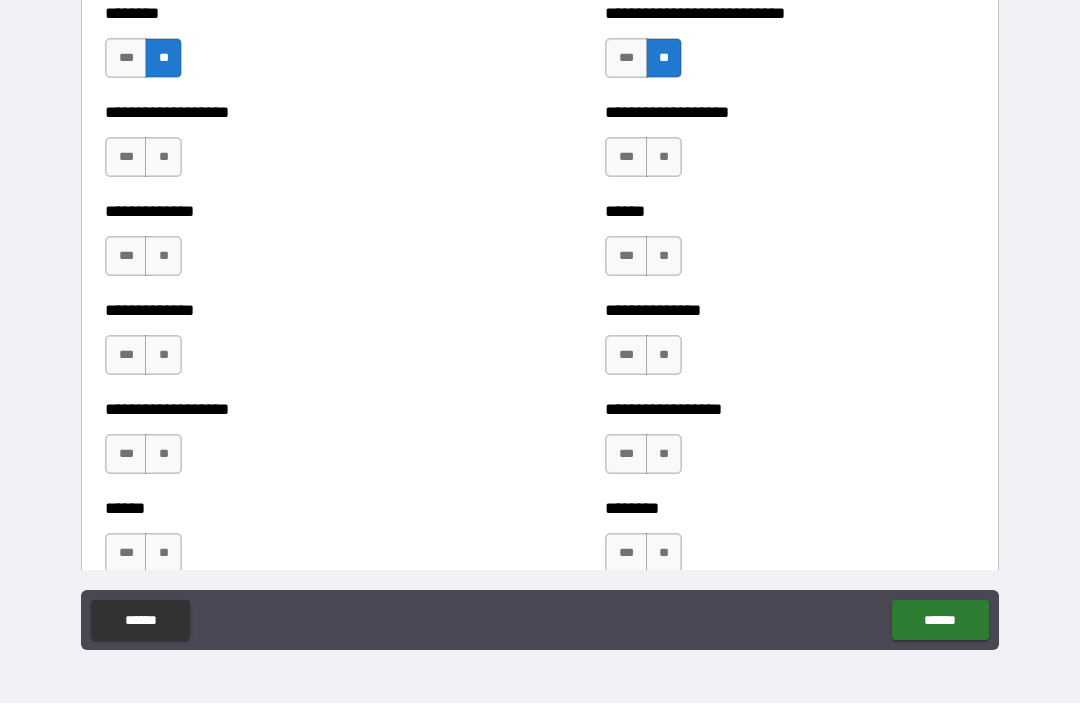 click on "**" at bounding box center (163, 158) 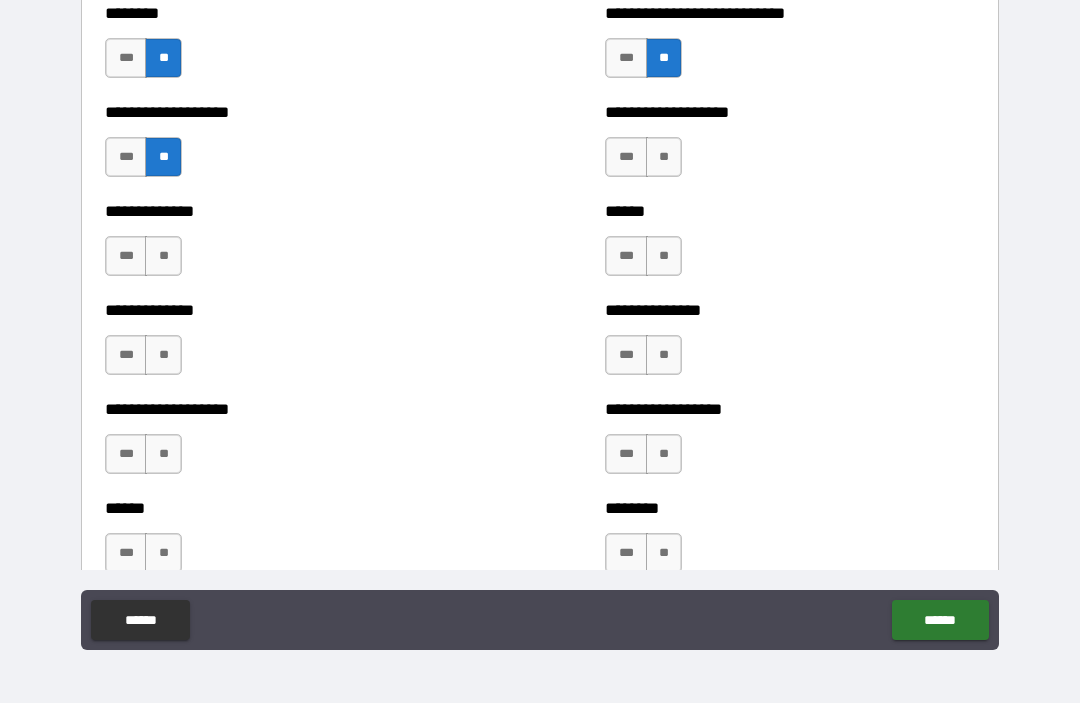 click on "**" at bounding box center (163, 257) 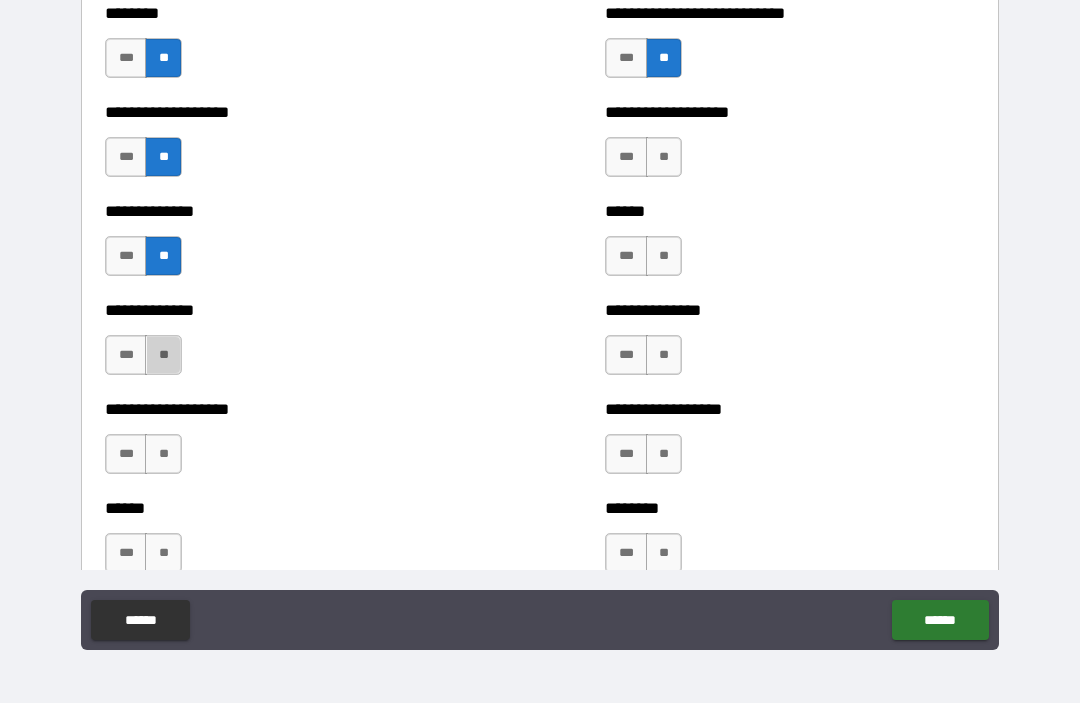 click on "**" at bounding box center [163, 356] 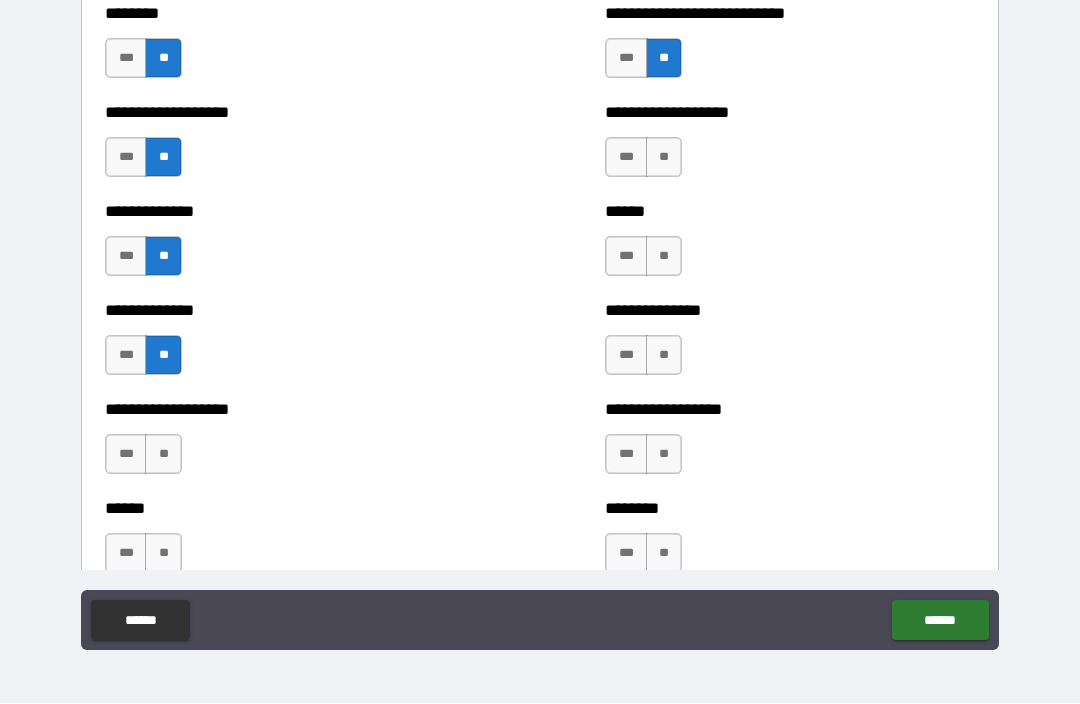 click on "**" at bounding box center [664, 158] 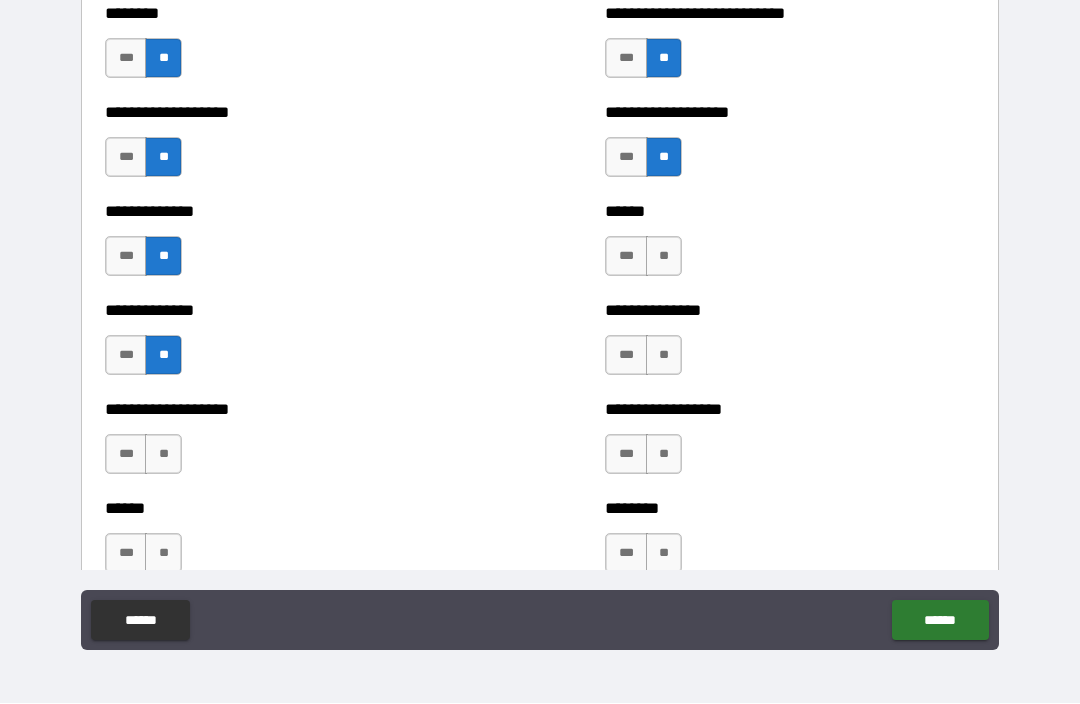 click on "**" at bounding box center (664, 257) 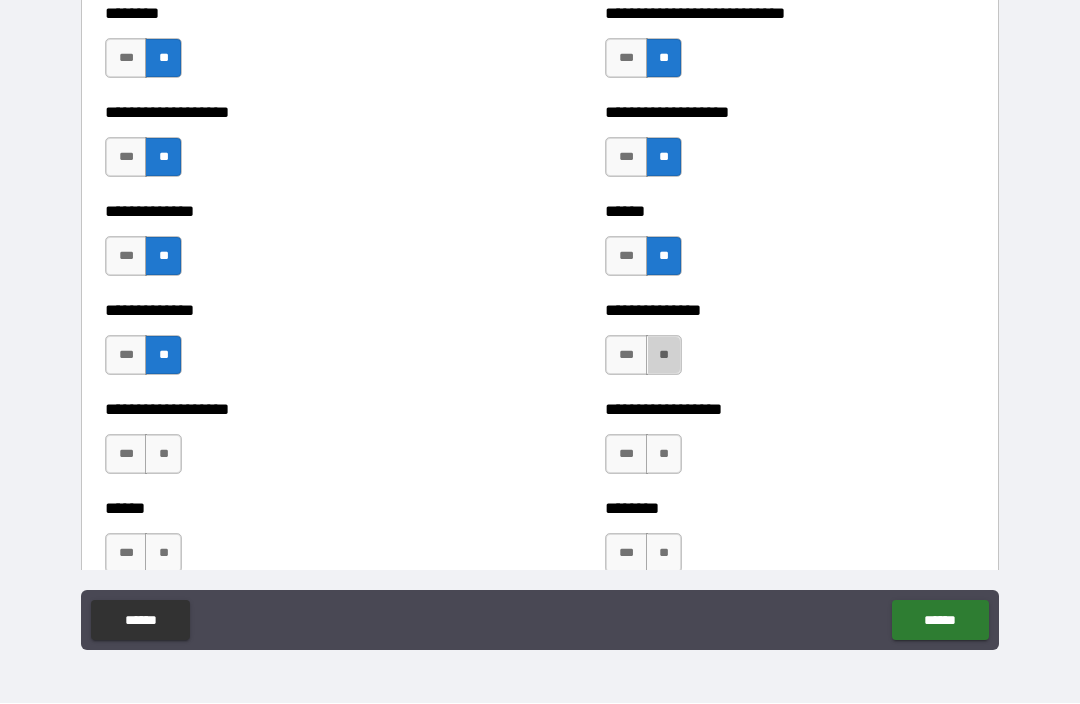 click on "**" at bounding box center (664, 356) 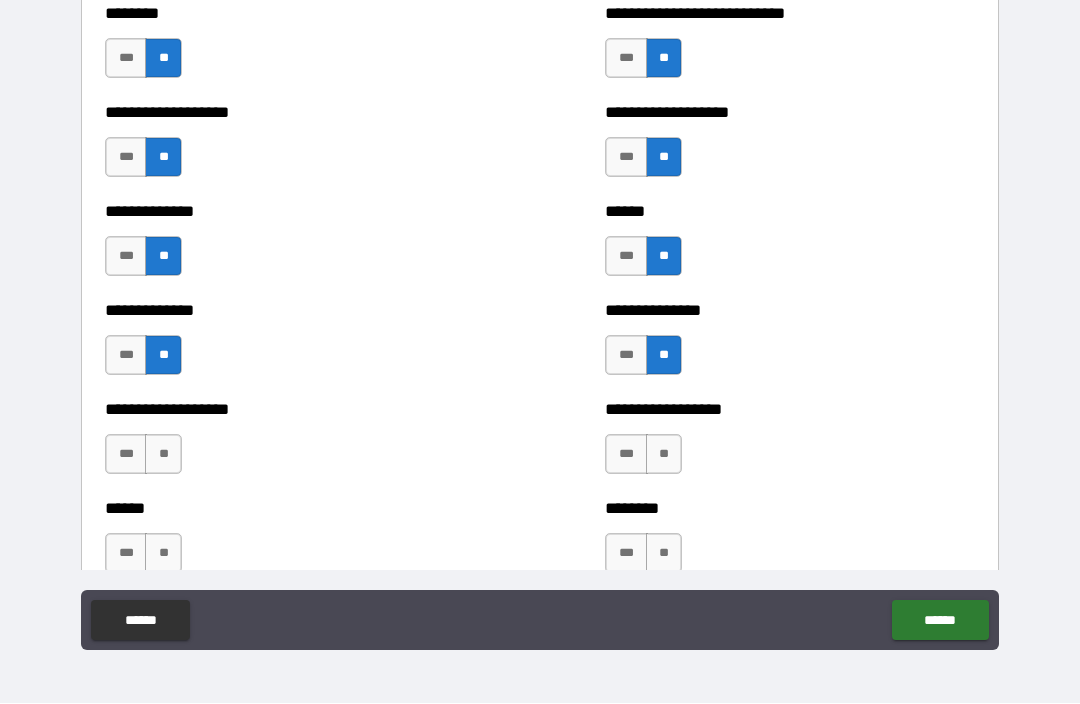 click on "**" at bounding box center (664, 455) 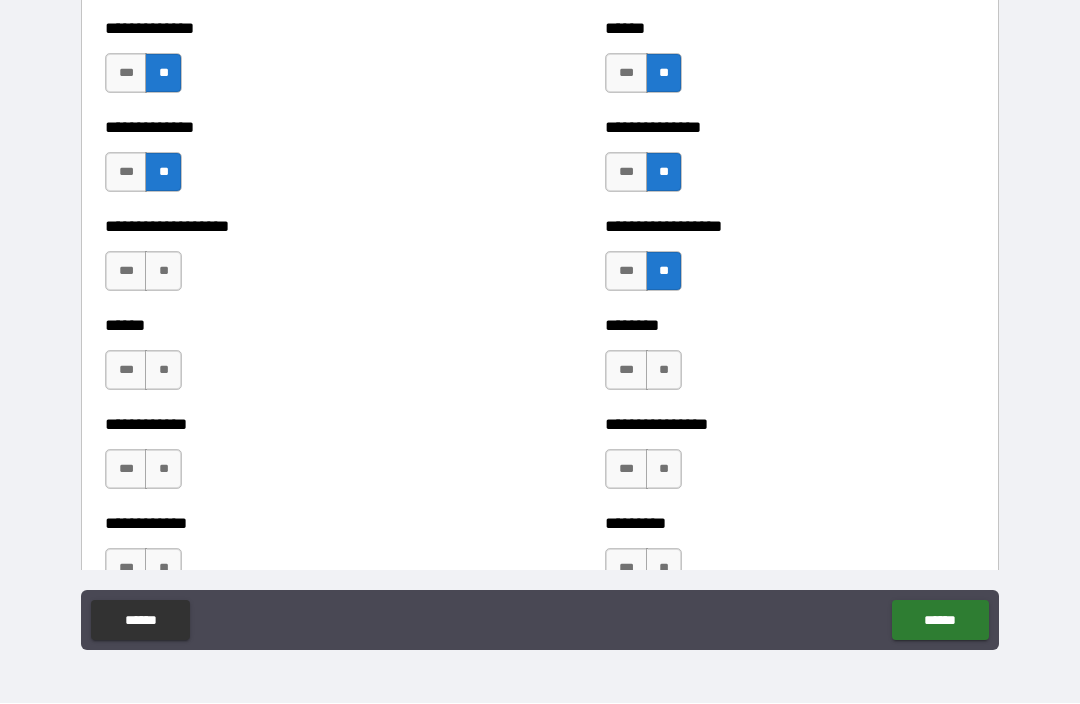 scroll, scrollTop: 4929, scrollLeft: 0, axis: vertical 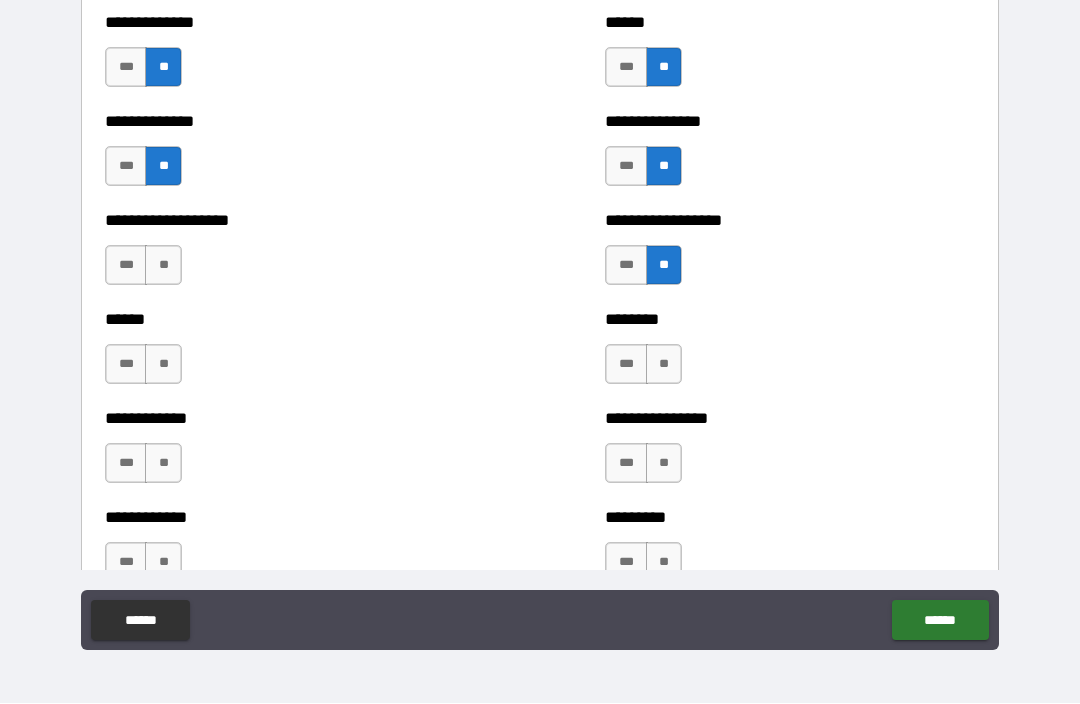 click on "**" at bounding box center [163, 266] 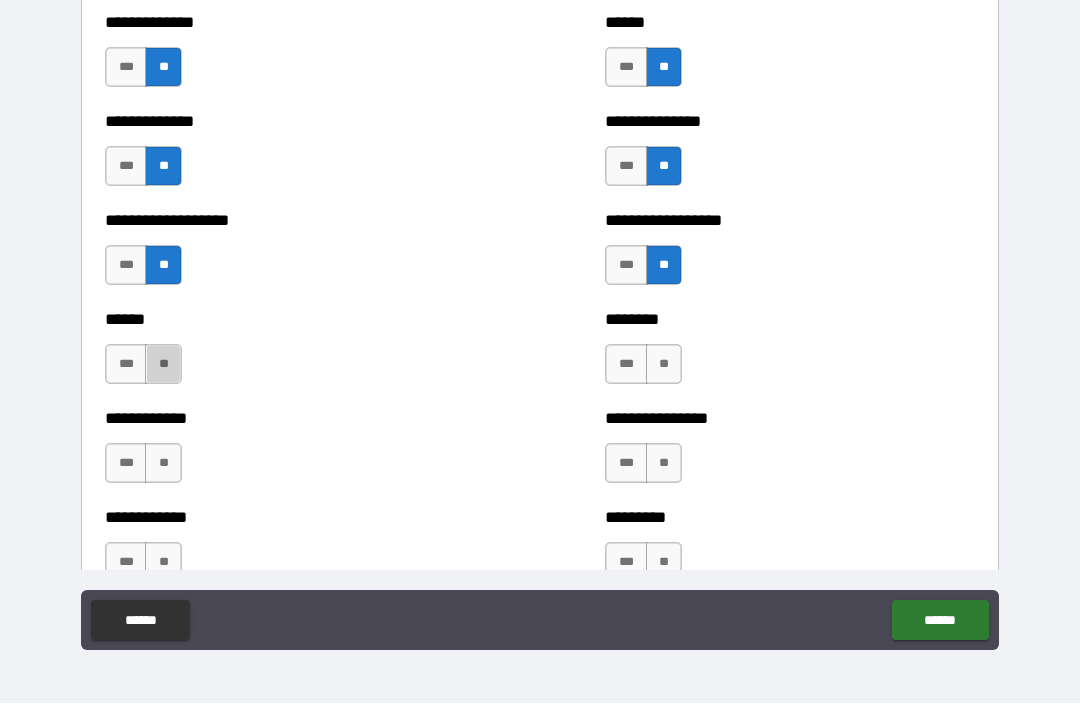 click on "**" at bounding box center (163, 365) 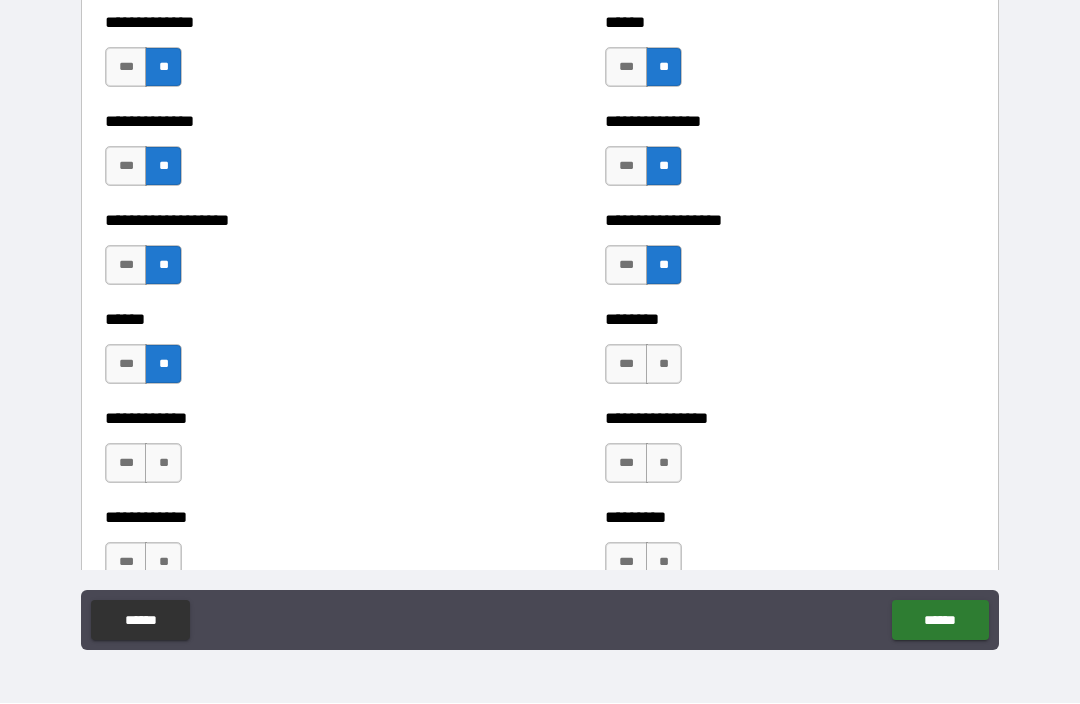 click on "**" at bounding box center (664, 365) 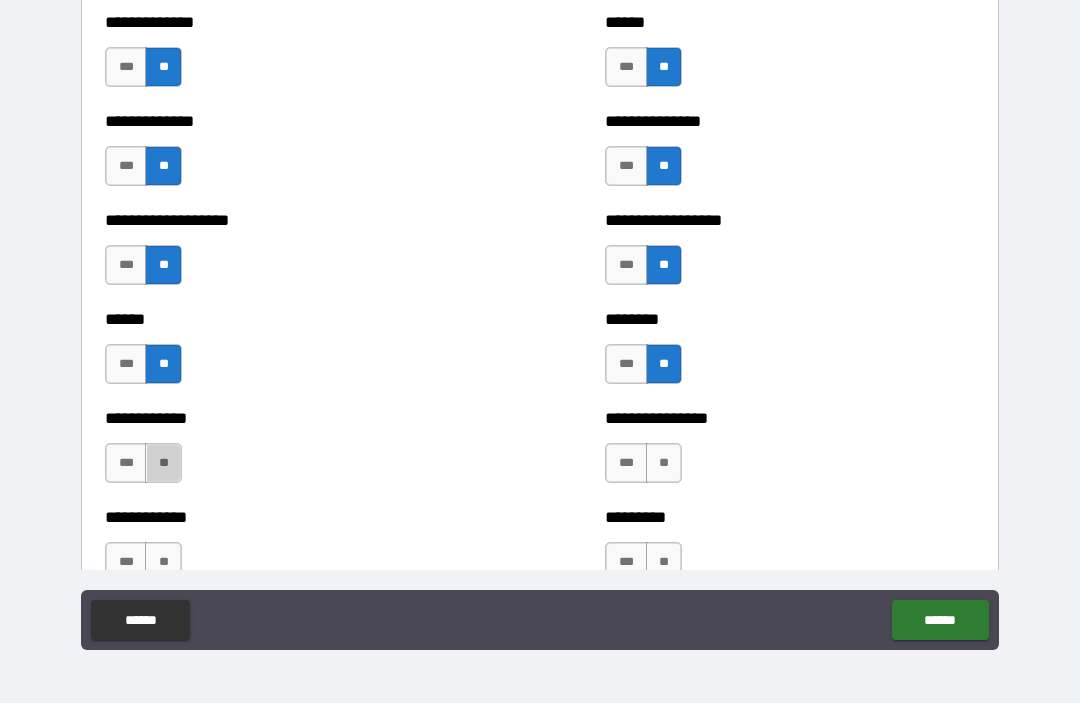 click on "**" at bounding box center (163, 464) 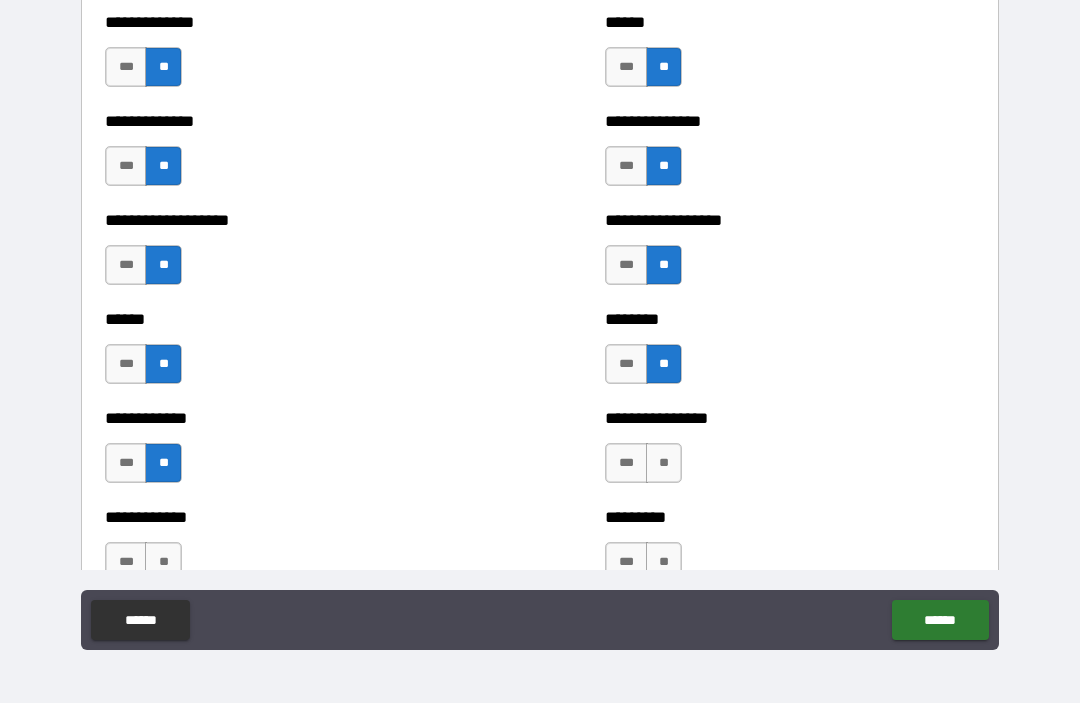 click on "**" at bounding box center (664, 464) 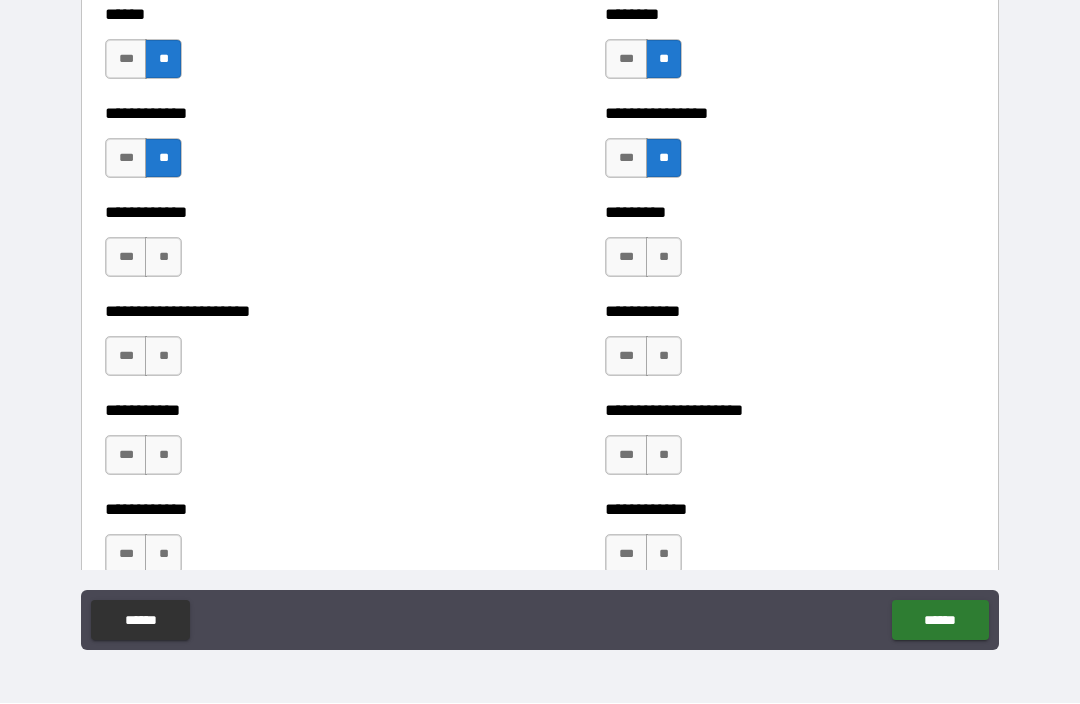 scroll, scrollTop: 5237, scrollLeft: 0, axis: vertical 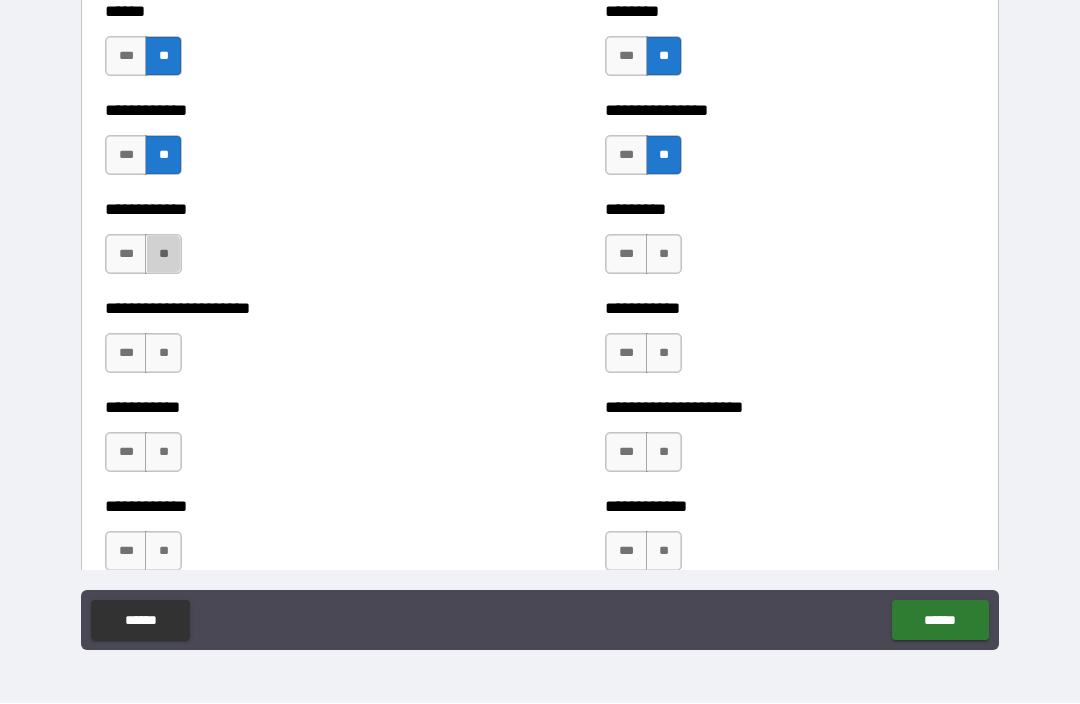 click on "**" at bounding box center [163, 255] 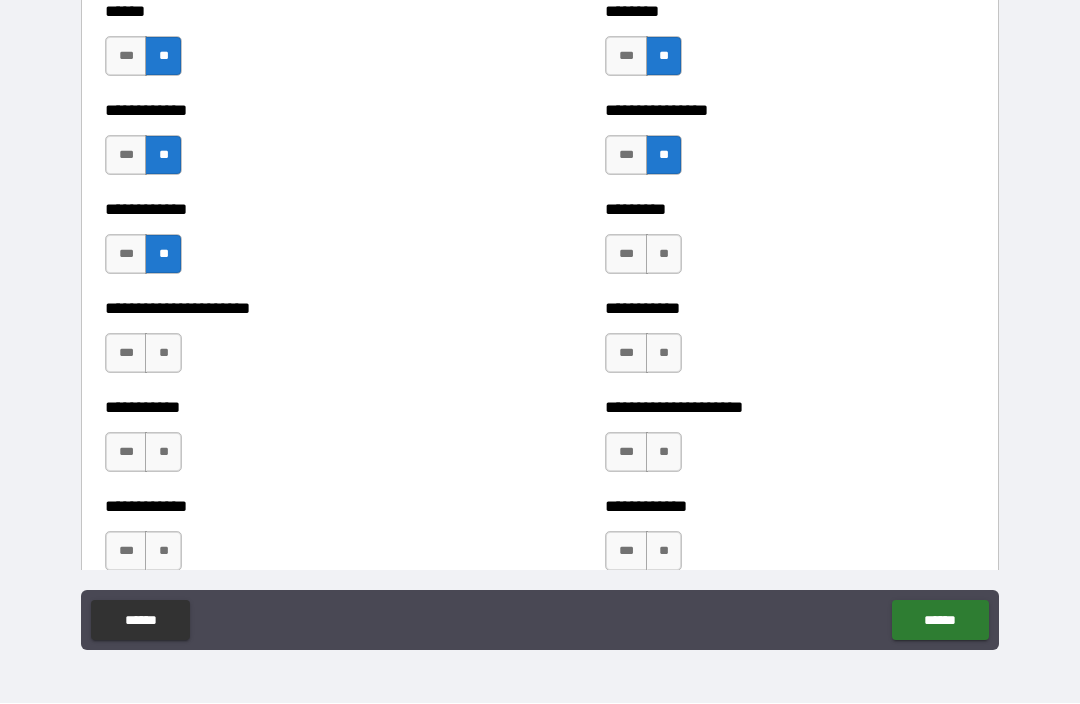 click on "**" at bounding box center (664, 255) 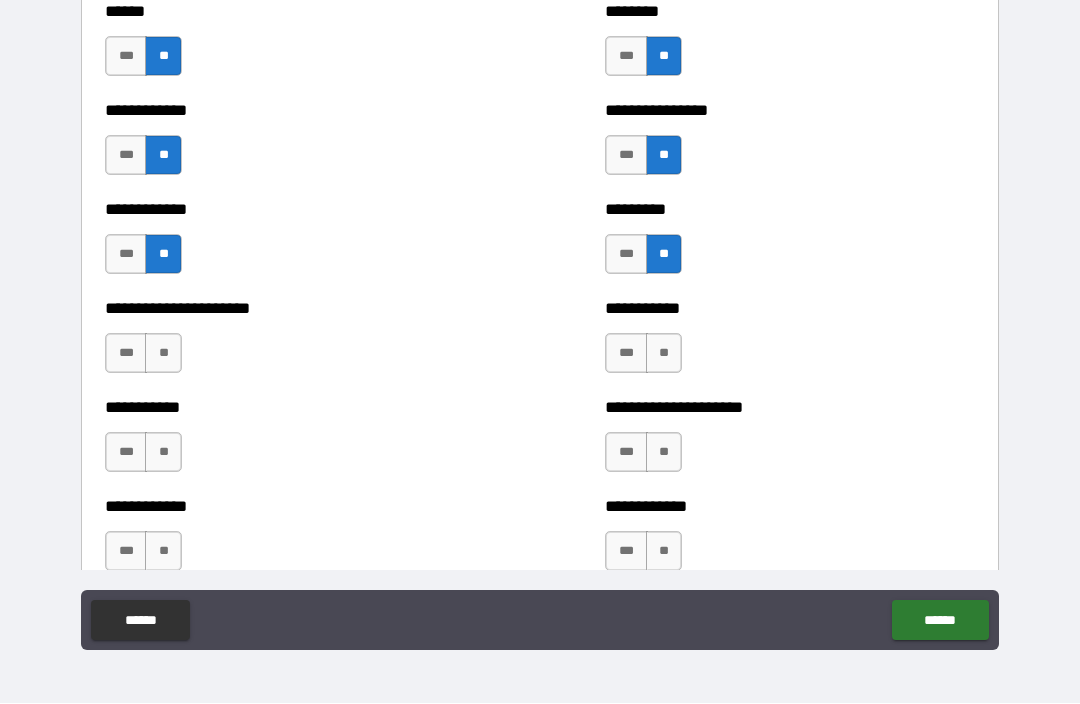 click on "**" at bounding box center (664, 354) 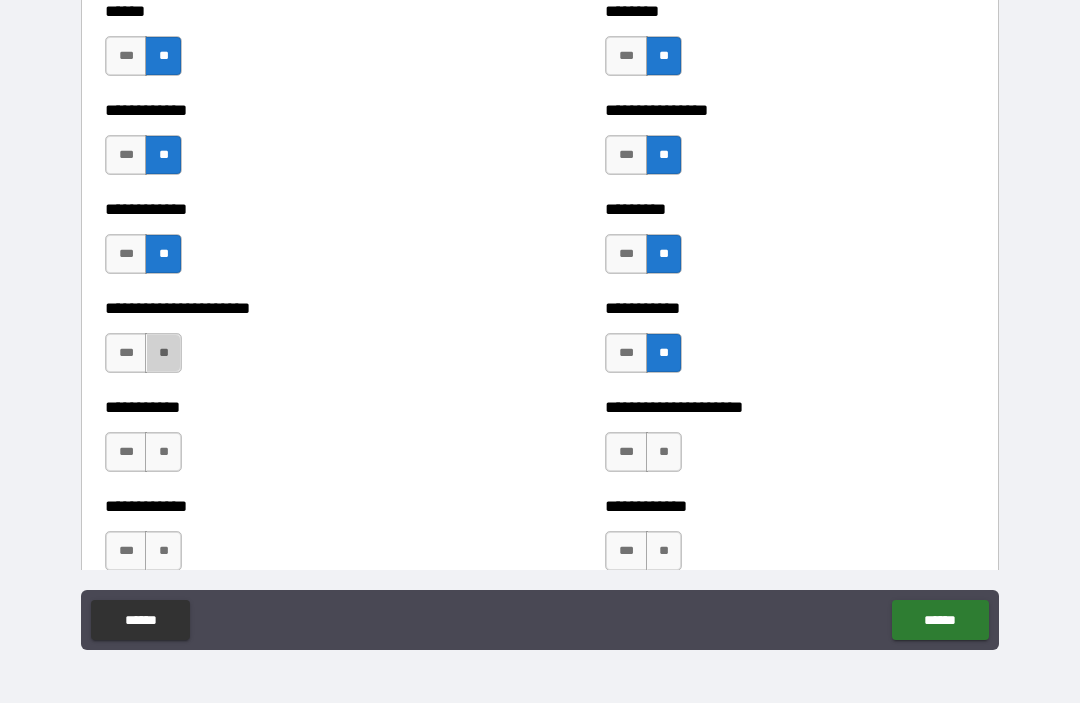 click on "**" at bounding box center (163, 354) 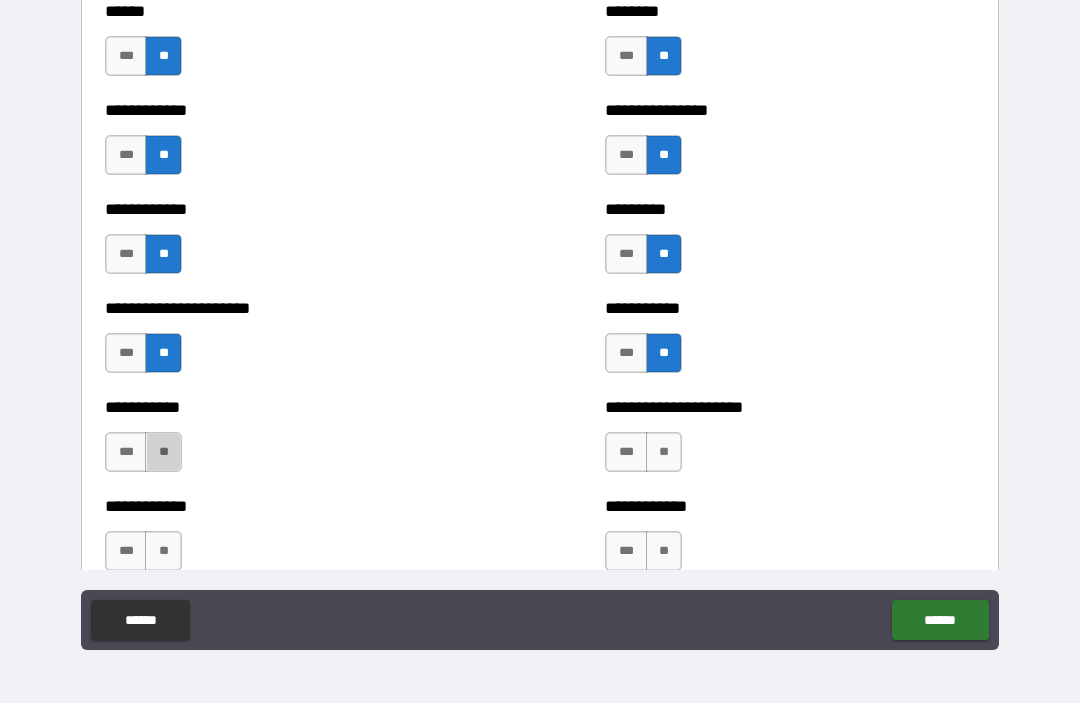 click on "**" at bounding box center [163, 453] 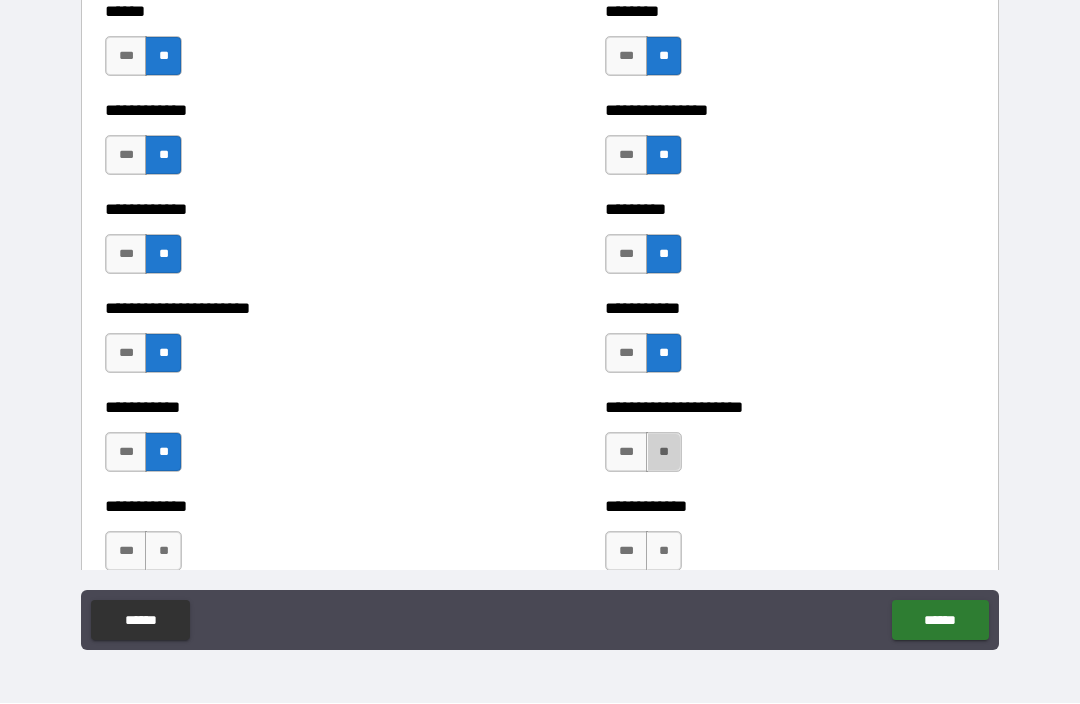 click on "**" at bounding box center [664, 453] 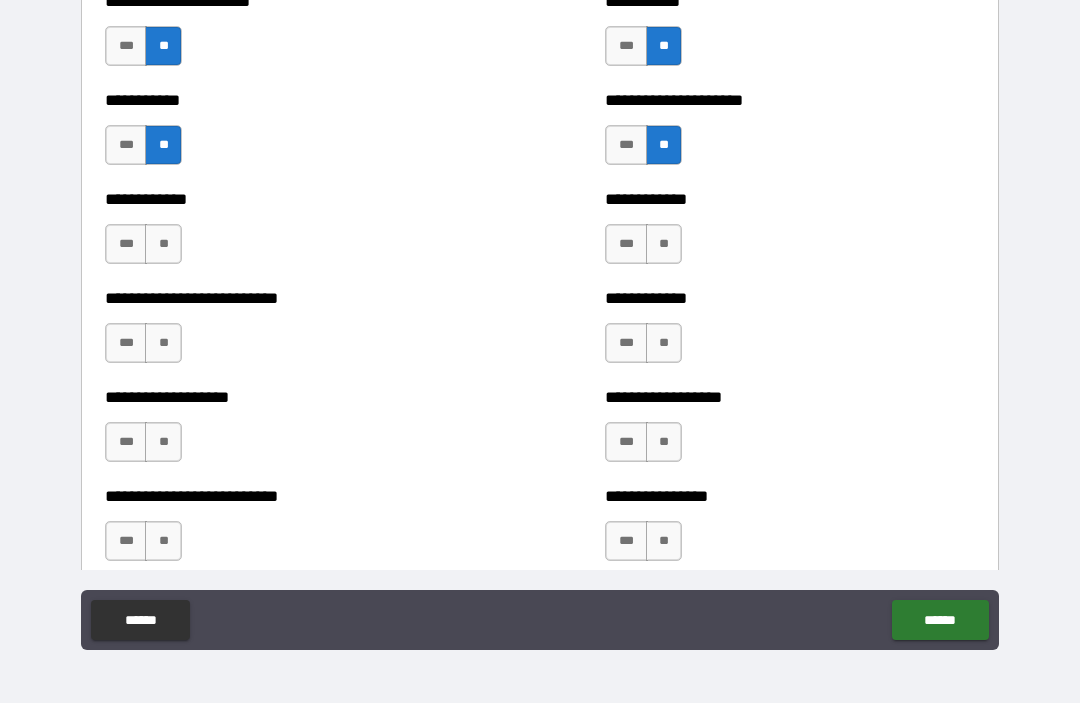 scroll, scrollTop: 5548, scrollLeft: 0, axis: vertical 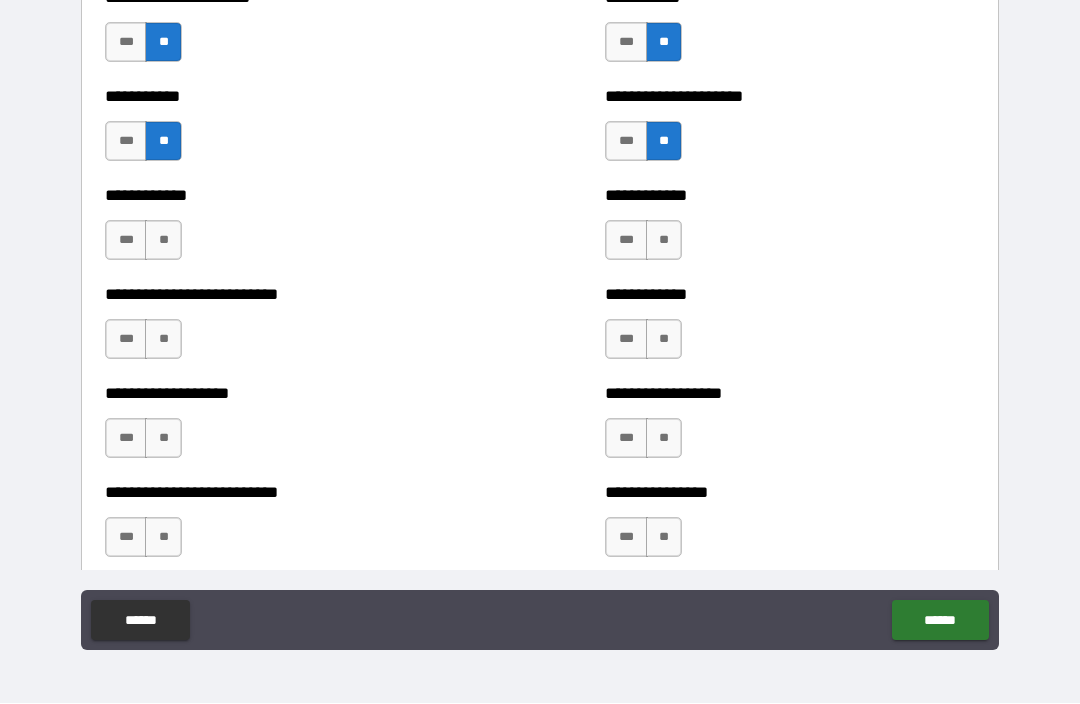 click on "**" at bounding box center (163, 241) 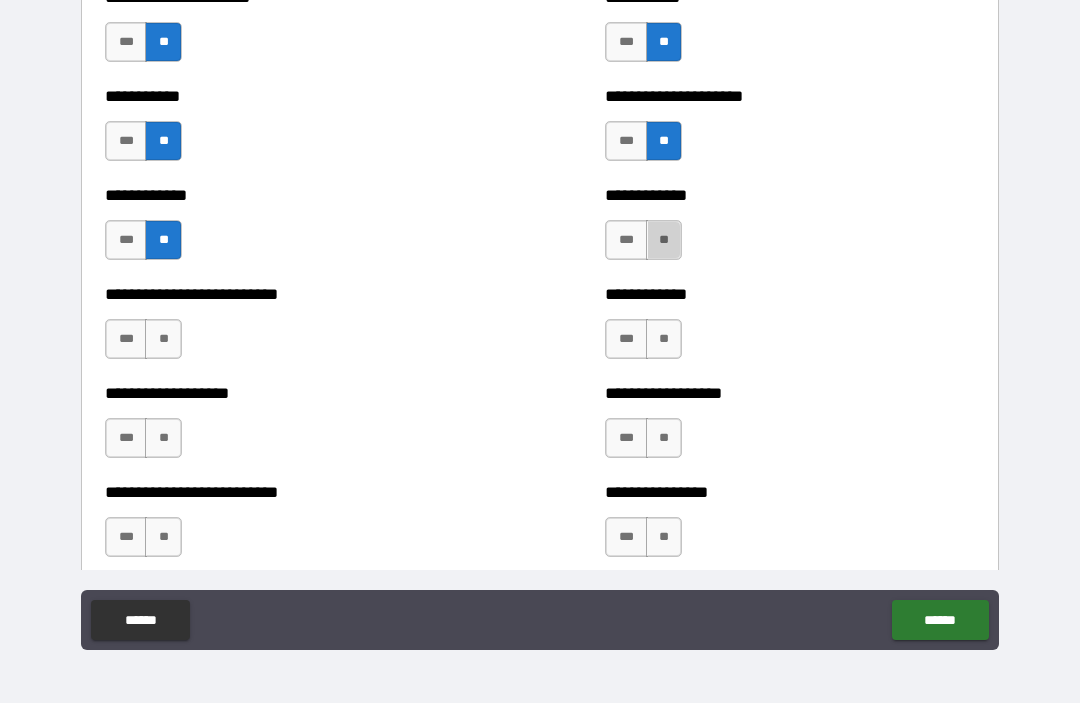 click on "**" at bounding box center (664, 241) 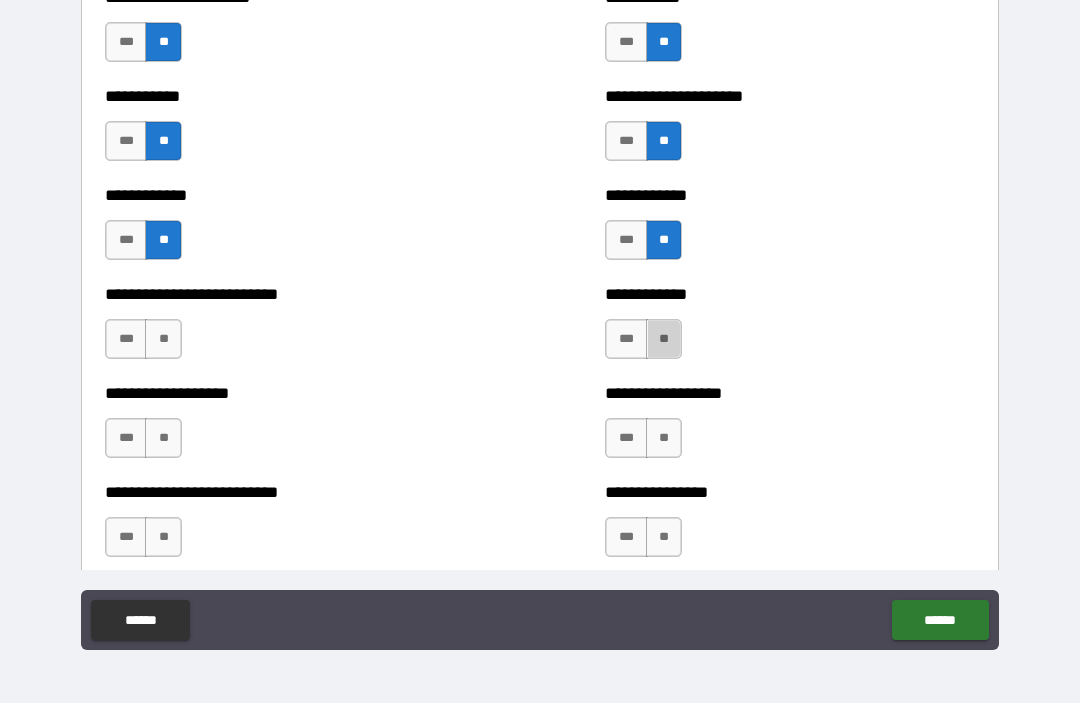 click on "**" at bounding box center [664, 340] 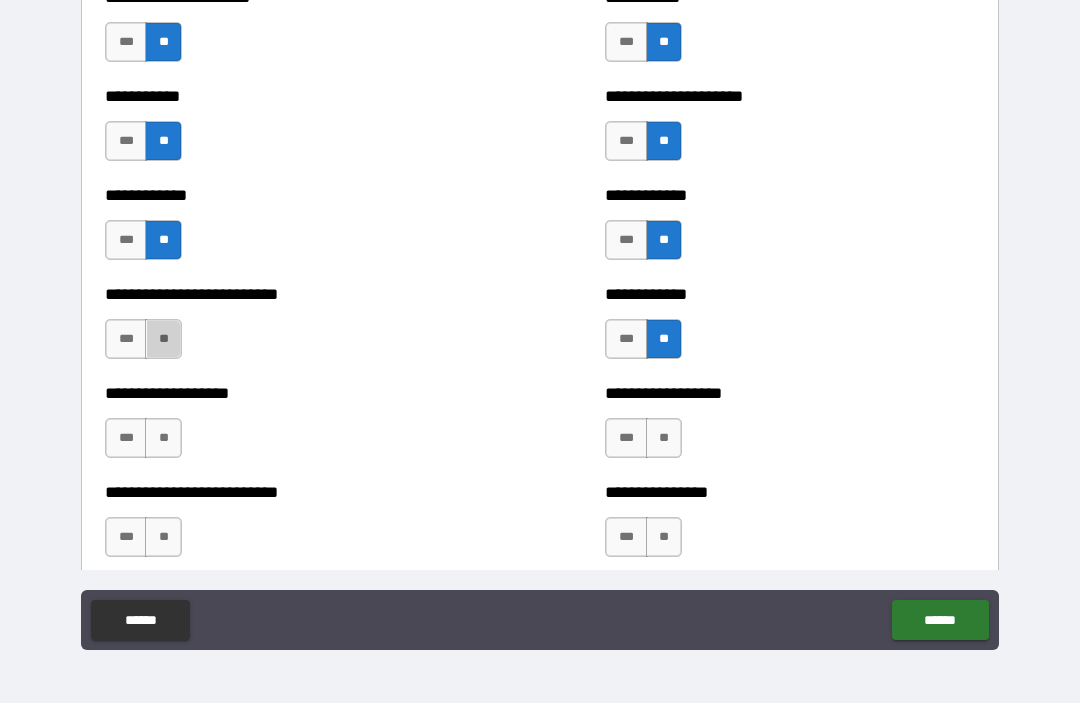 click on "**" at bounding box center (163, 340) 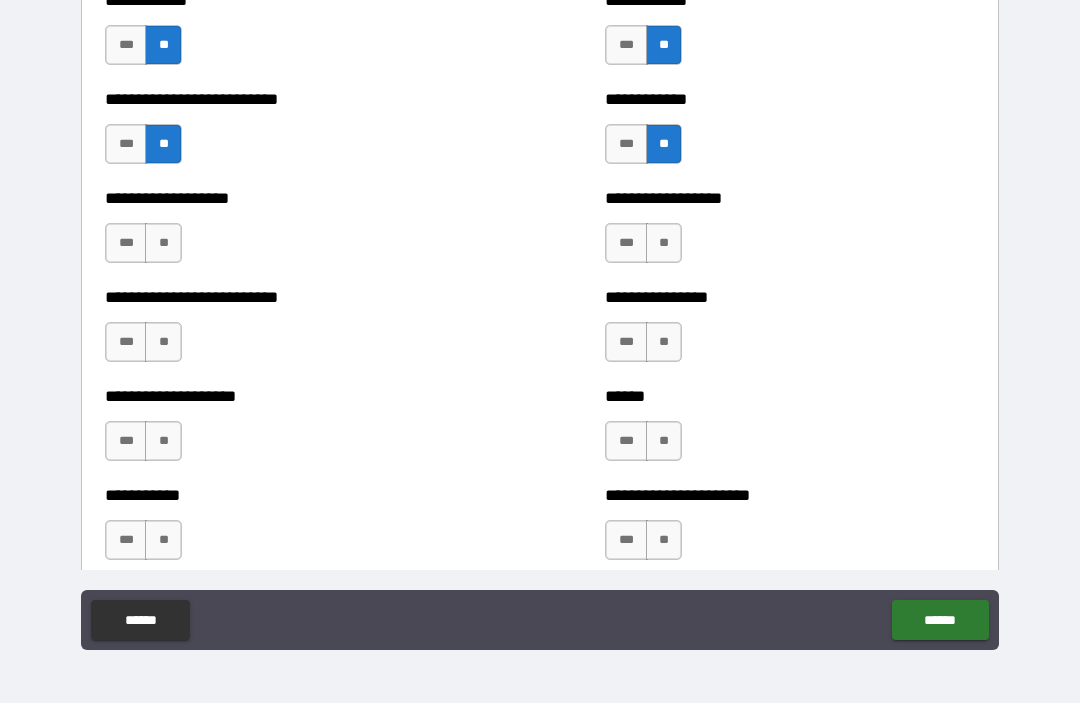 scroll, scrollTop: 5745, scrollLeft: 0, axis: vertical 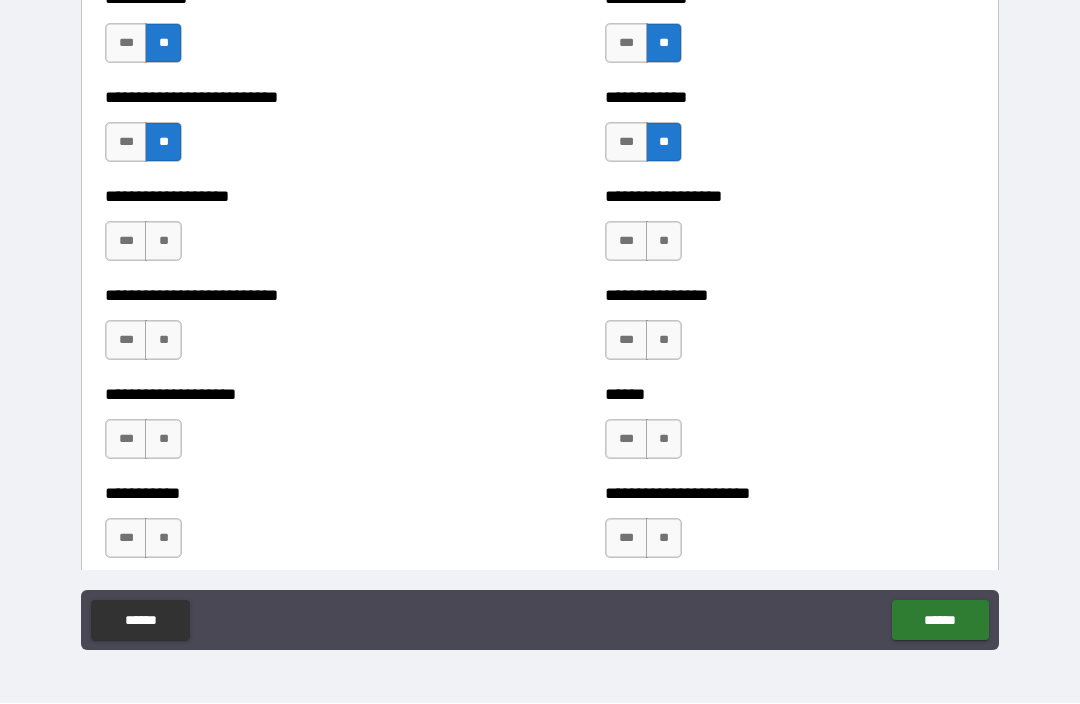 click on "**" at bounding box center [163, 242] 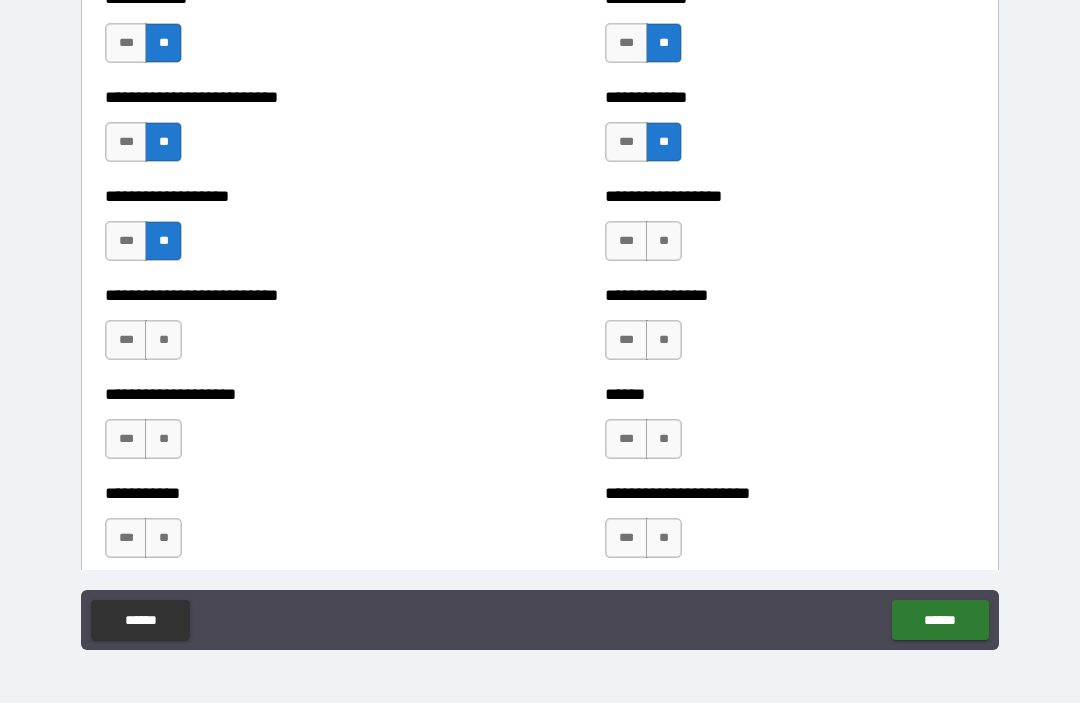 click on "**" at bounding box center [664, 242] 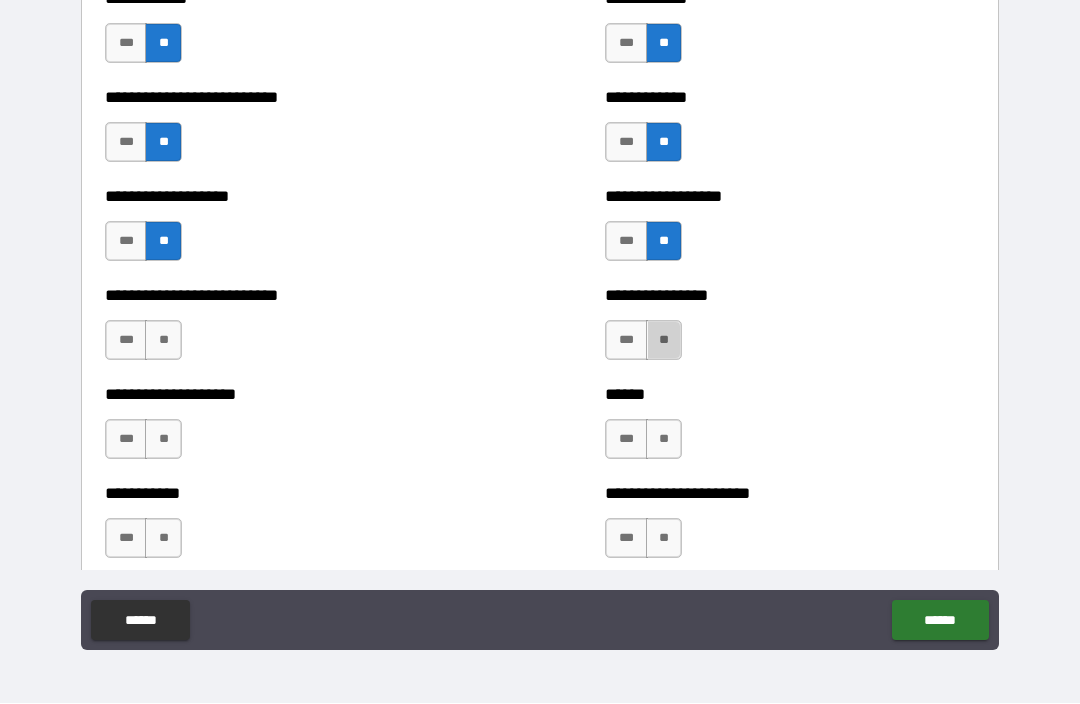 click on "**" at bounding box center (664, 341) 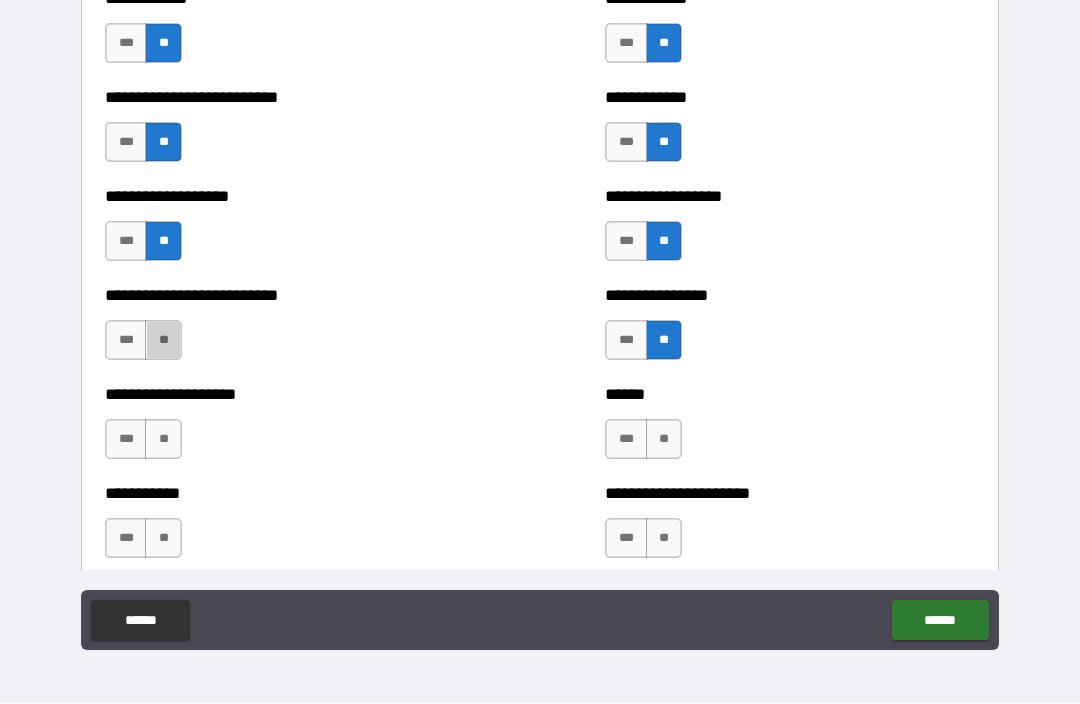 click on "**" at bounding box center [163, 341] 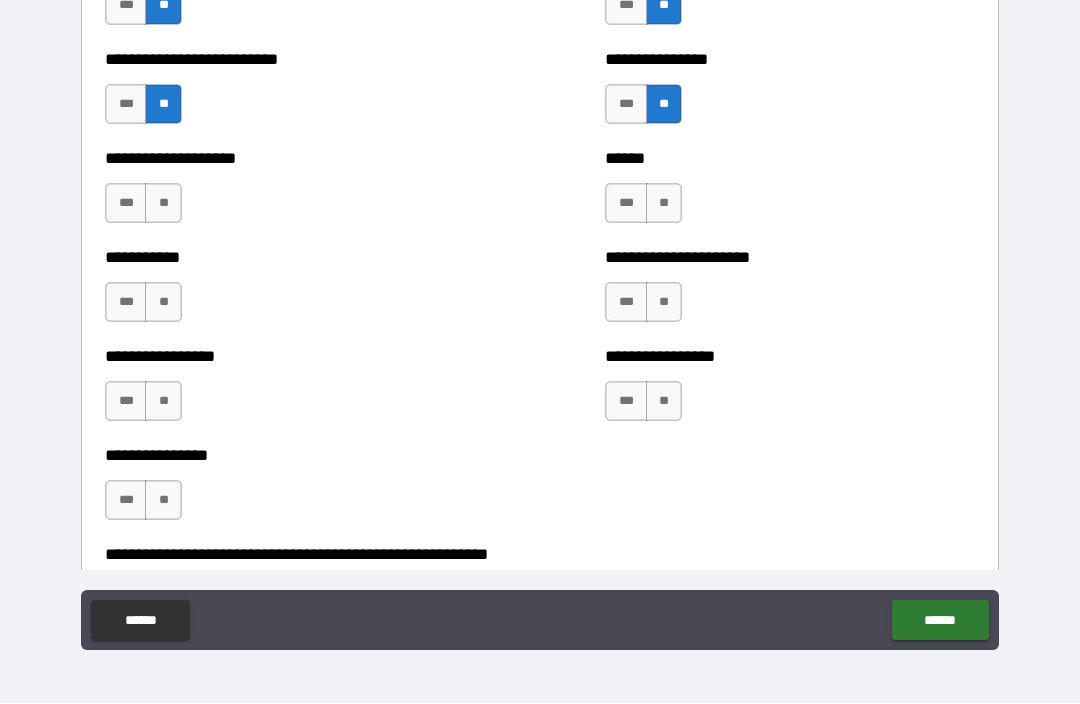 scroll, scrollTop: 5993, scrollLeft: 0, axis: vertical 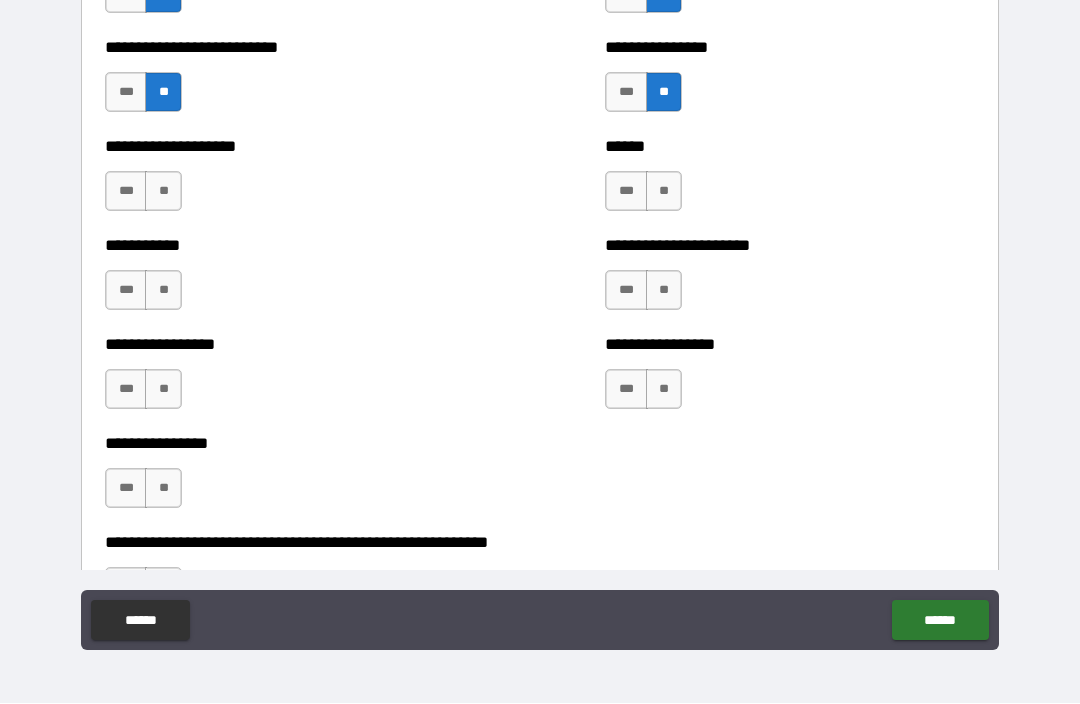 click on "**" at bounding box center [163, 192] 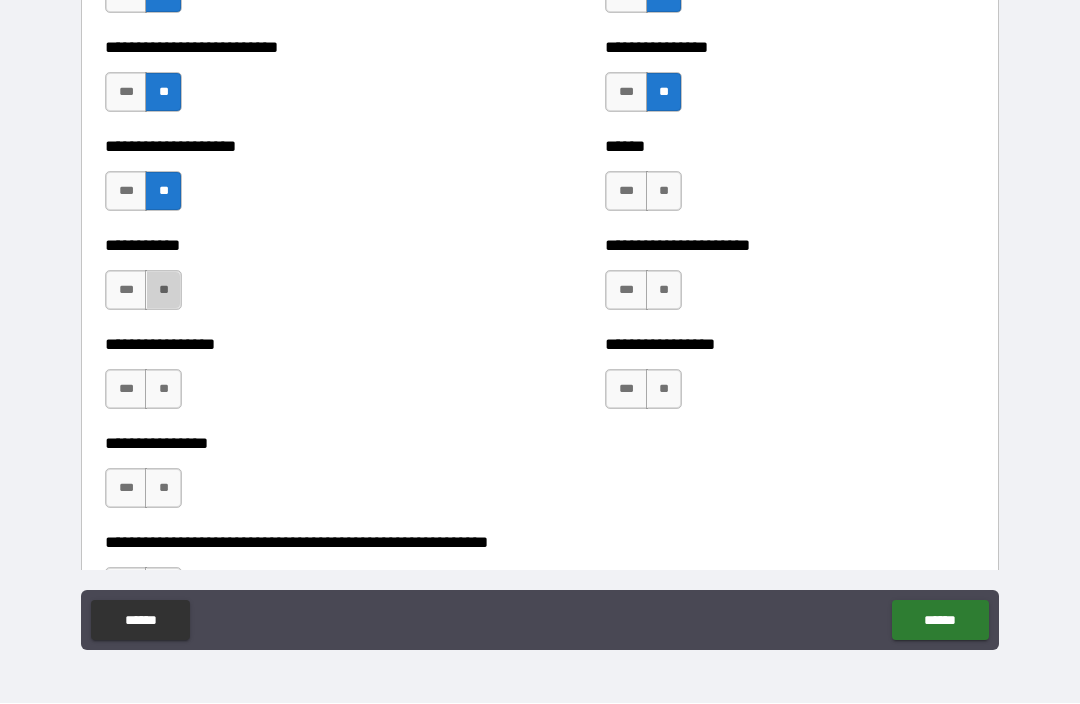 click on "**" at bounding box center [163, 291] 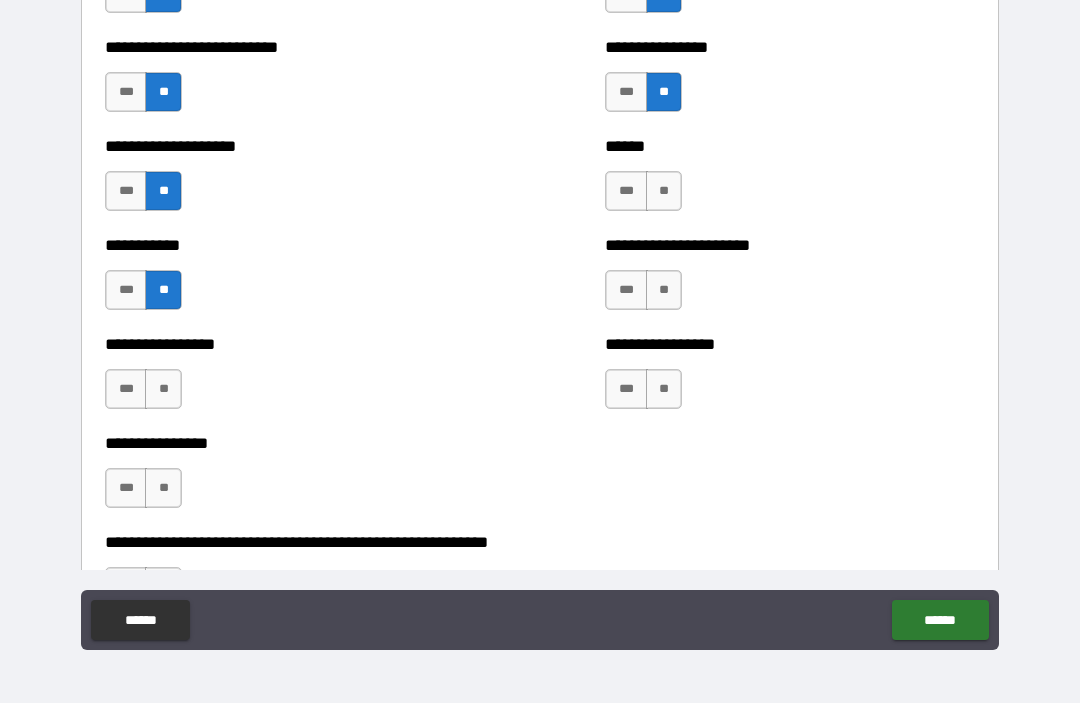 click on "**" at bounding box center (163, 390) 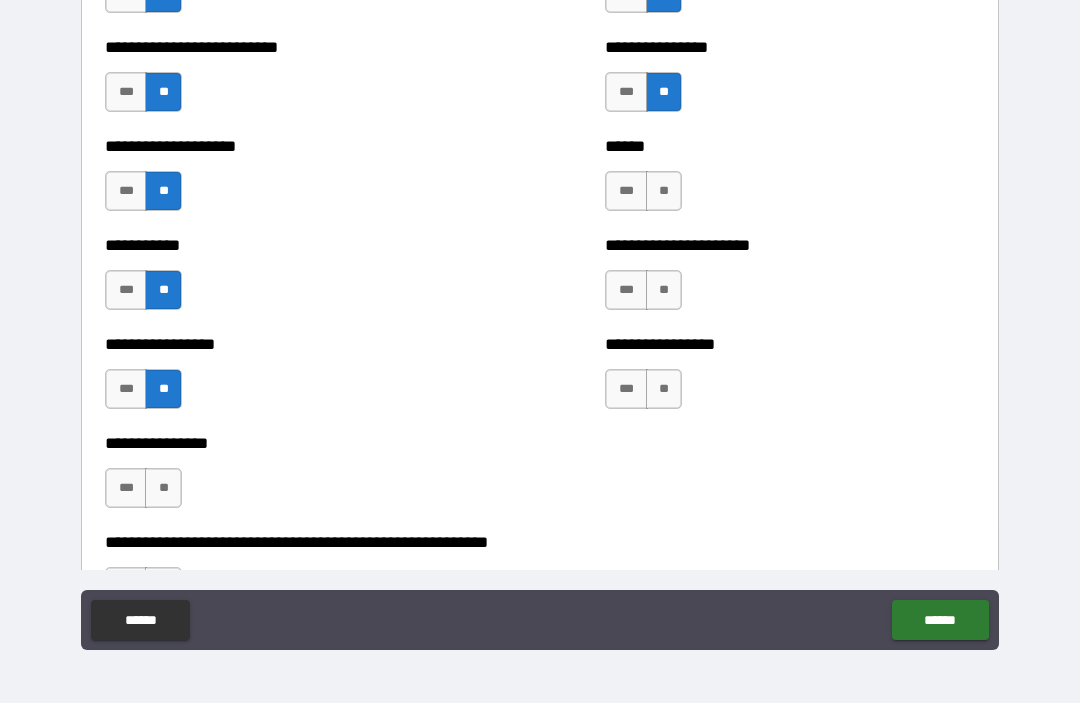 click on "**" at bounding box center [163, 489] 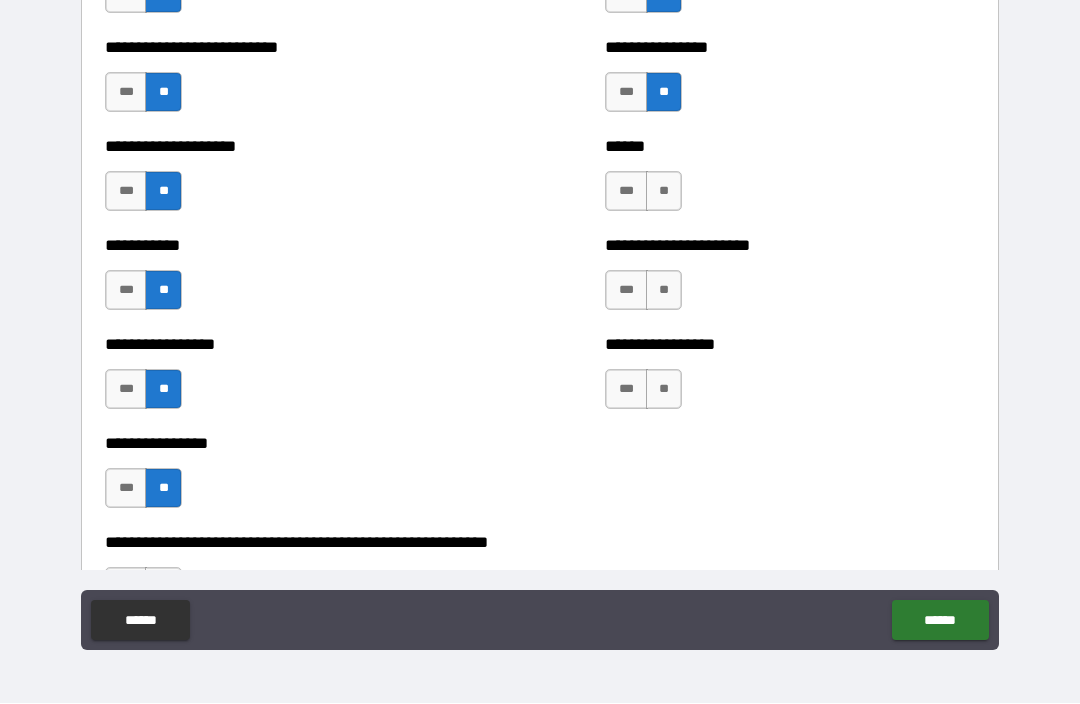 click on "**" at bounding box center (664, 192) 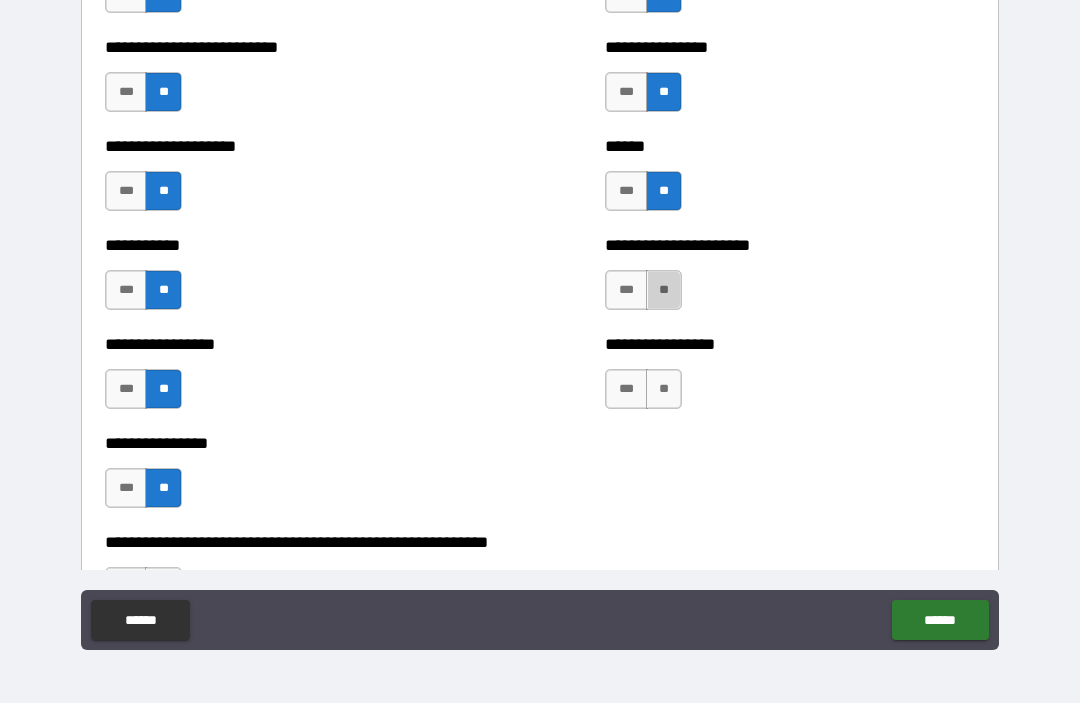 click on "**" at bounding box center [664, 291] 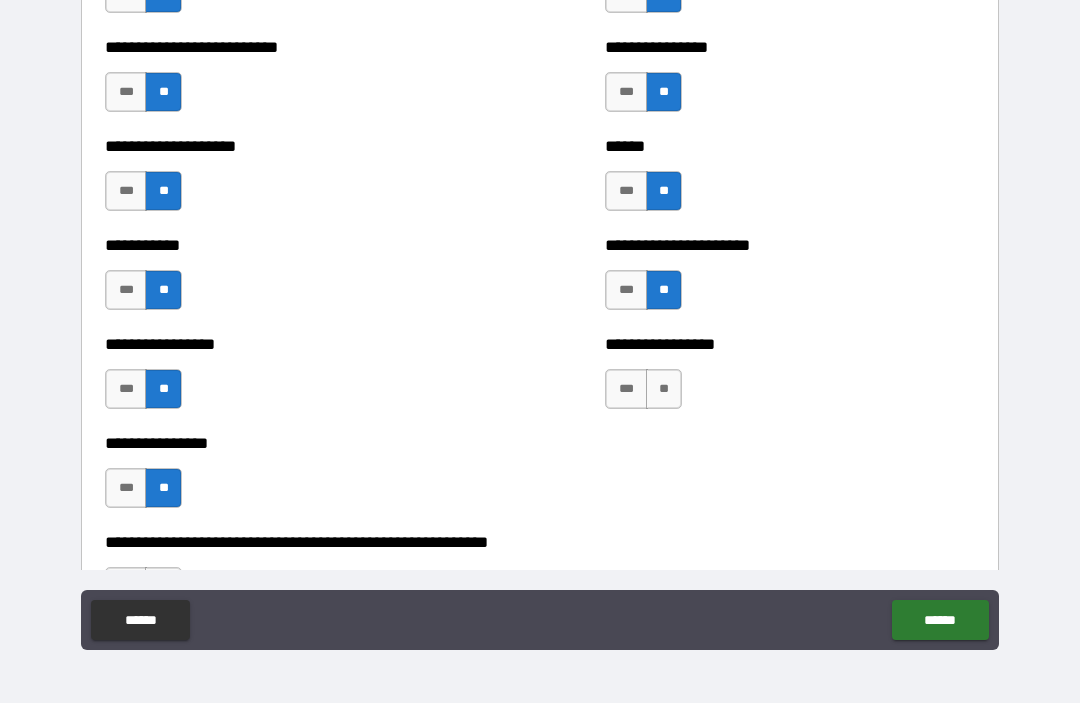 click on "**" at bounding box center (664, 390) 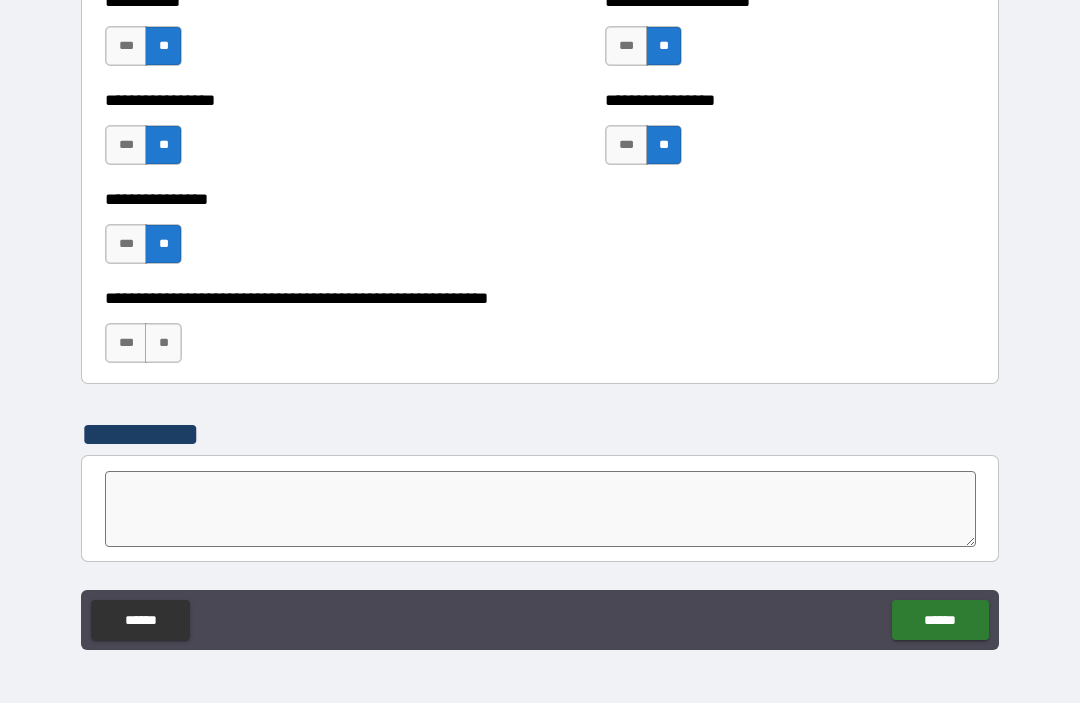 scroll, scrollTop: 6251, scrollLeft: 0, axis: vertical 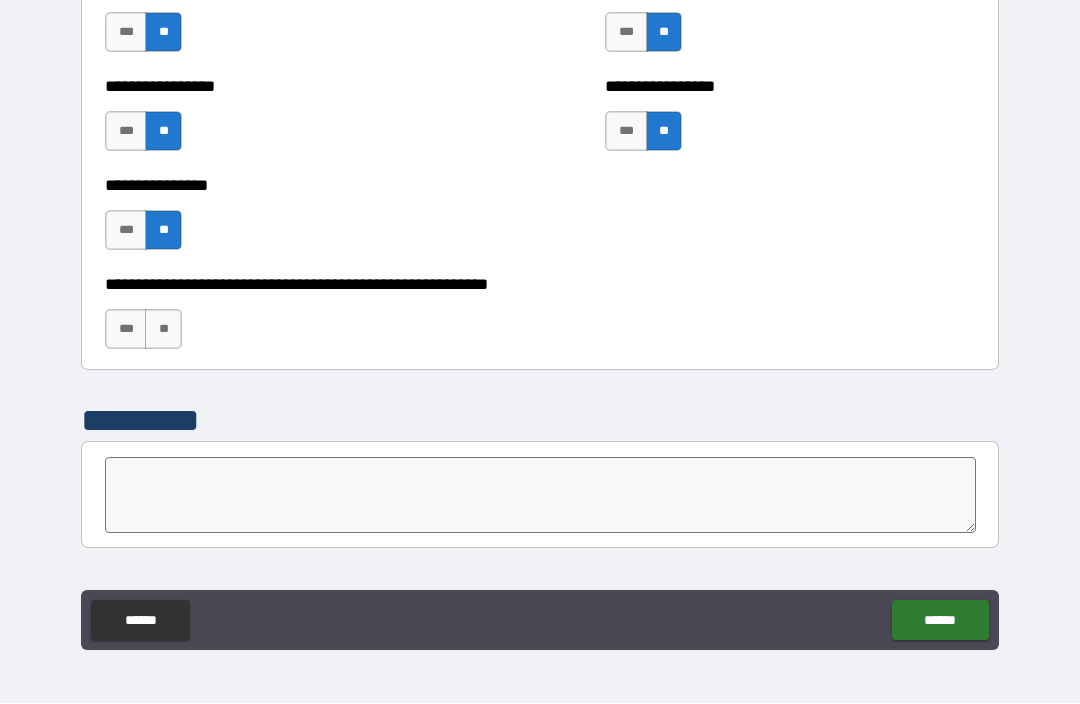 click on "**" at bounding box center (163, 330) 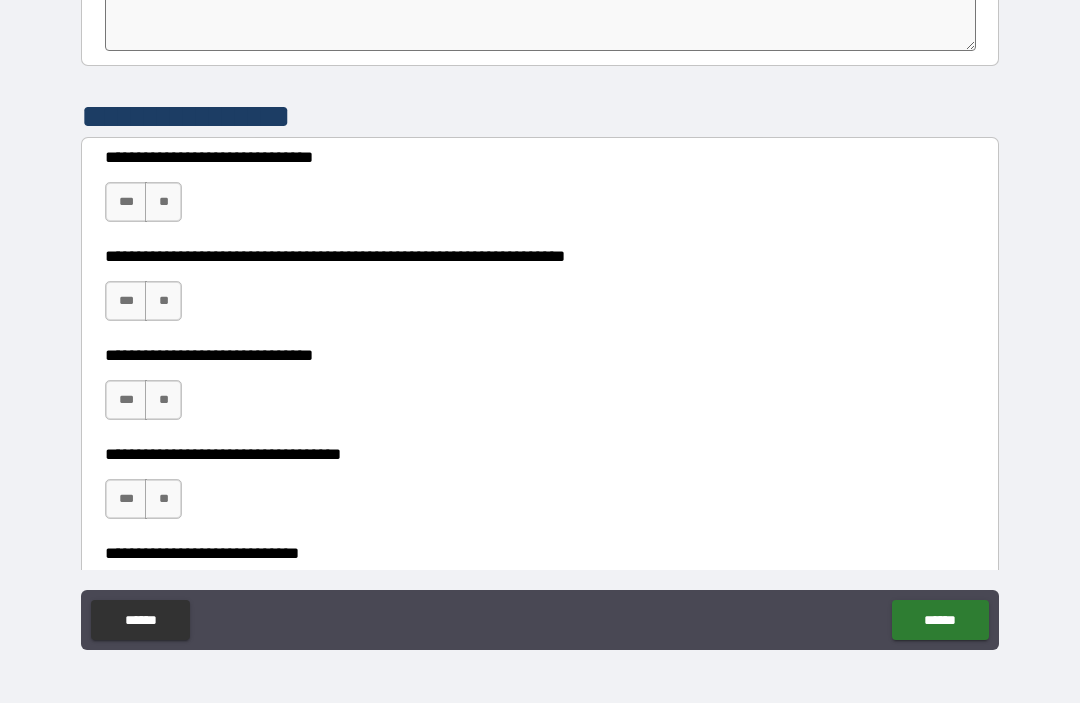 scroll, scrollTop: 6766, scrollLeft: 0, axis: vertical 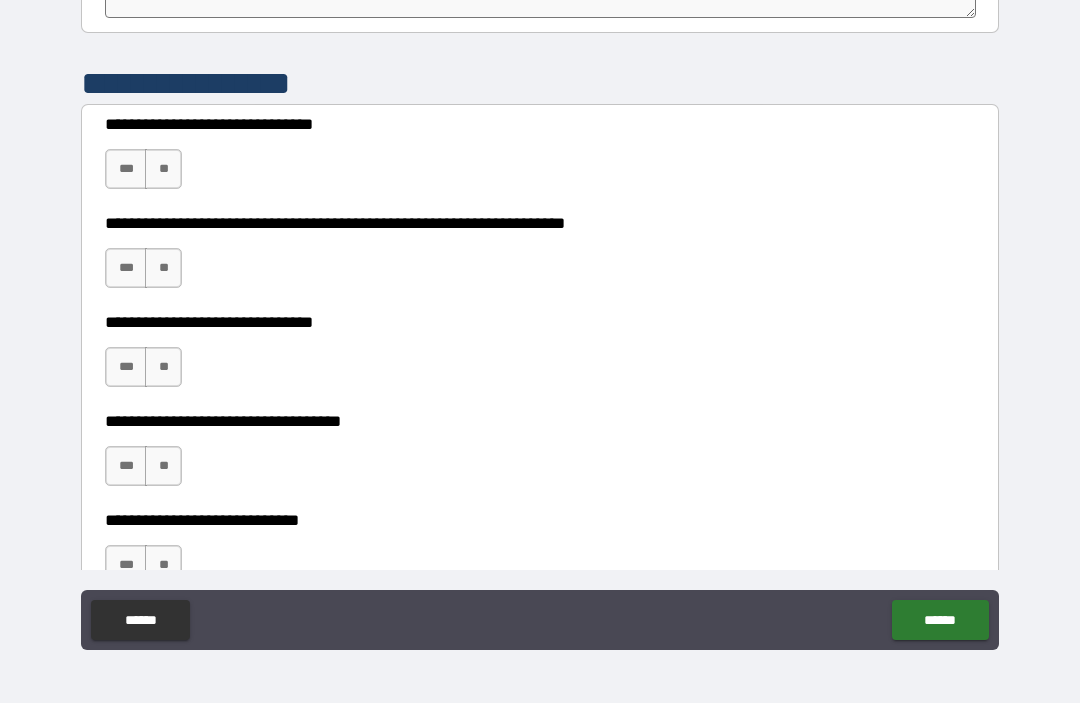 click on "***" at bounding box center (126, 170) 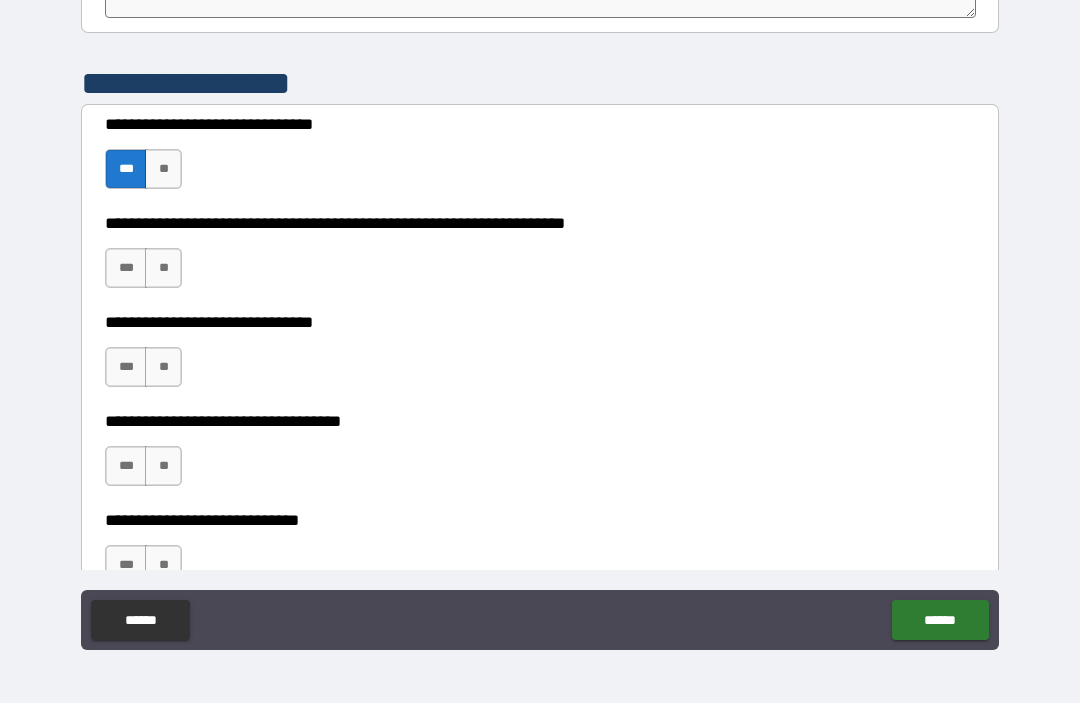 click on "**" at bounding box center [163, 269] 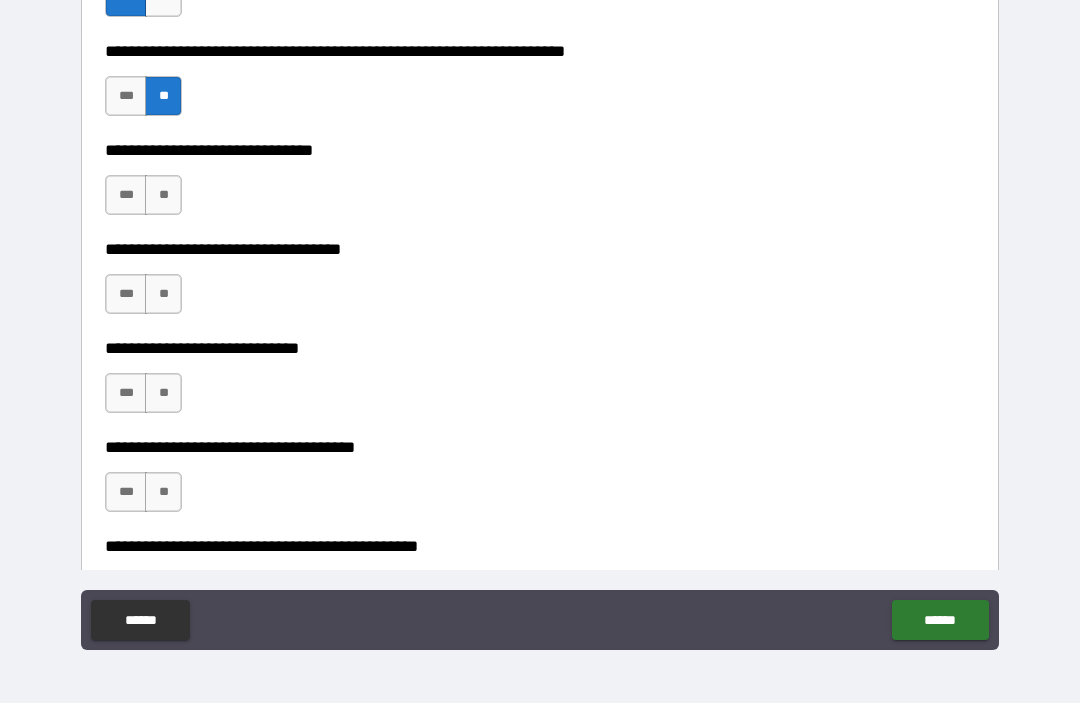 scroll, scrollTop: 6949, scrollLeft: 0, axis: vertical 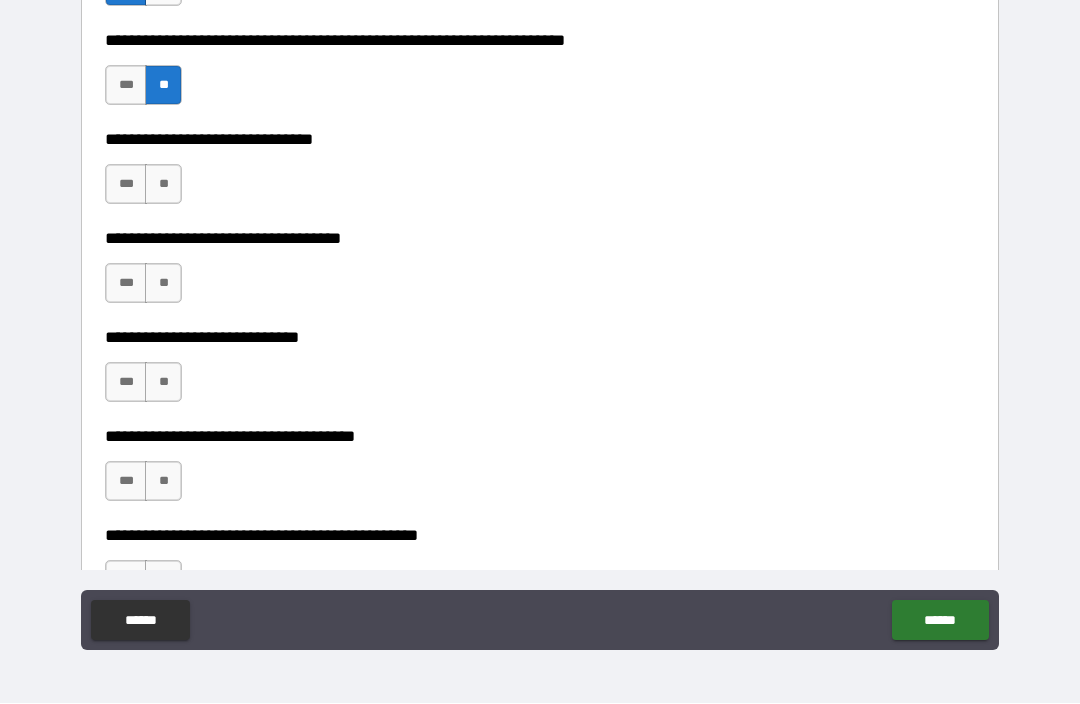 click on "**" at bounding box center [163, 185] 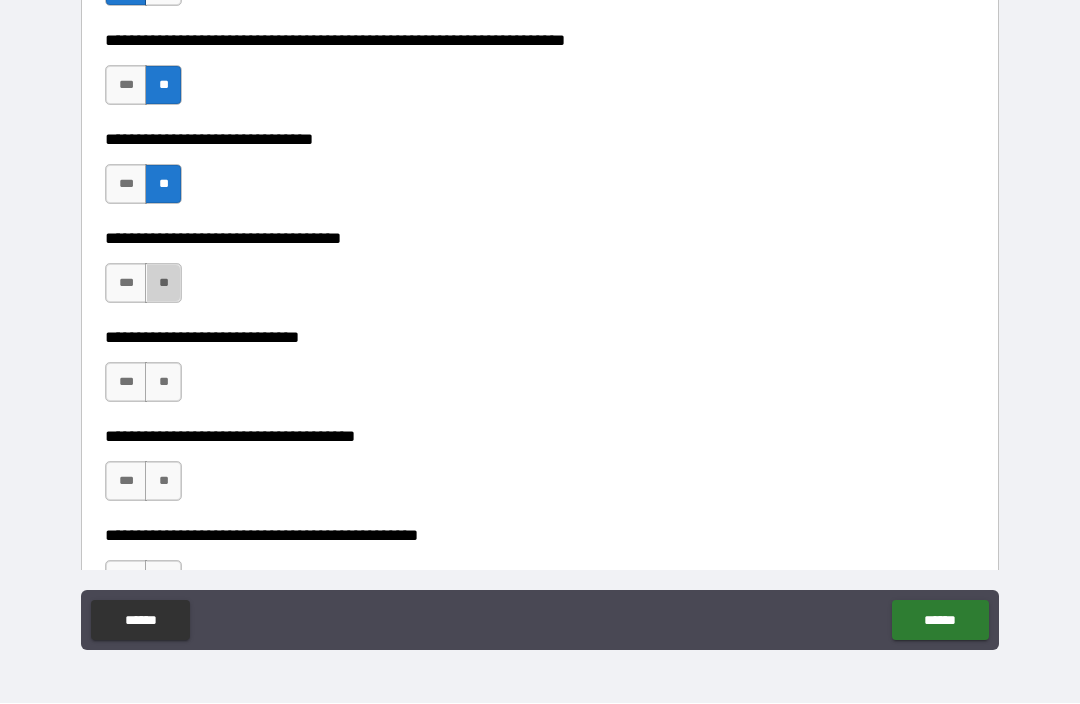 click on "**" at bounding box center [163, 284] 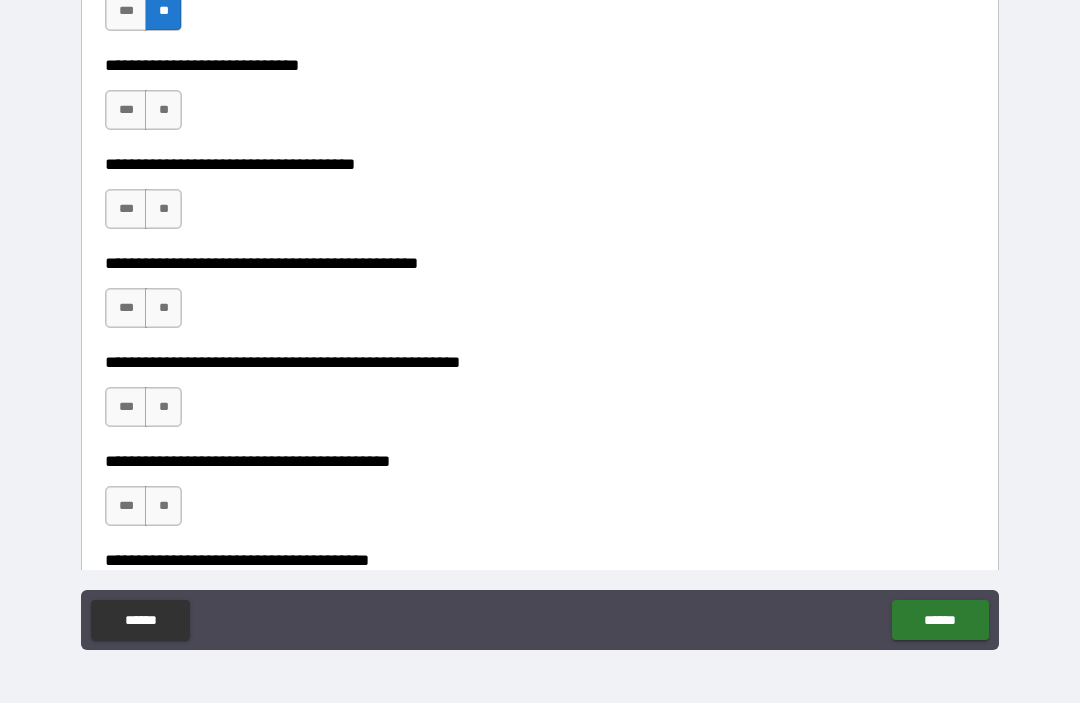 scroll, scrollTop: 7252, scrollLeft: 0, axis: vertical 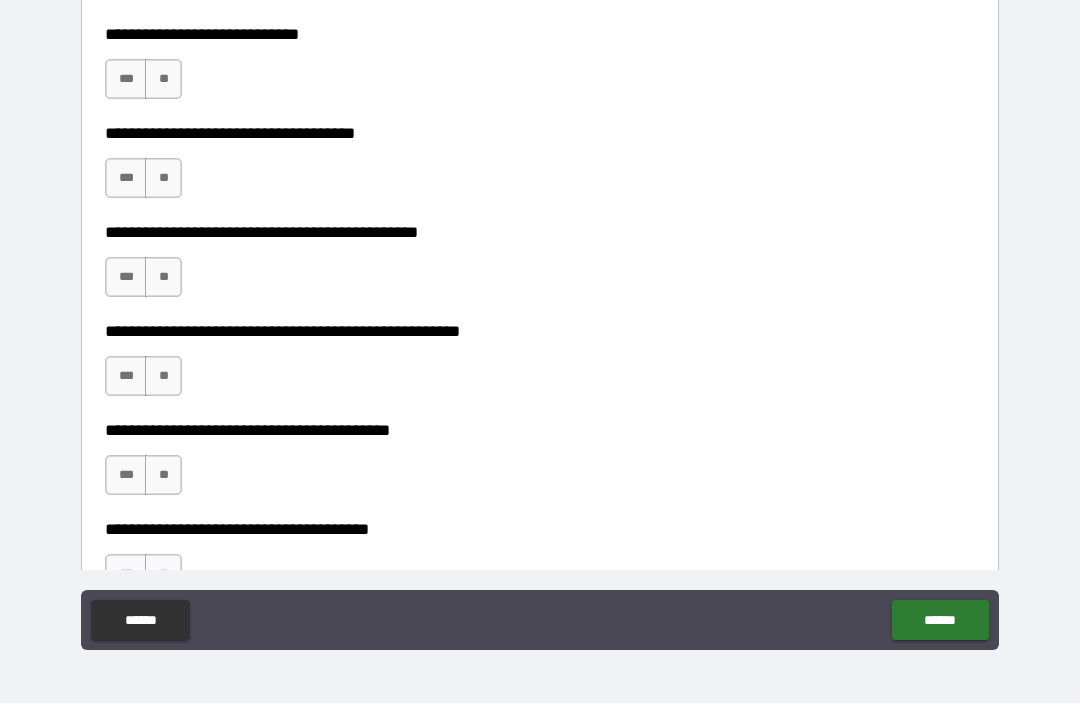 click on "**" at bounding box center [163, 179] 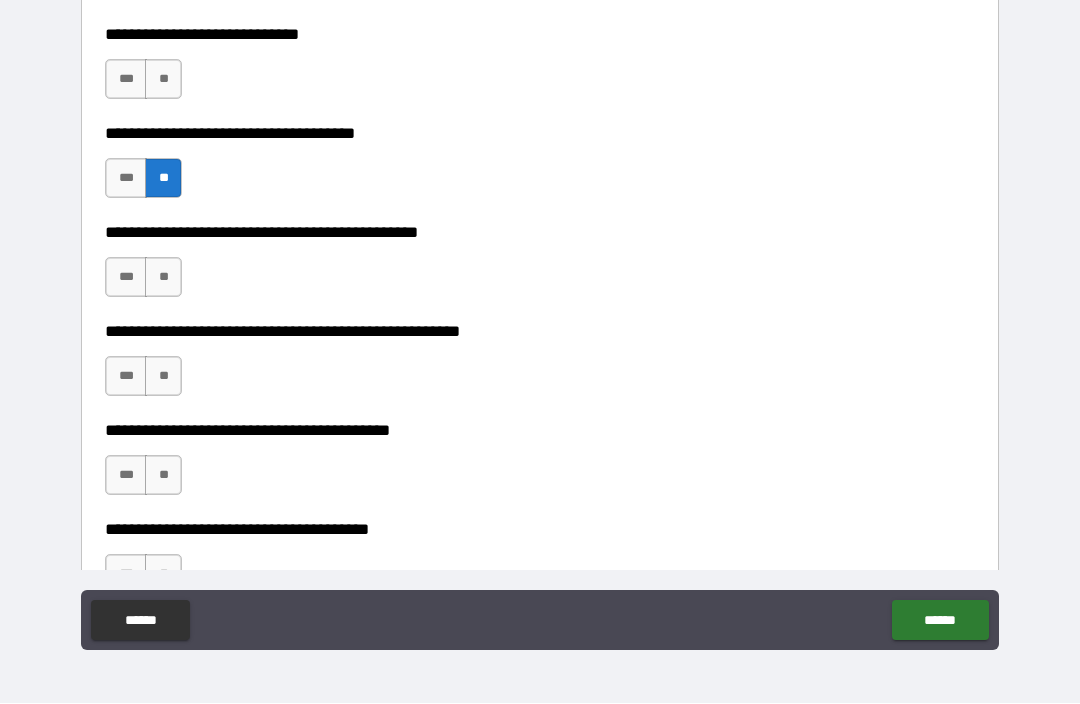 click on "***" at bounding box center [126, 80] 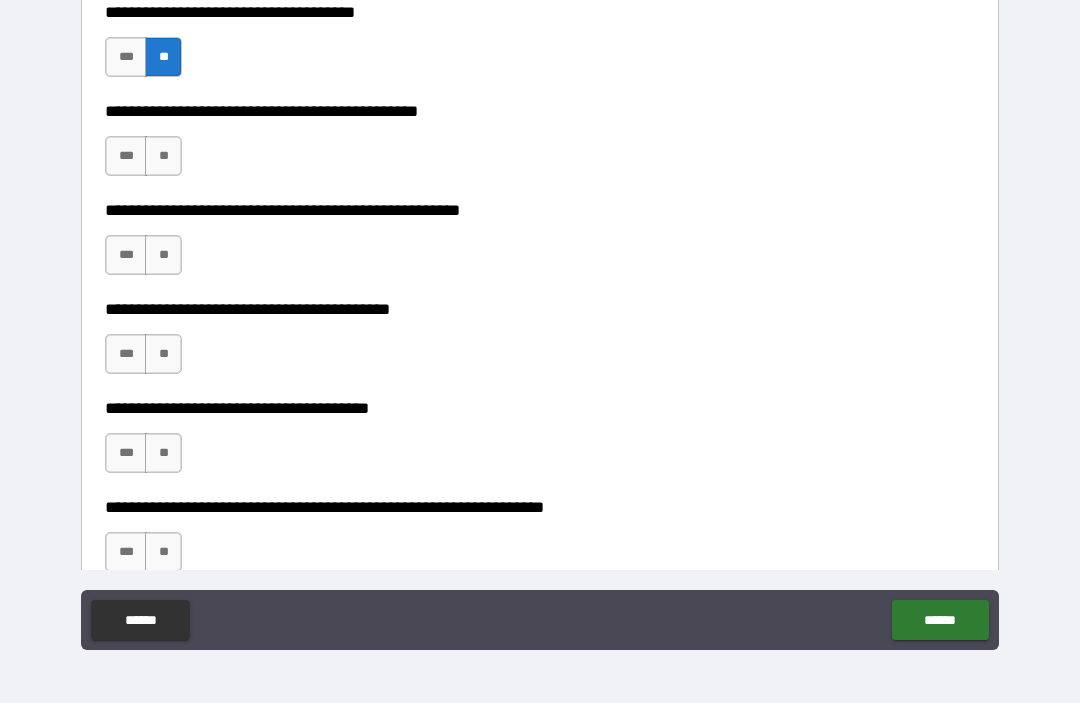 scroll, scrollTop: 7394, scrollLeft: 0, axis: vertical 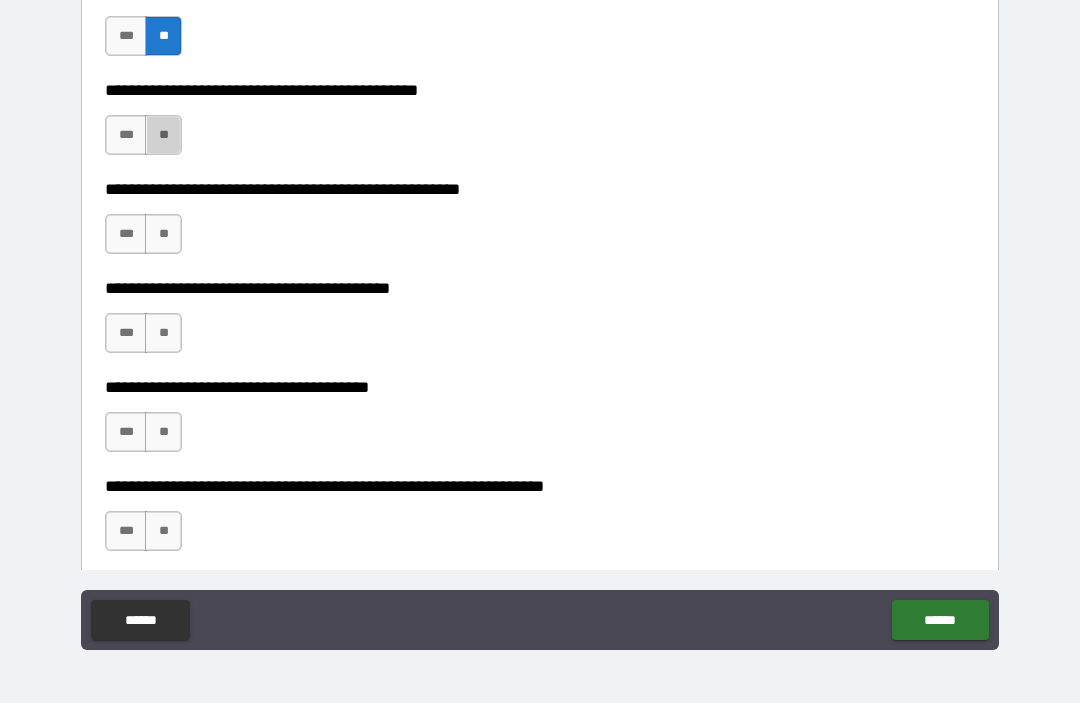 click on "**" at bounding box center (163, 136) 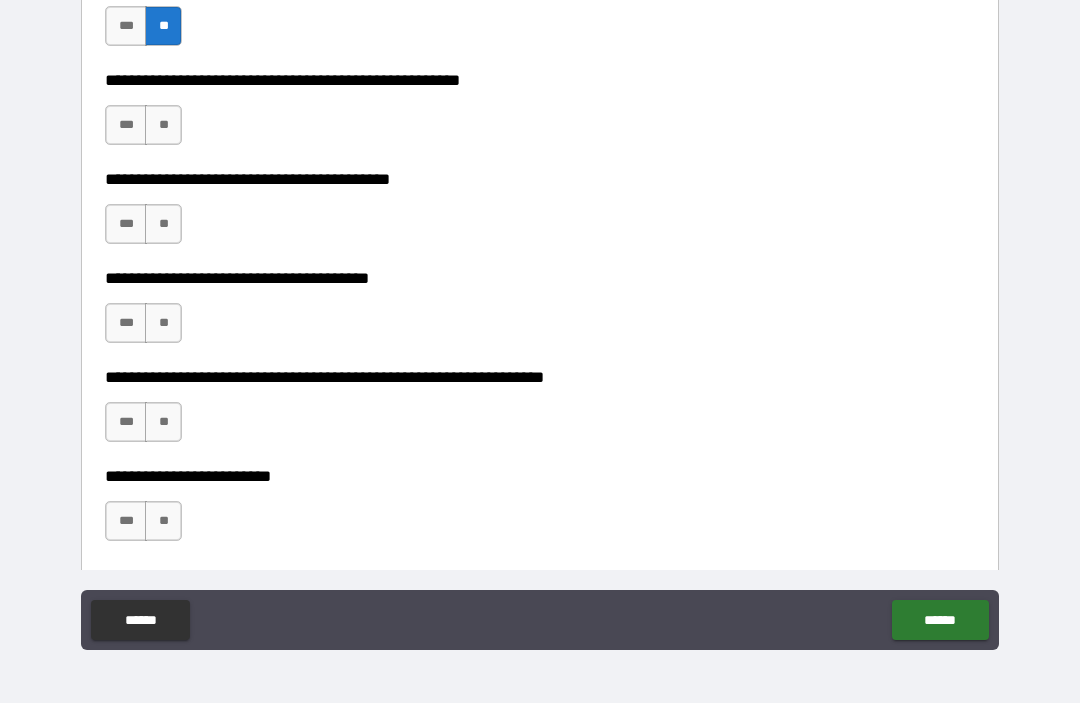 scroll, scrollTop: 7505, scrollLeft: 0, axis: vertical 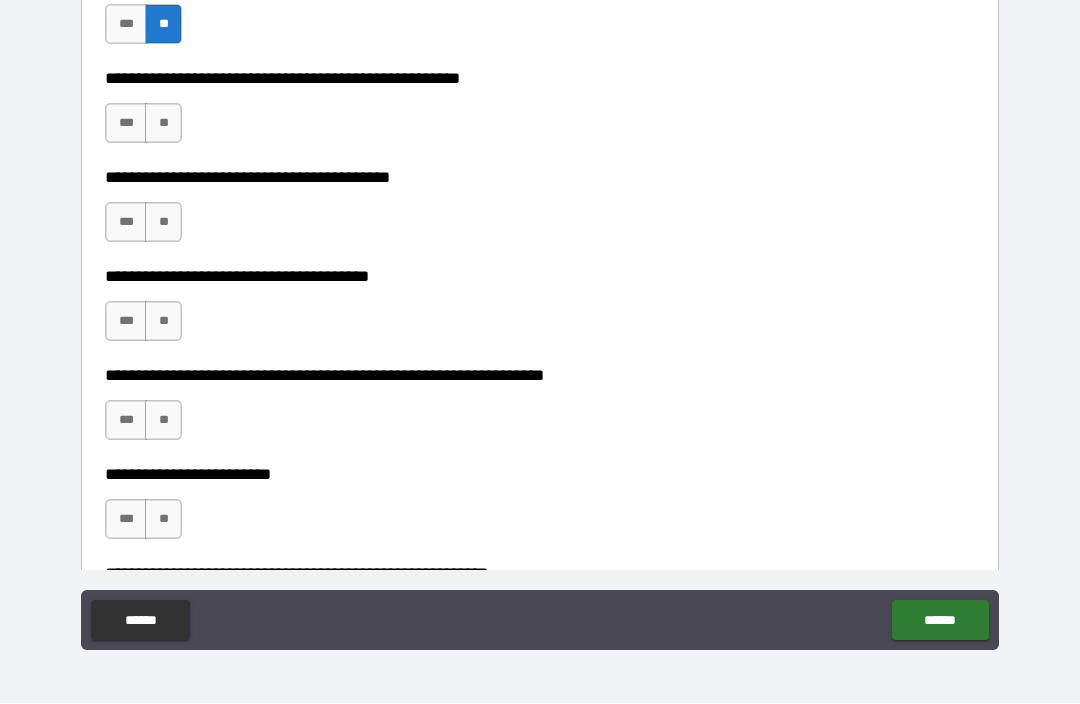 click on "***" at bounding box center [126, 124] 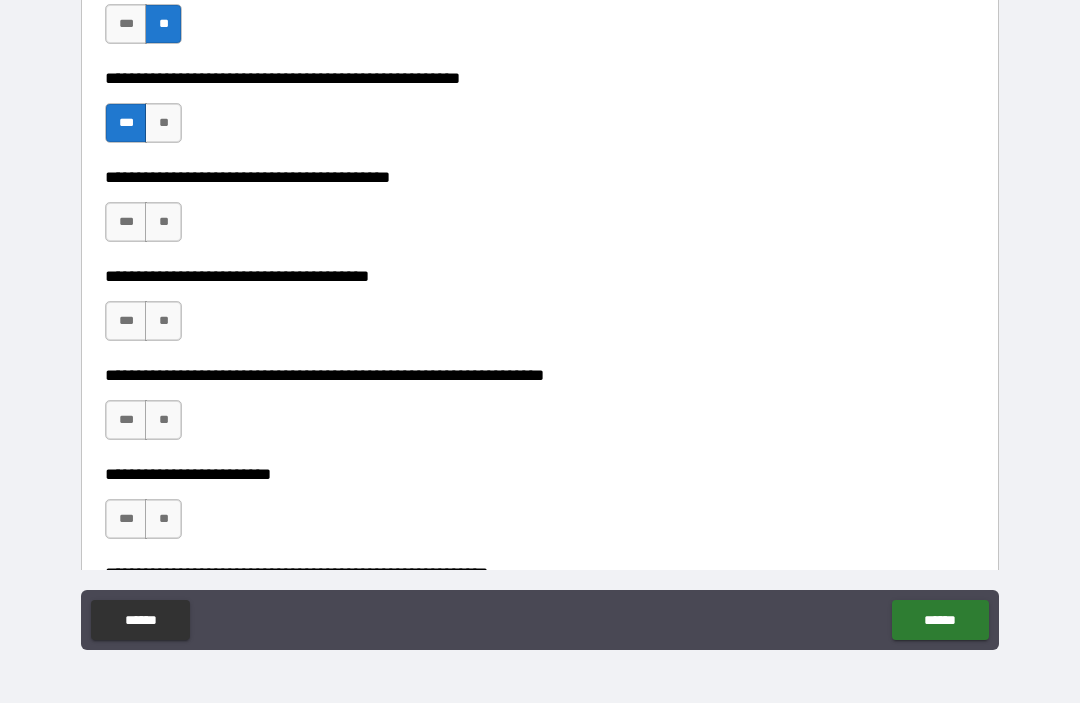 click on "***" at bounding box center (126, 223) 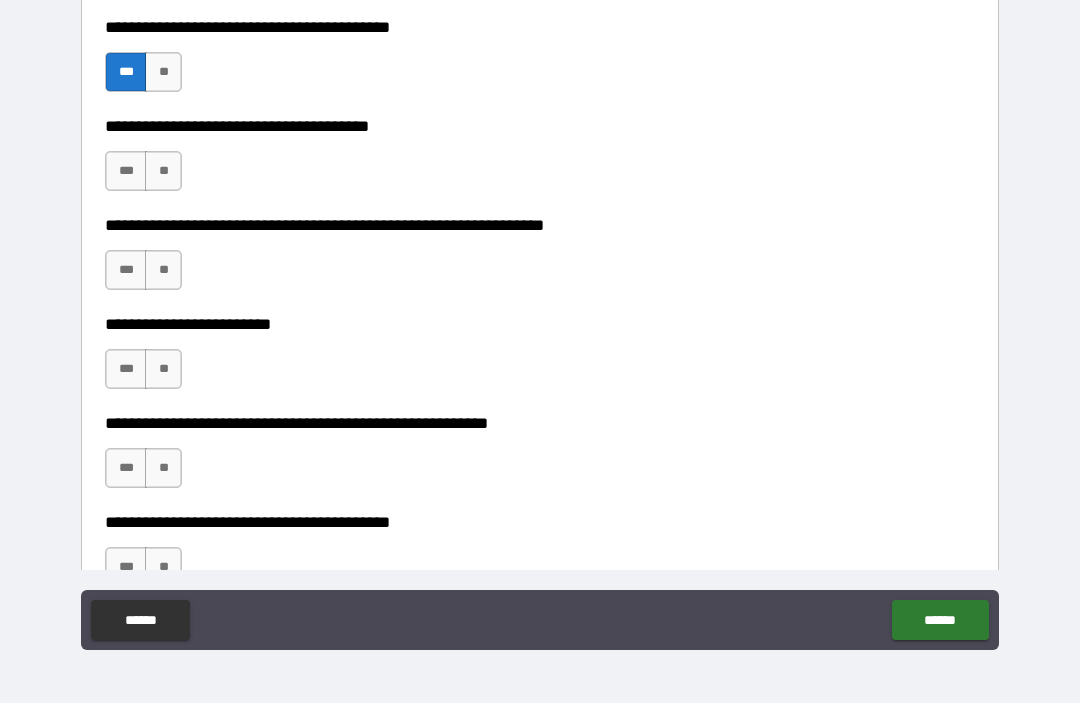 scroll, scrollTop: 7656, scrollLeft: 0, axis: vertical 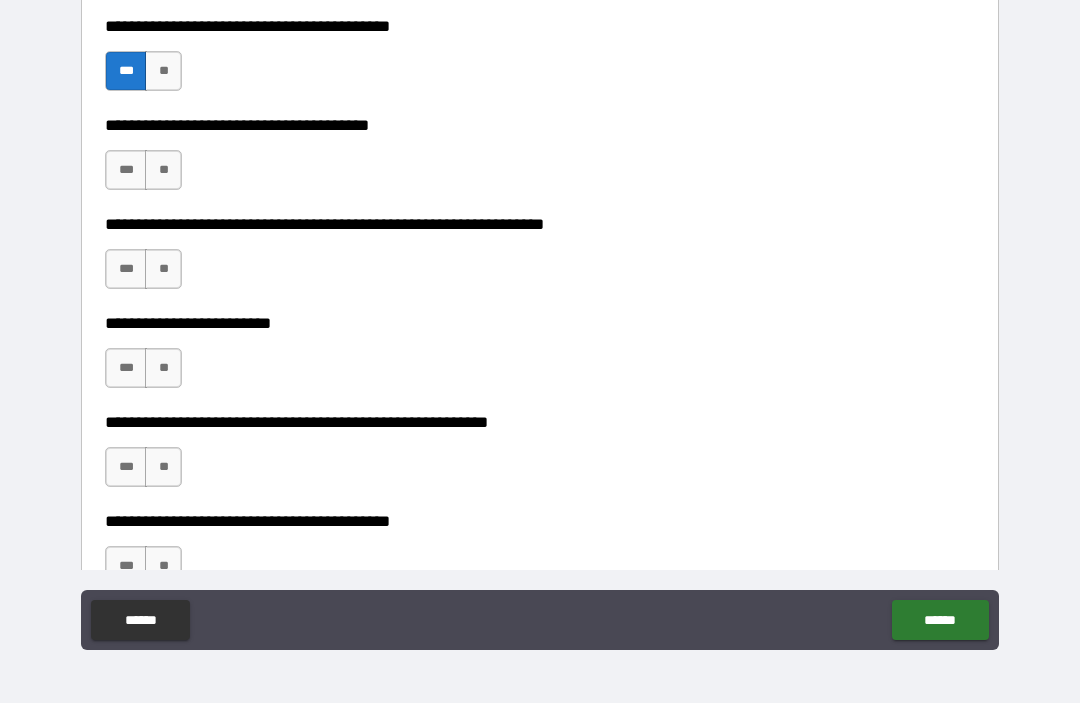 click on "**" at bounding box center [163, 171] 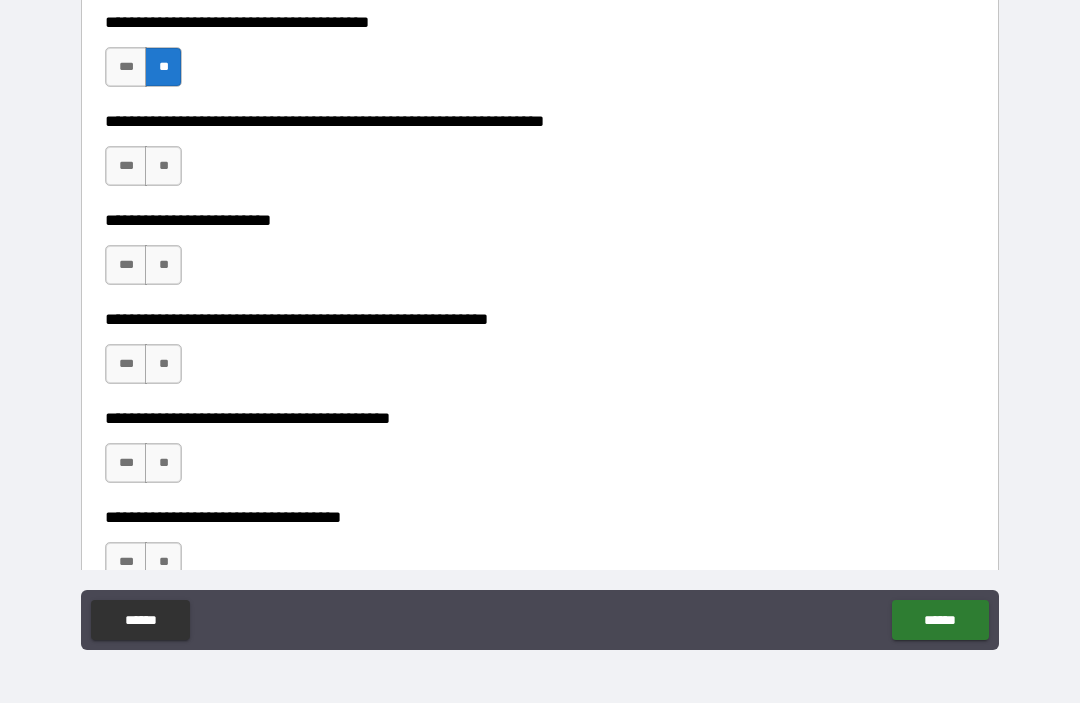 scroll, scrollTop: 7764, scrollLeft: 0, axis: vertical 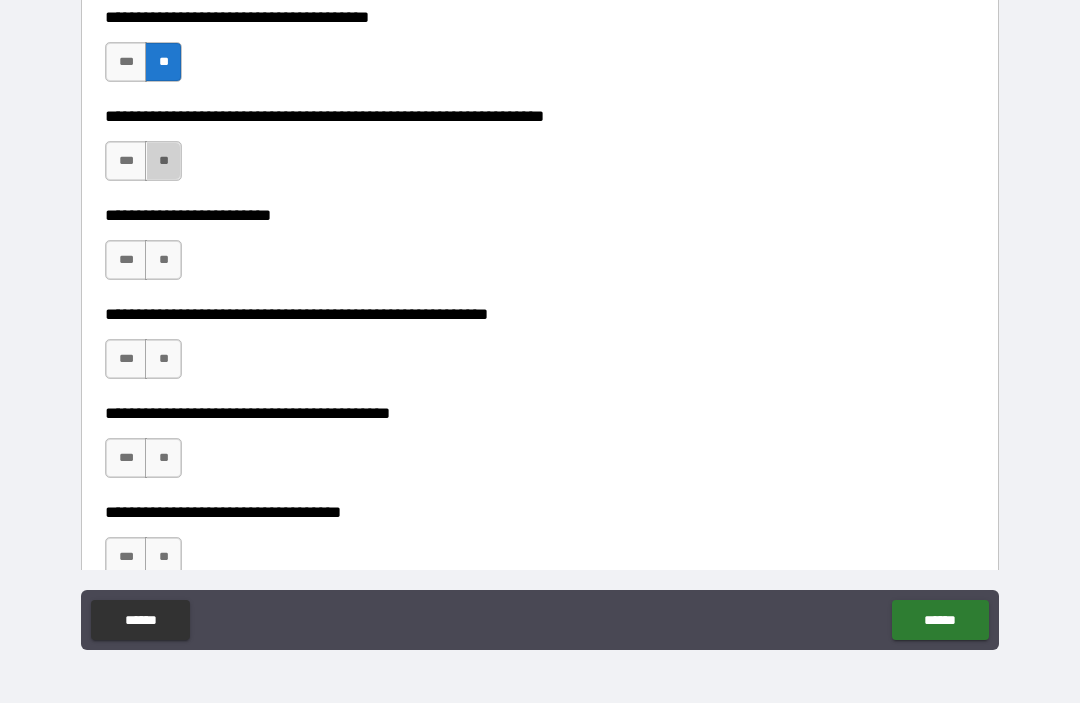 click on "**" at bounding box center (163, 162) 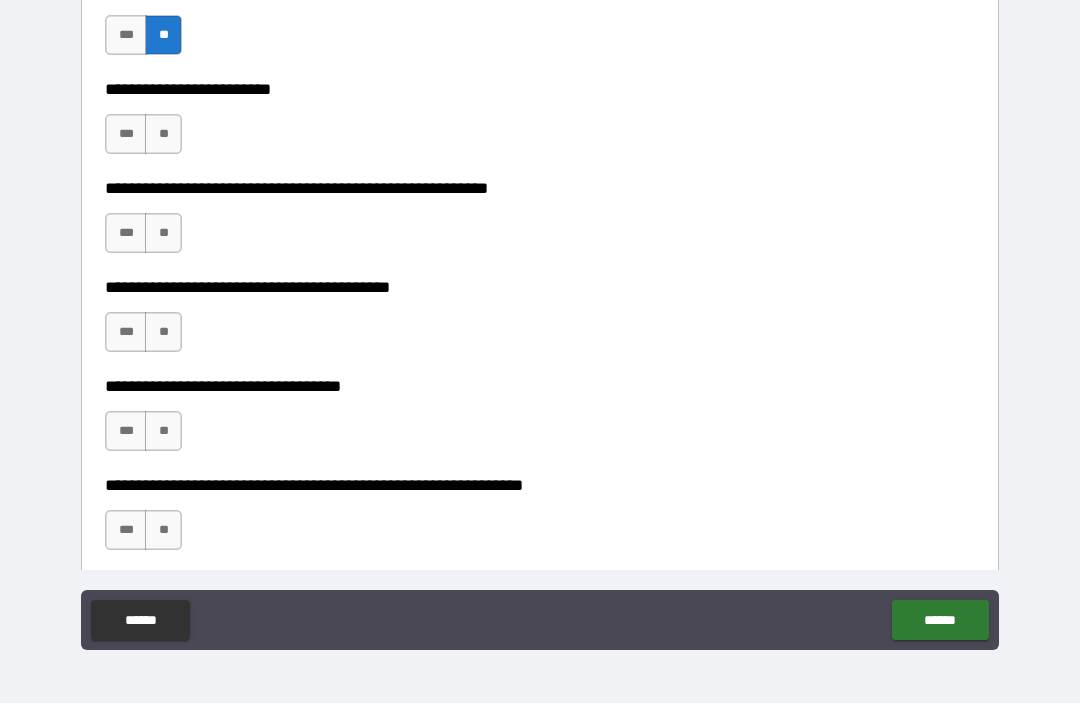 scroll, scrollTop: 7896, scrollLeft: 0, axis: vertical 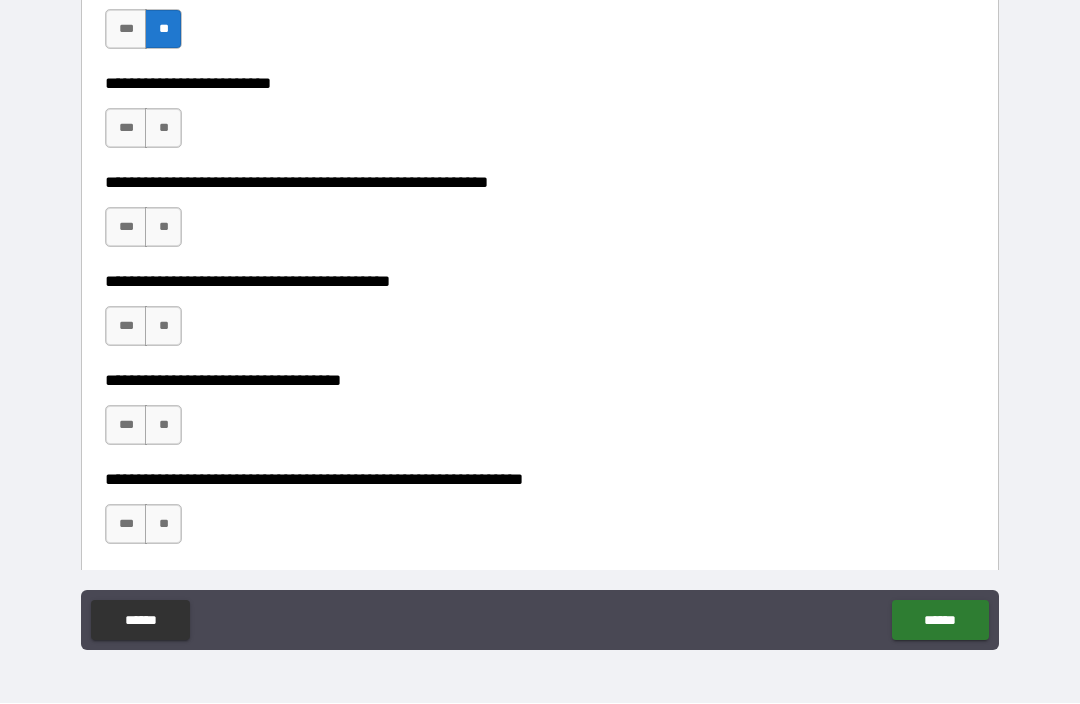 click on "***" at bounding box center (126, 129) 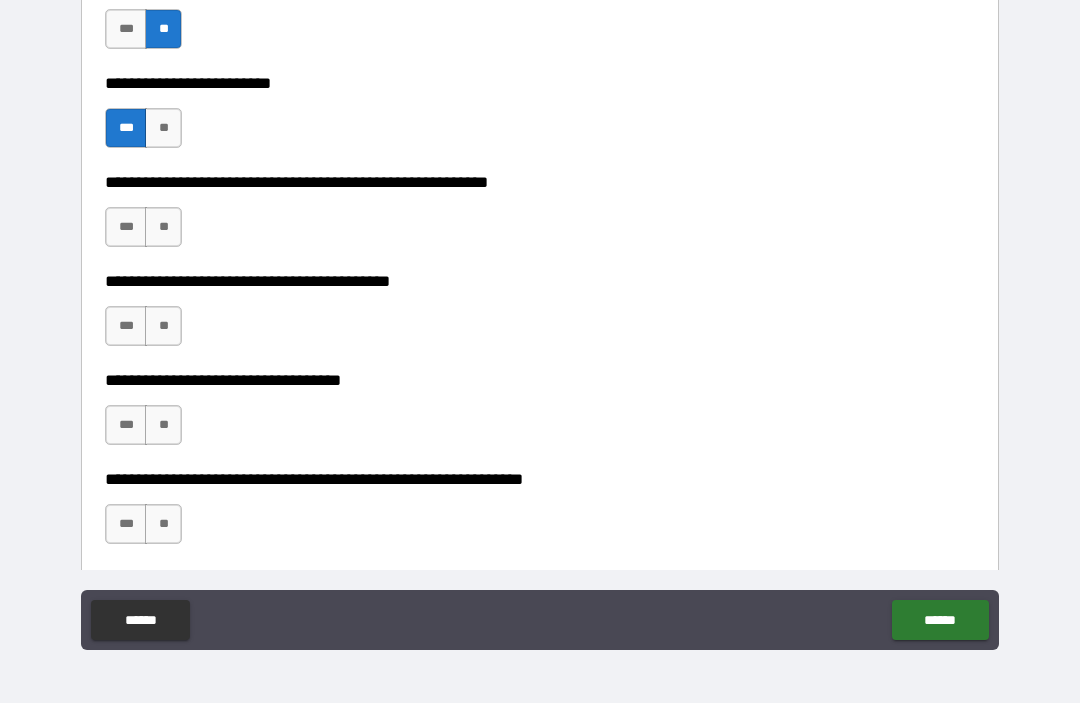 click on "**" at bounding box center (163, 228) 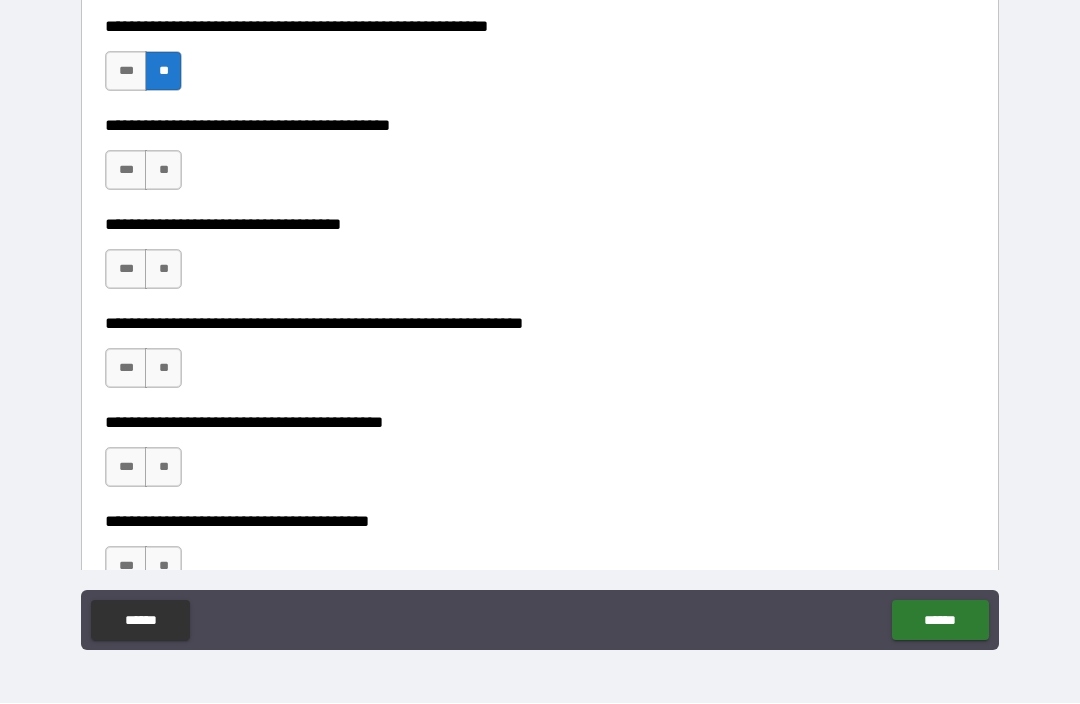 scroll, scrollTop: 8056, scrollLeft: 0, axis: vertical 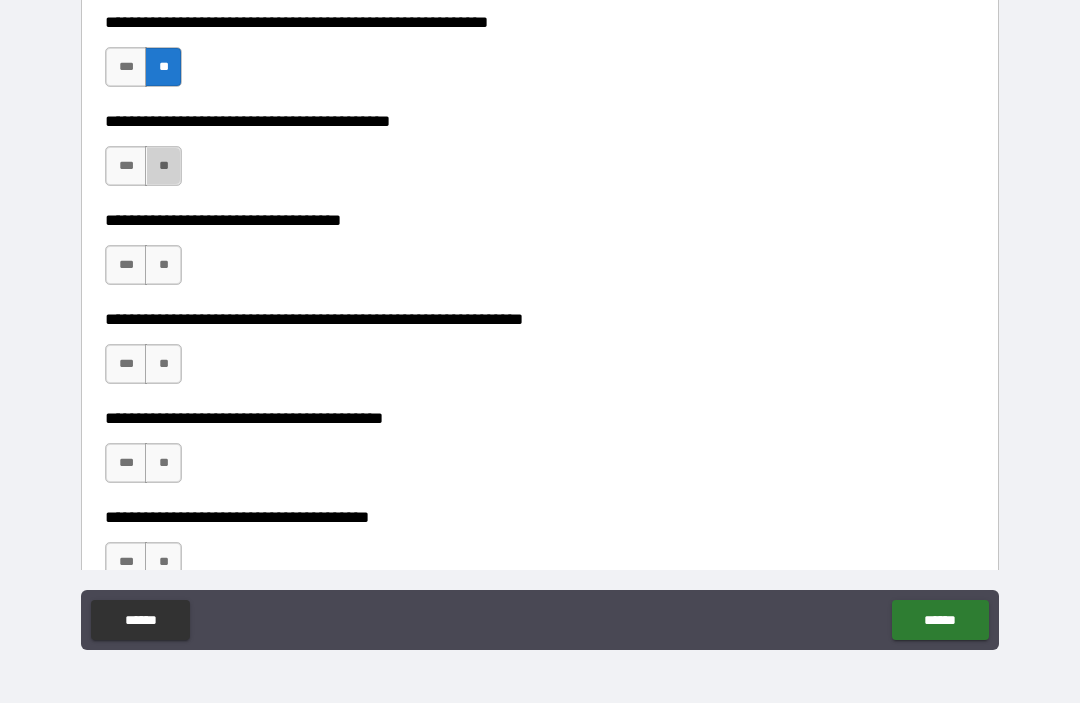 click on "**" at bounding box center (163, 167) 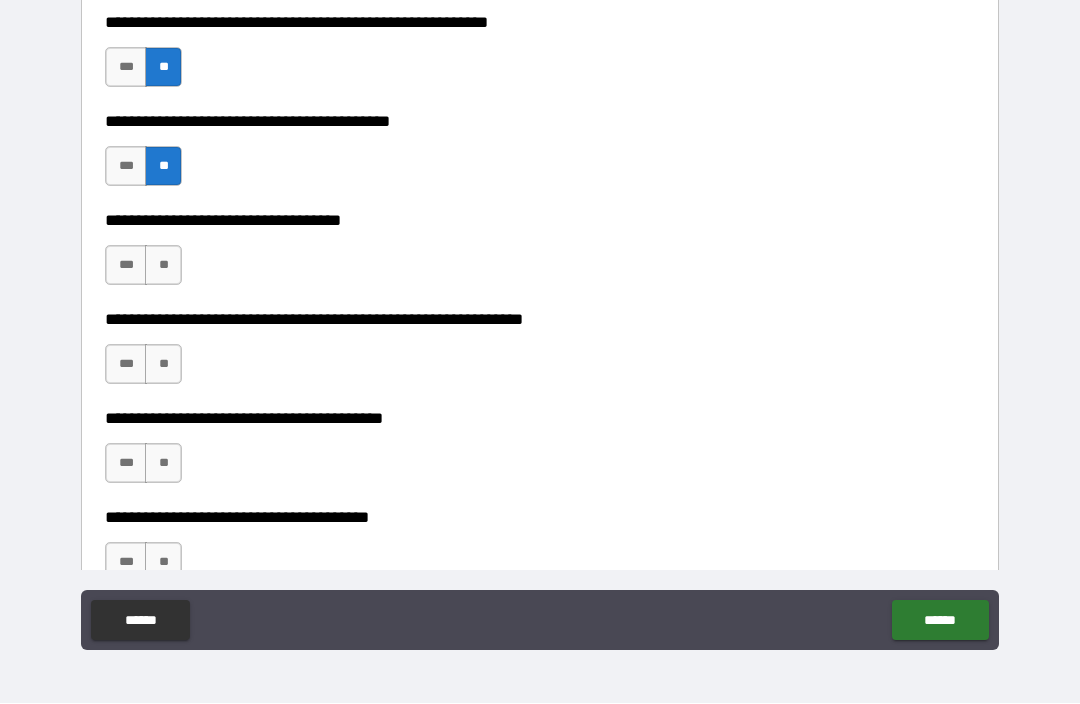 click on "**" at bounding box center [163, 266] 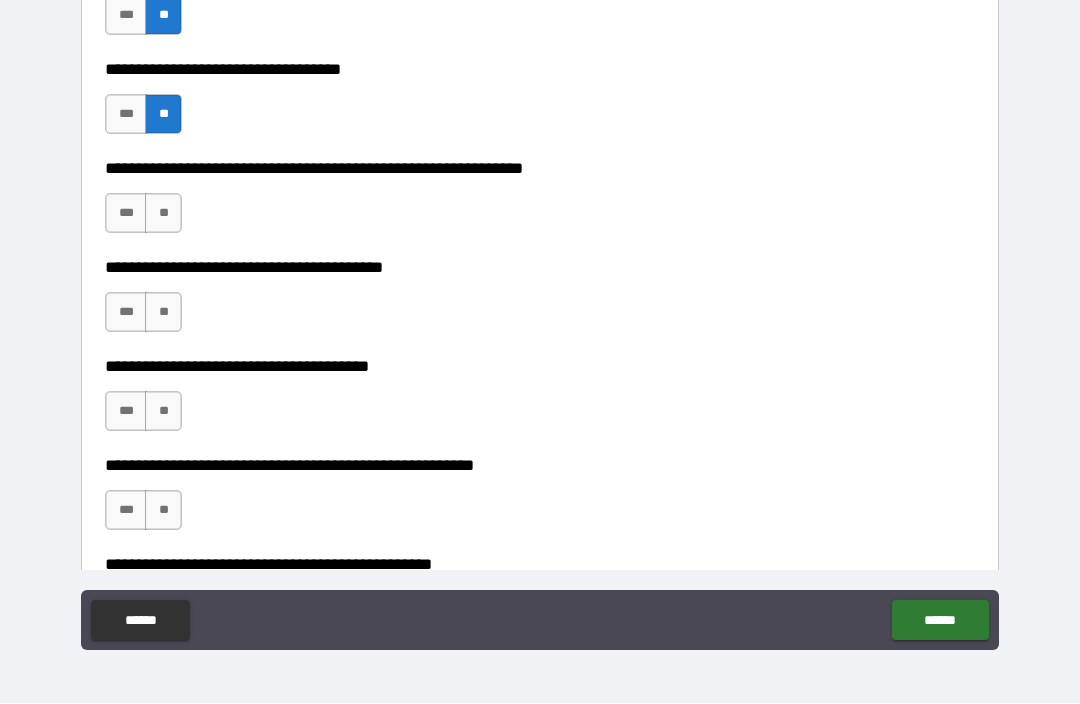 scroll, scrollTop: 8230, scrollLeft: 0, axis: vertical 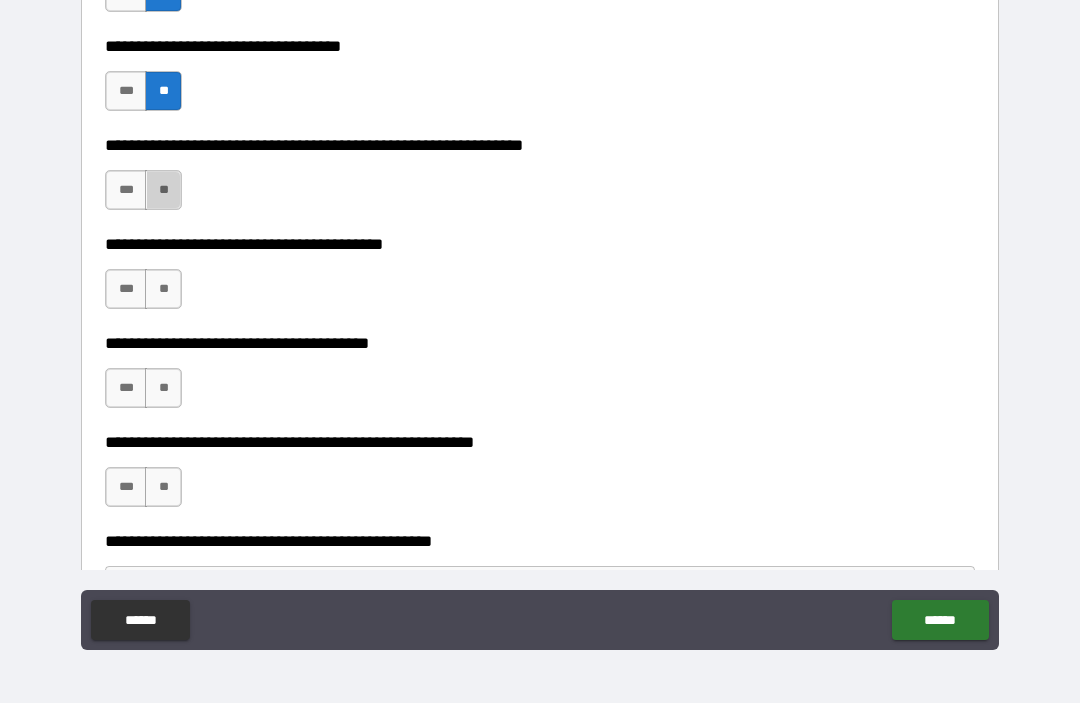 click on "**" at bounding box center (163, 191) 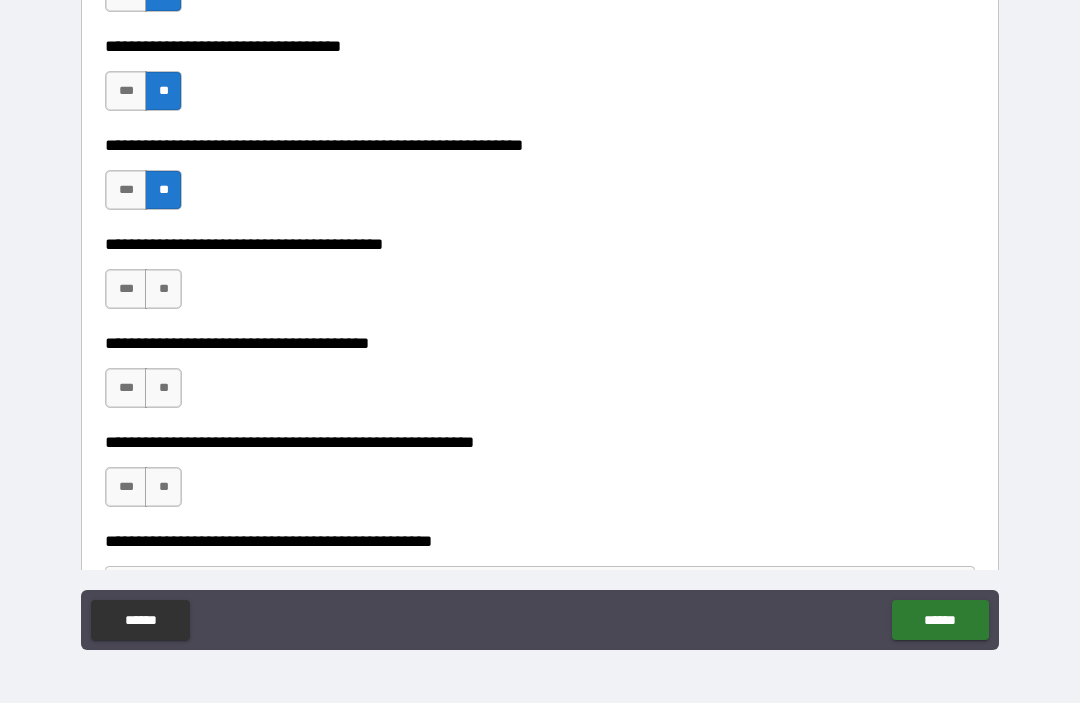 click on "**" at bounding box center (163, 290) 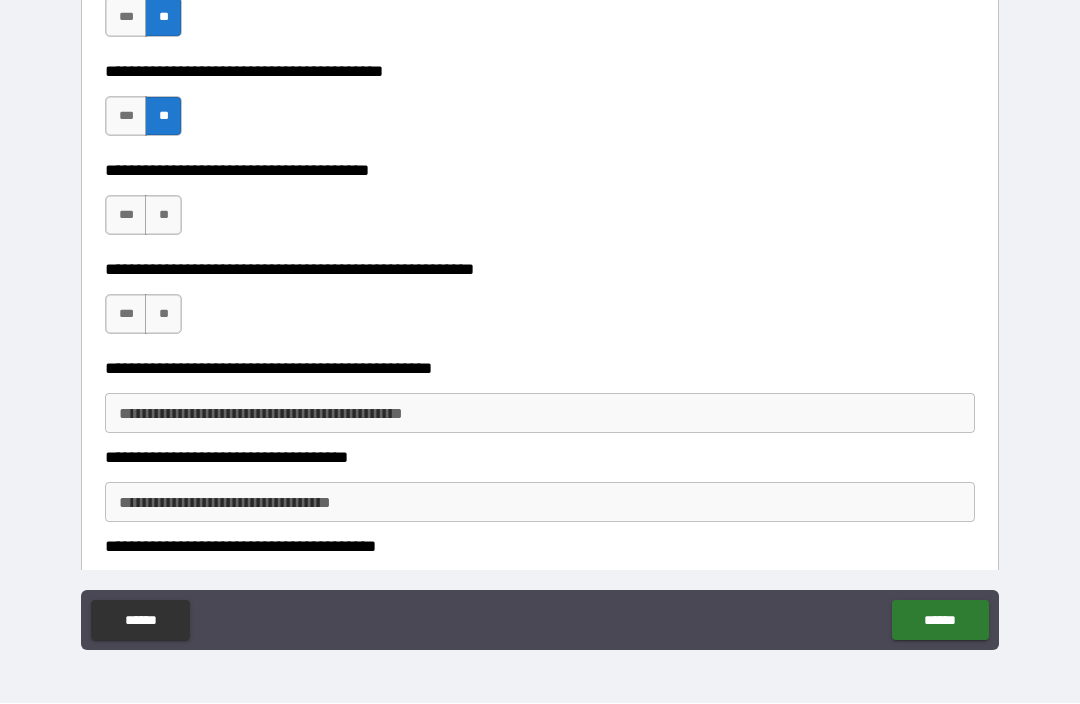 scroll, scrollTop: 8416, scrollLeft: 0, axis: vertical 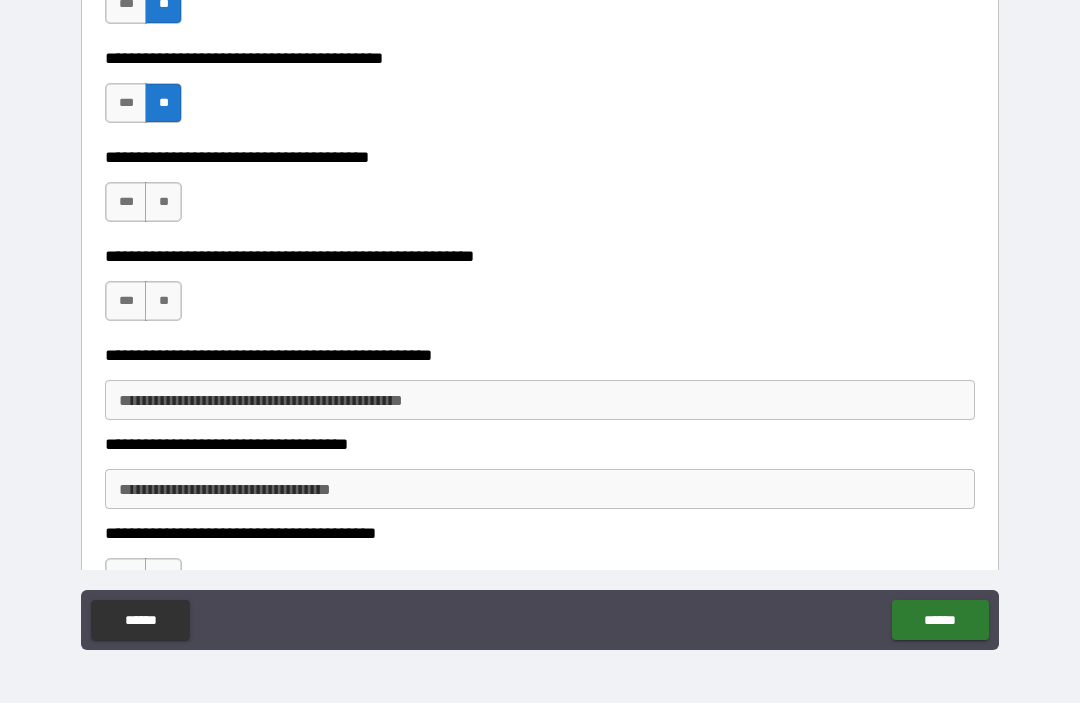 click on "**" at bounding box center (163, 203) 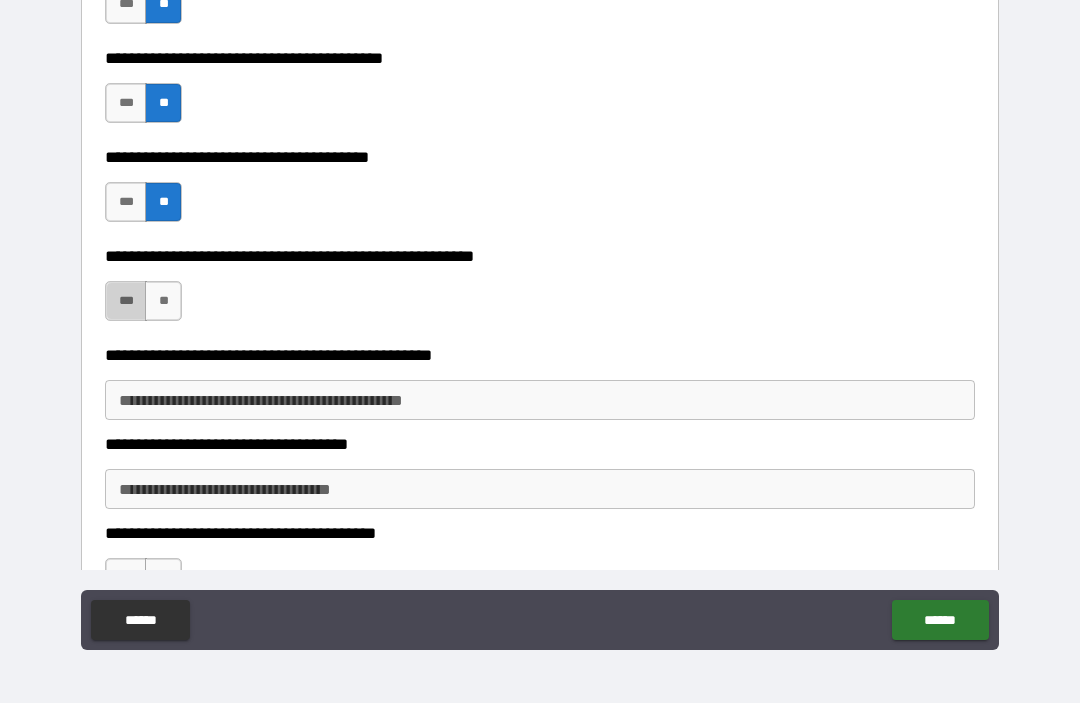 click on "***" at bounding box center (126, 302) 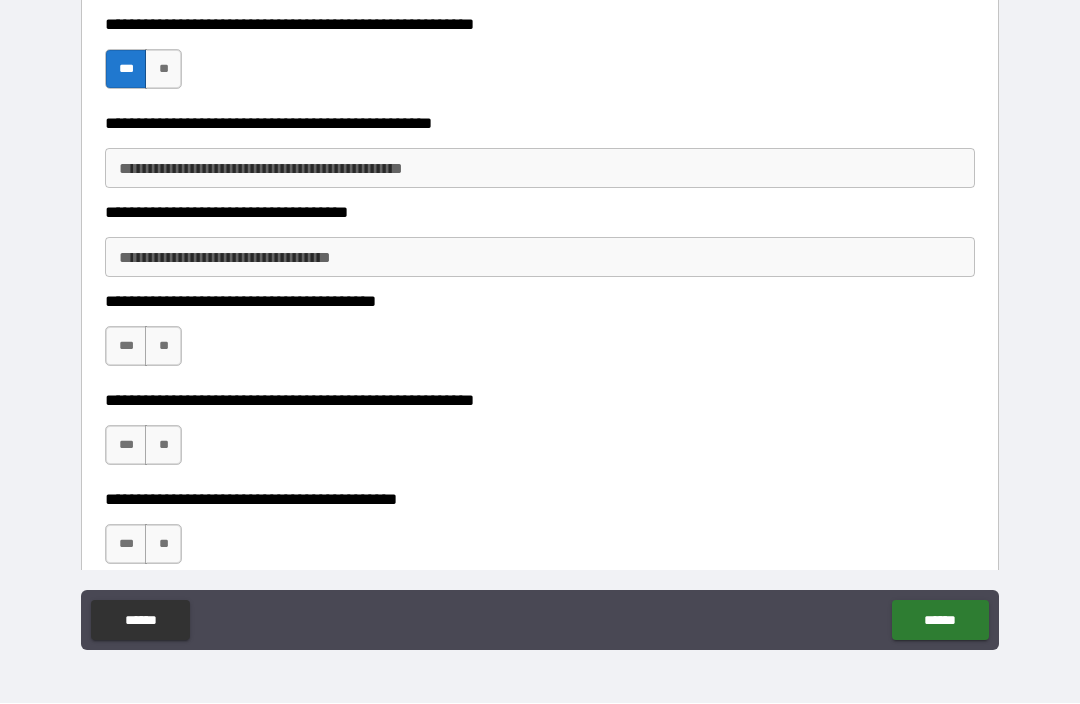 scroll, scrollTop: 8646, scrollLeft: 0, axis: vertical 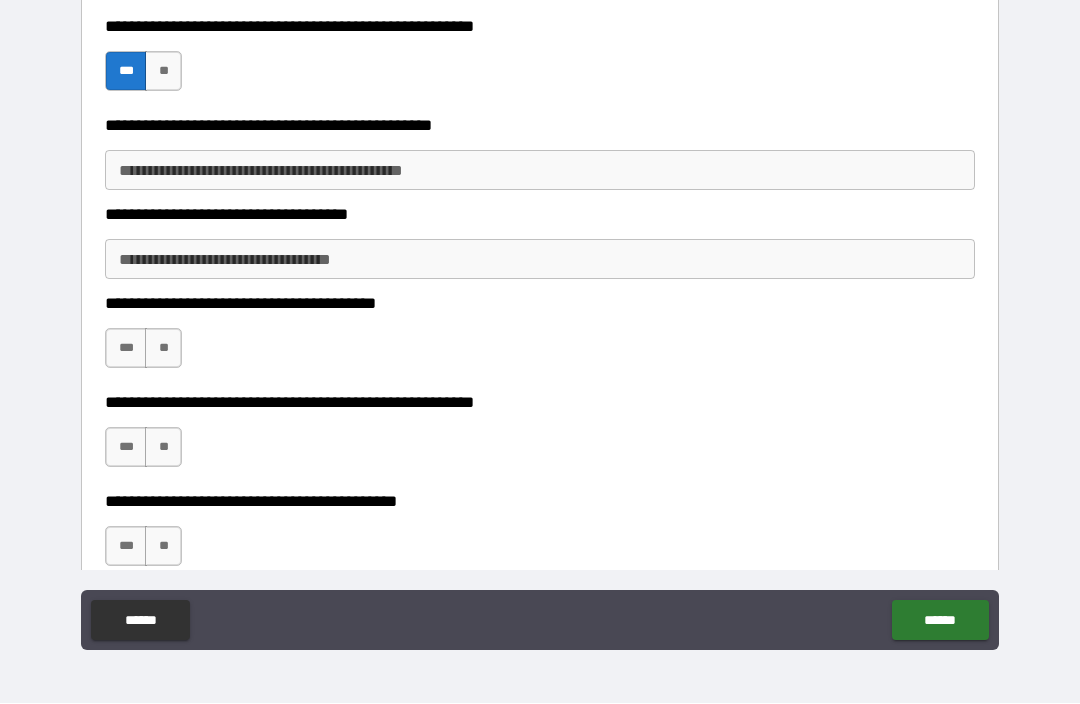 click on "**********" at bounding box center (540, 171) 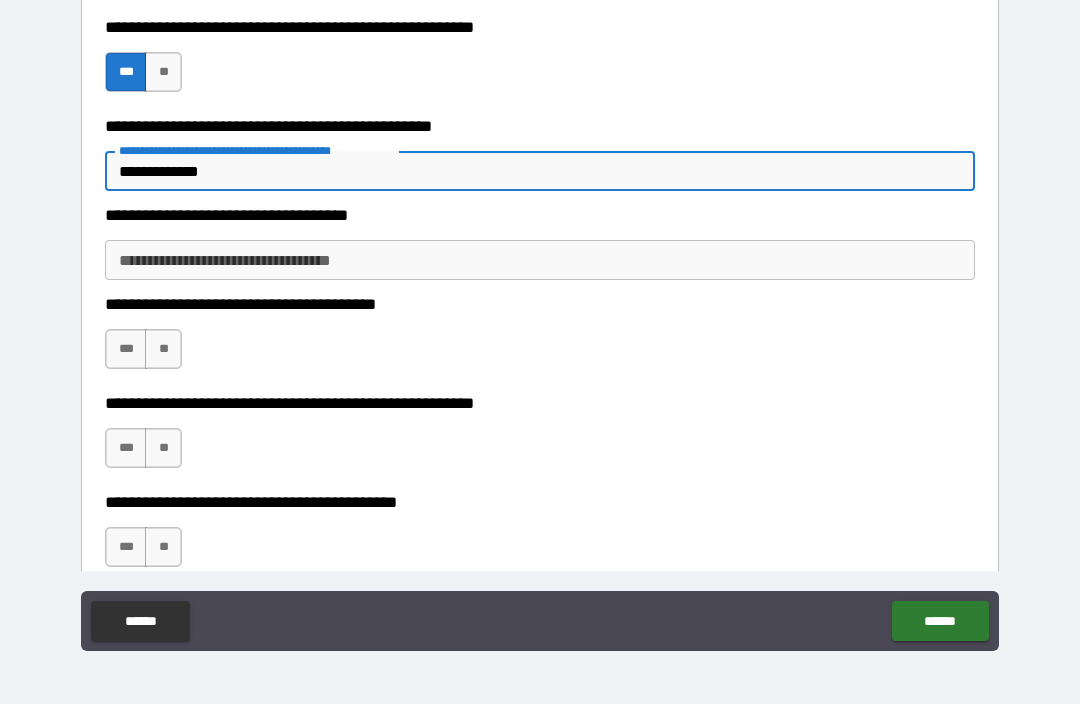 type on "**********" 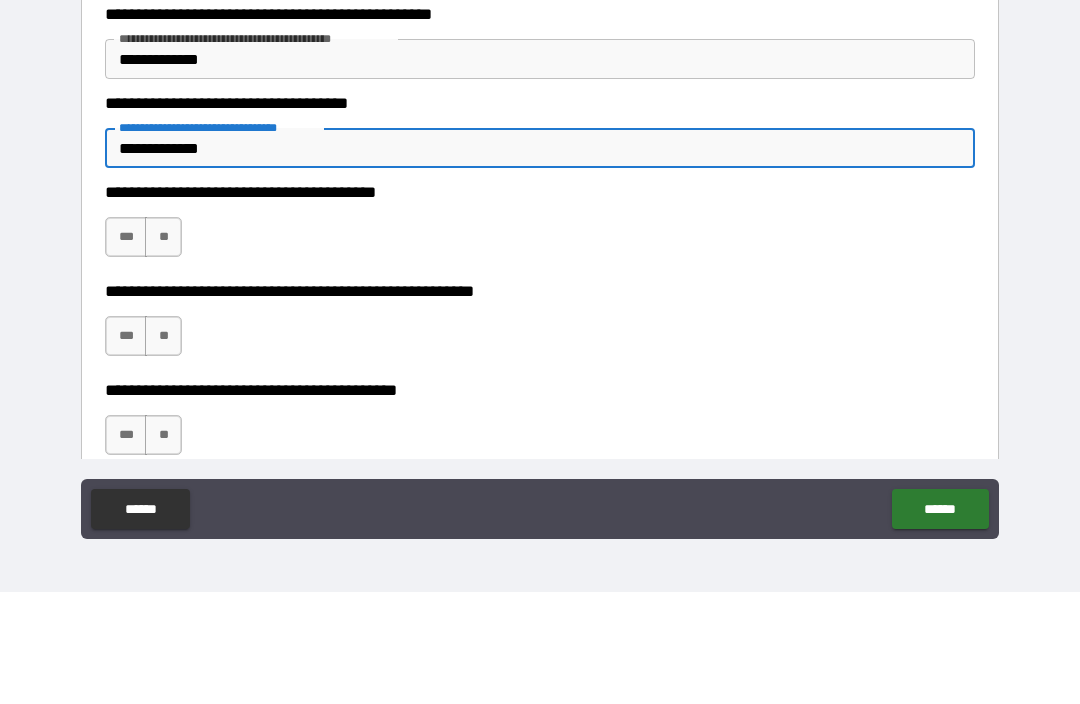 type on "**********" 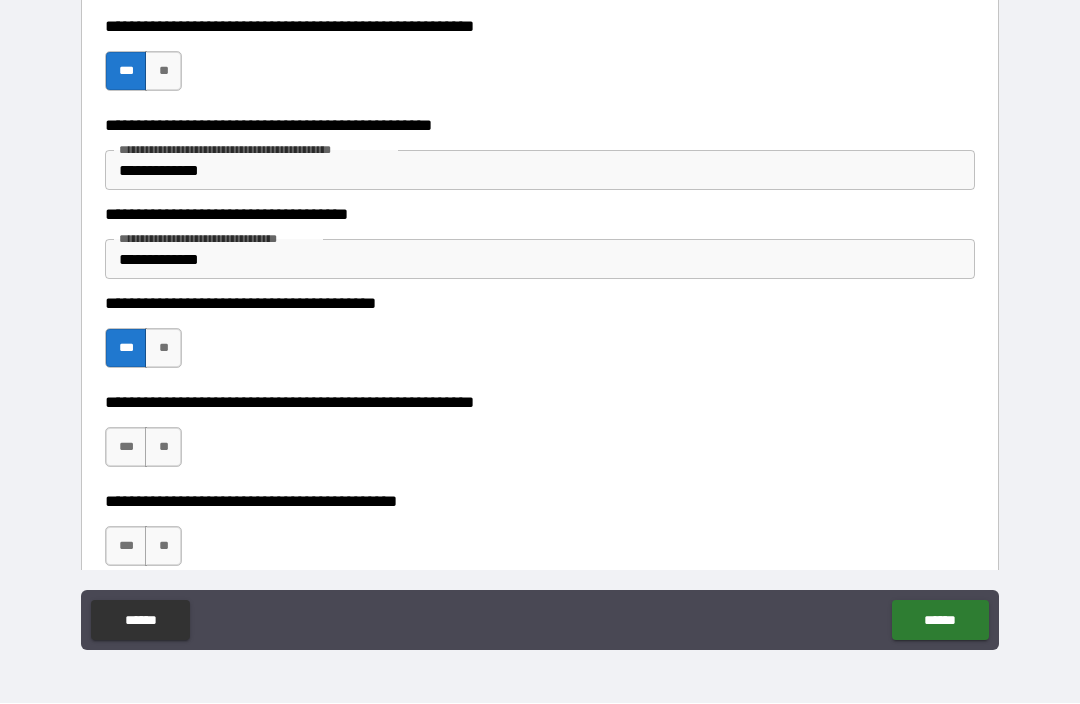 click on "**" at bounding box center (163, 448) 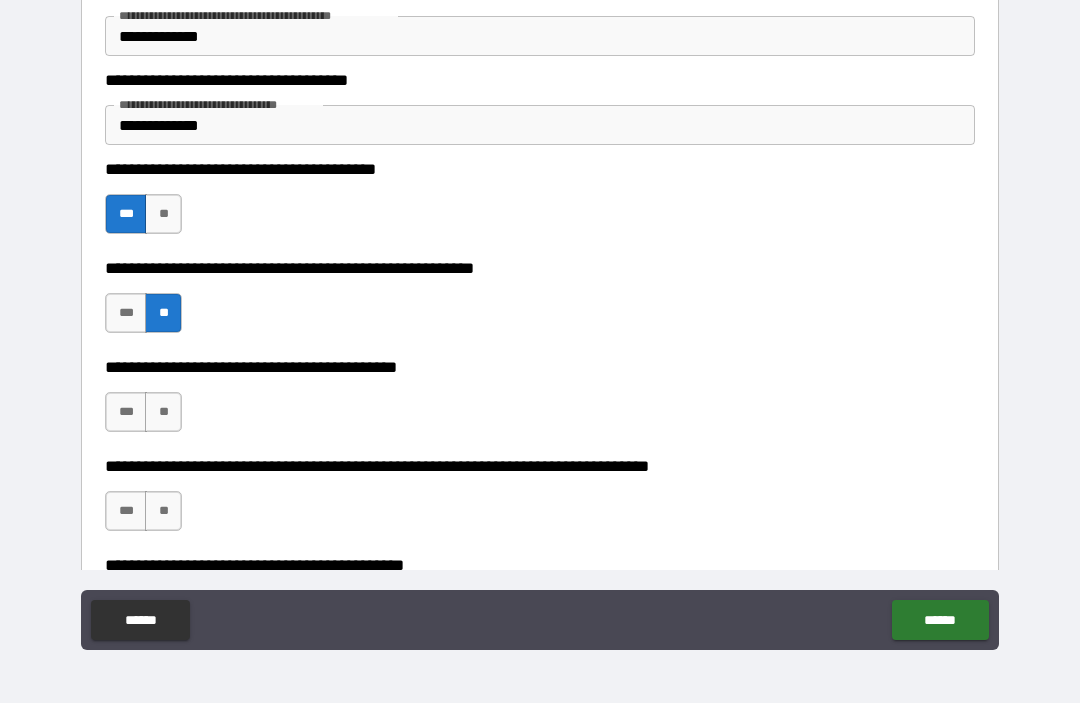 scroll, scrollTop: 8789, scrollLeft: 0, axis: vertical 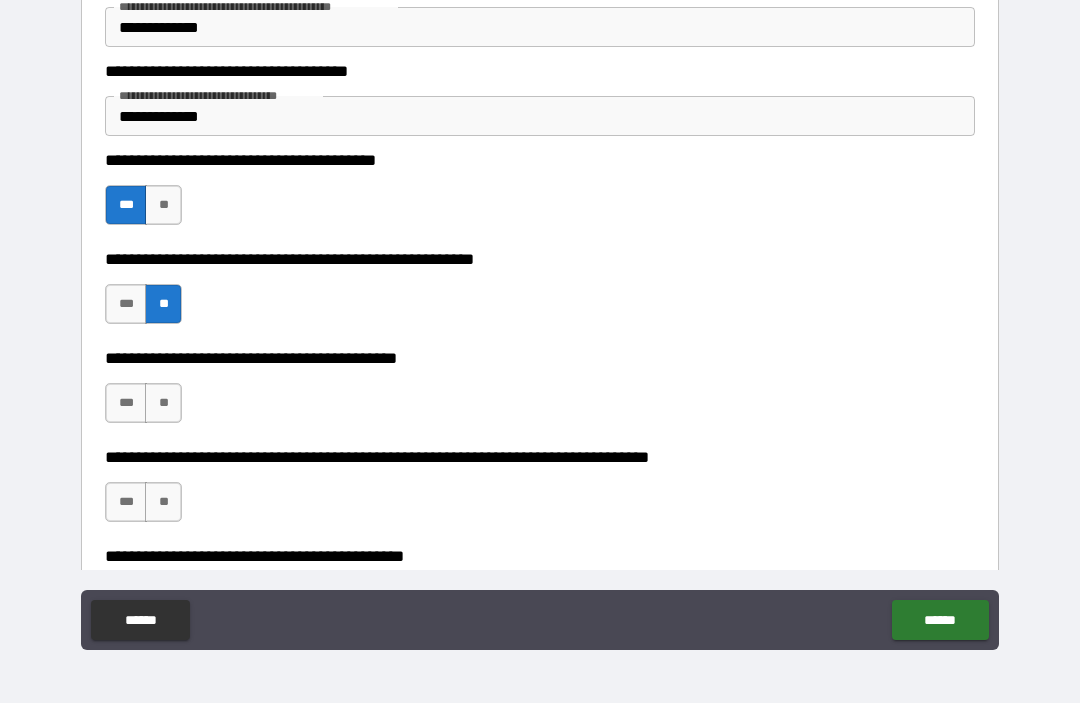 click on "***" at bounding box center (126, 404) 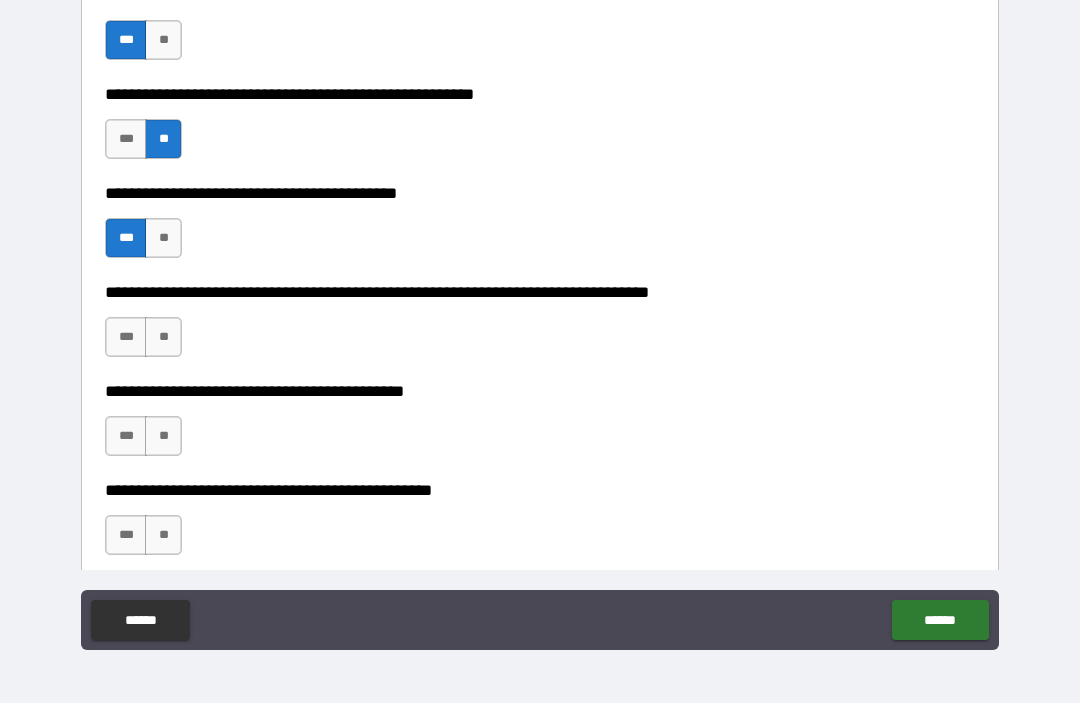 scroll, scrollTop: 8964, scrollLeft: 0, axis: vertical 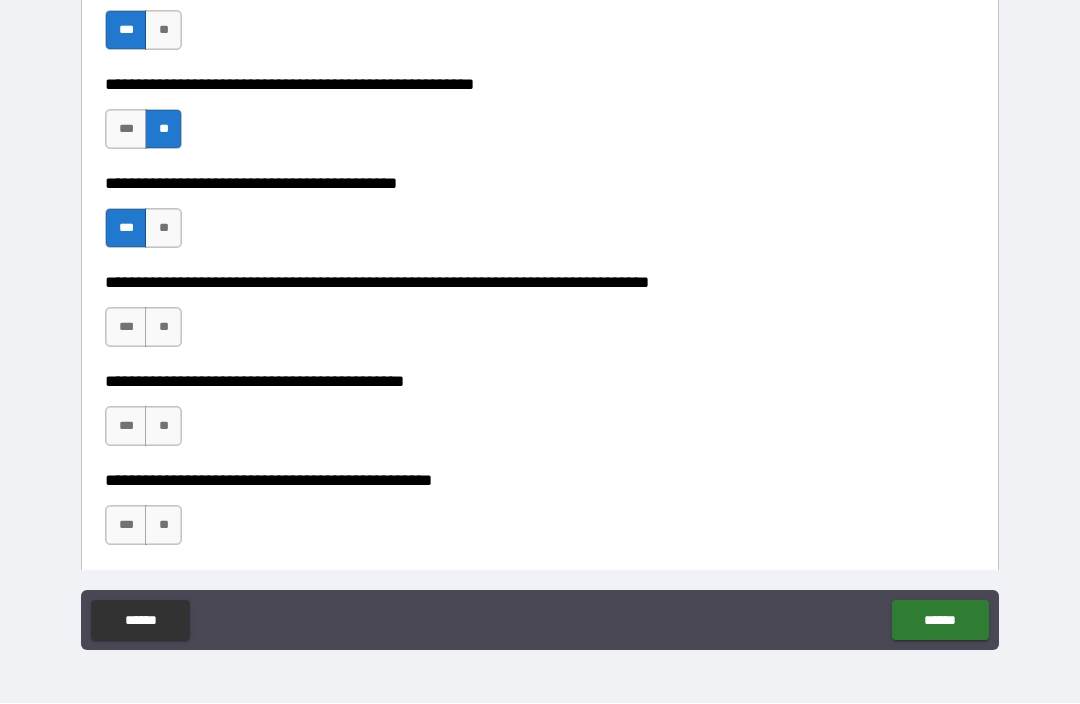 click on "**" at bounding box center (163, 328) 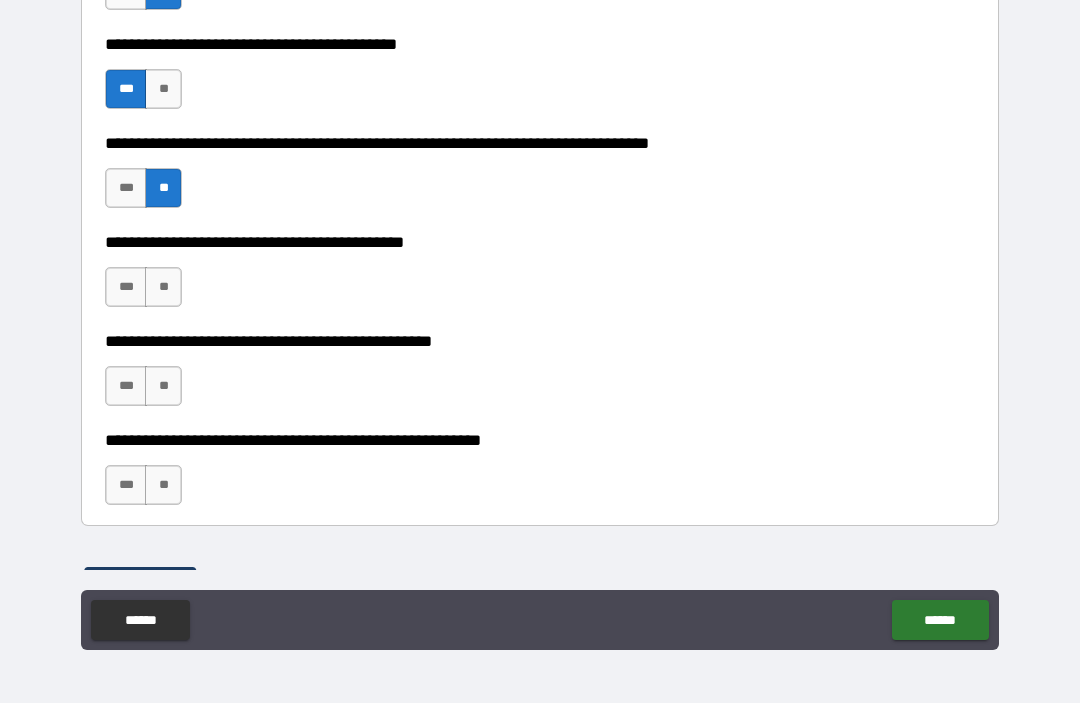 scroll, scrollTop: 9105, scrollLeft: 0, axis: vertical 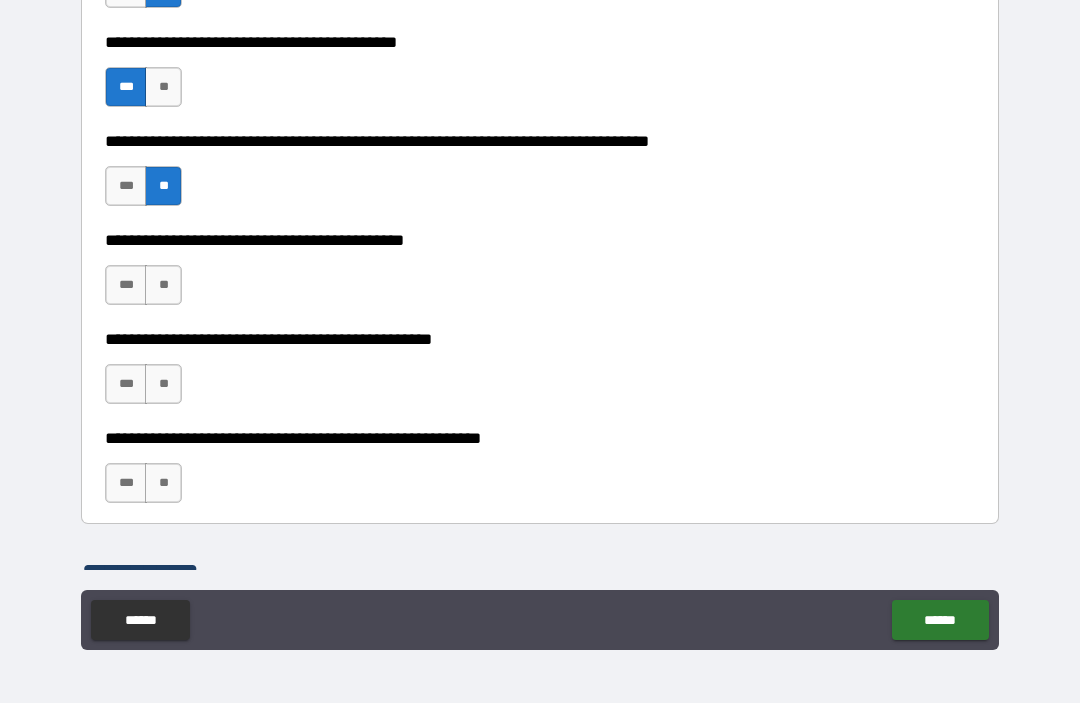 click on "**" at bounding box center [163, 286] 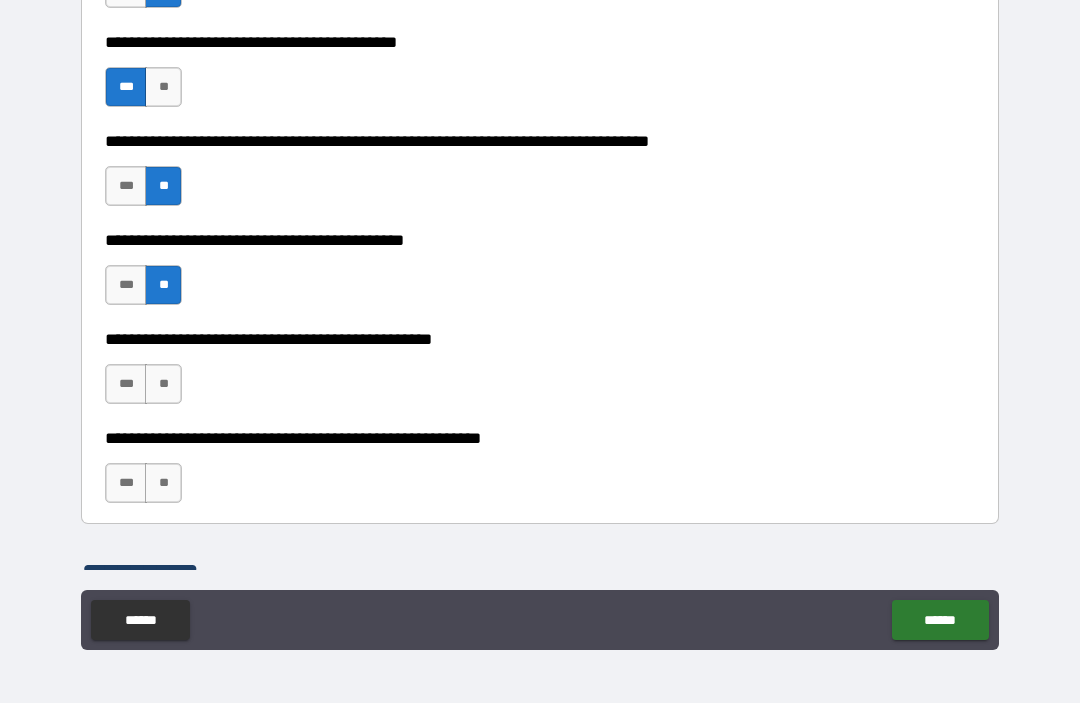 click on "**" at bounding box center [163, 385] 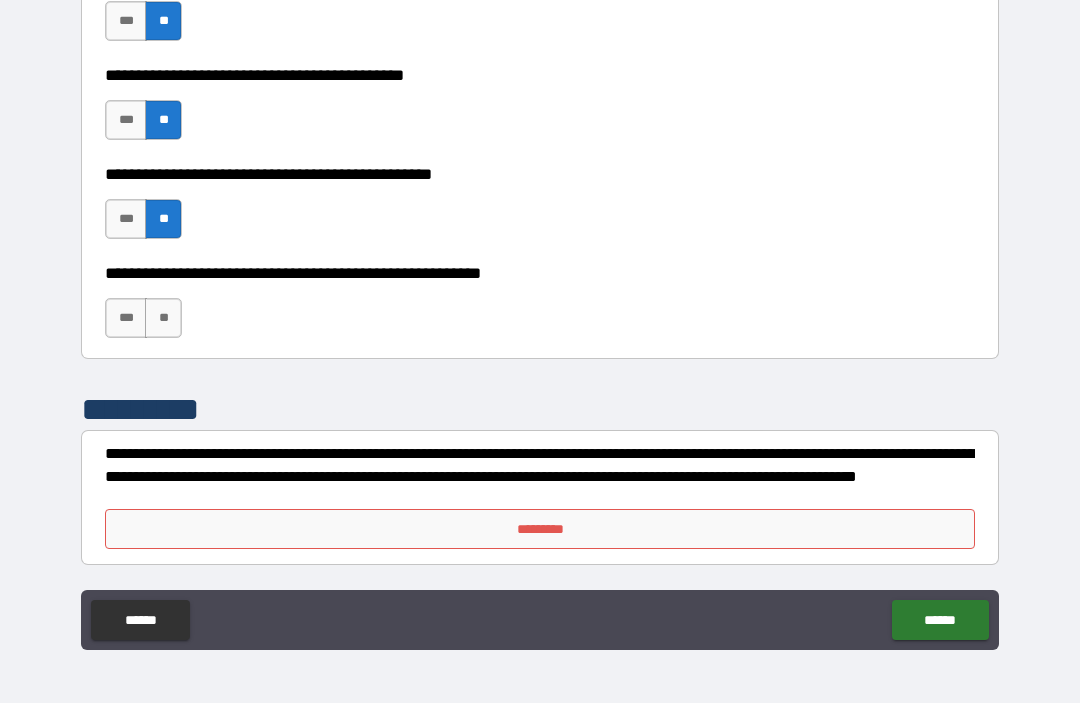 scroll, scrollTop: 9270, scrollLeft: 0, axis: vertical 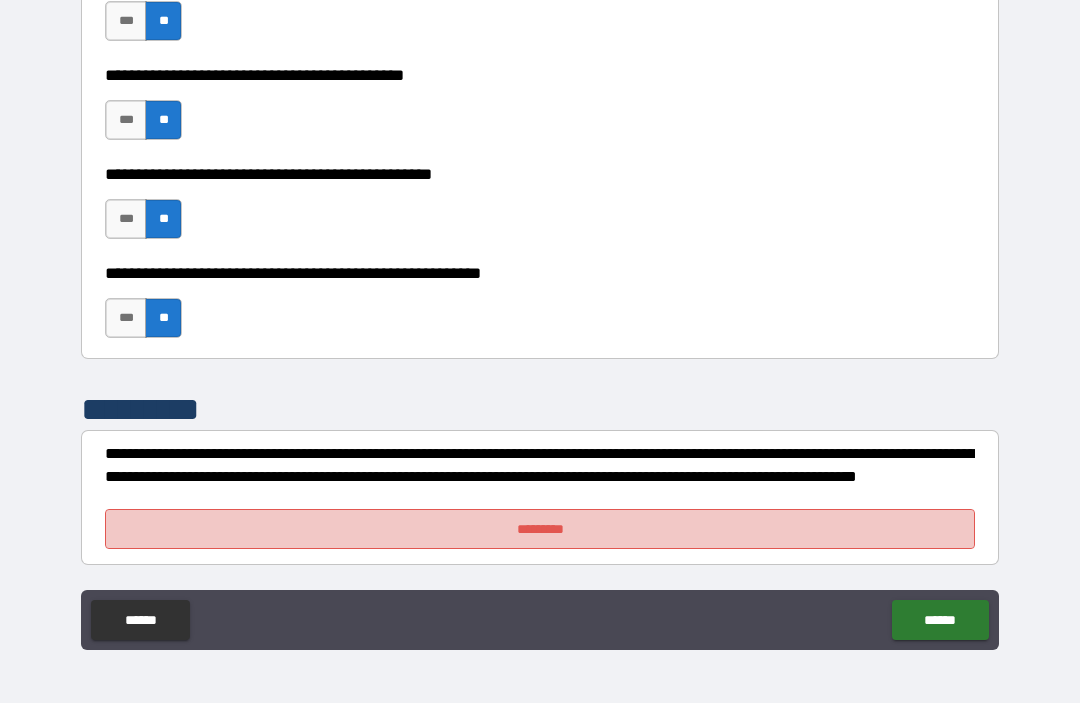 click on "*********" at bounding box center [540, 530] 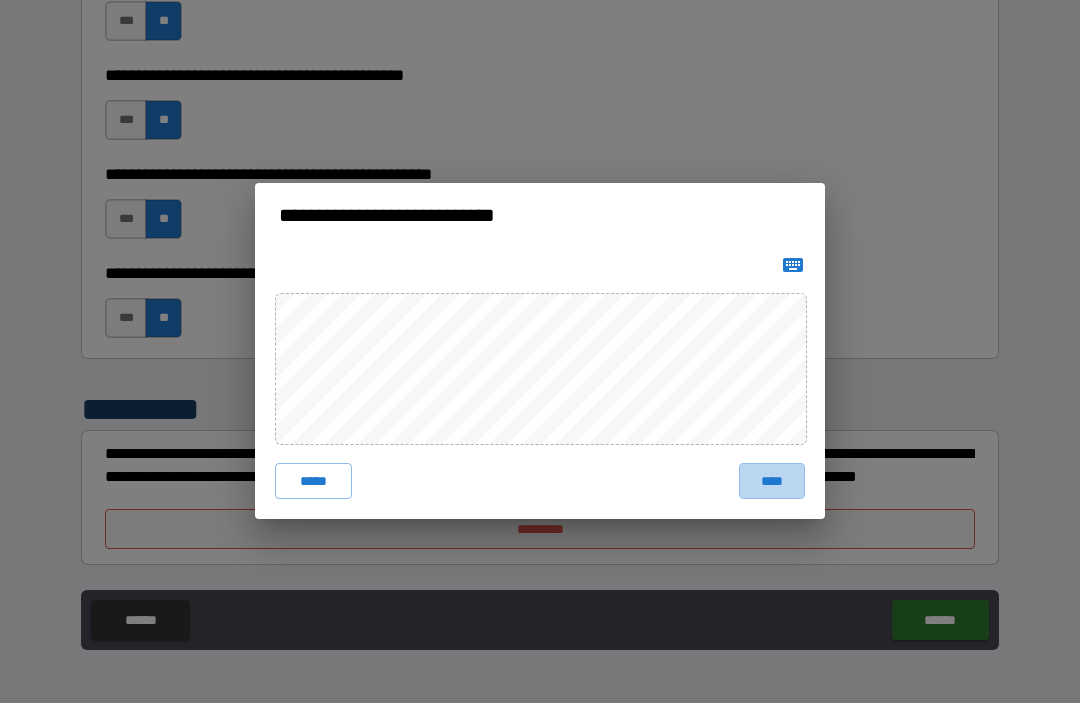 click on "****" at bounding box center (772, 482) 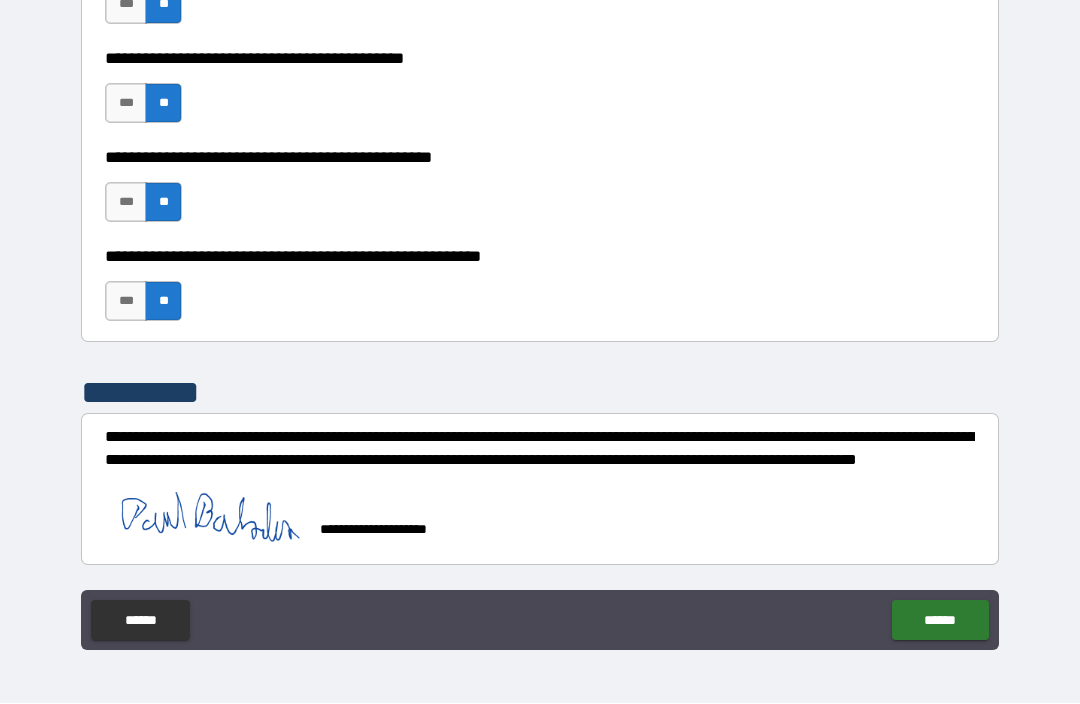 scroll, scrollTop: 9287, scrollLeft: 0, axis: vertical 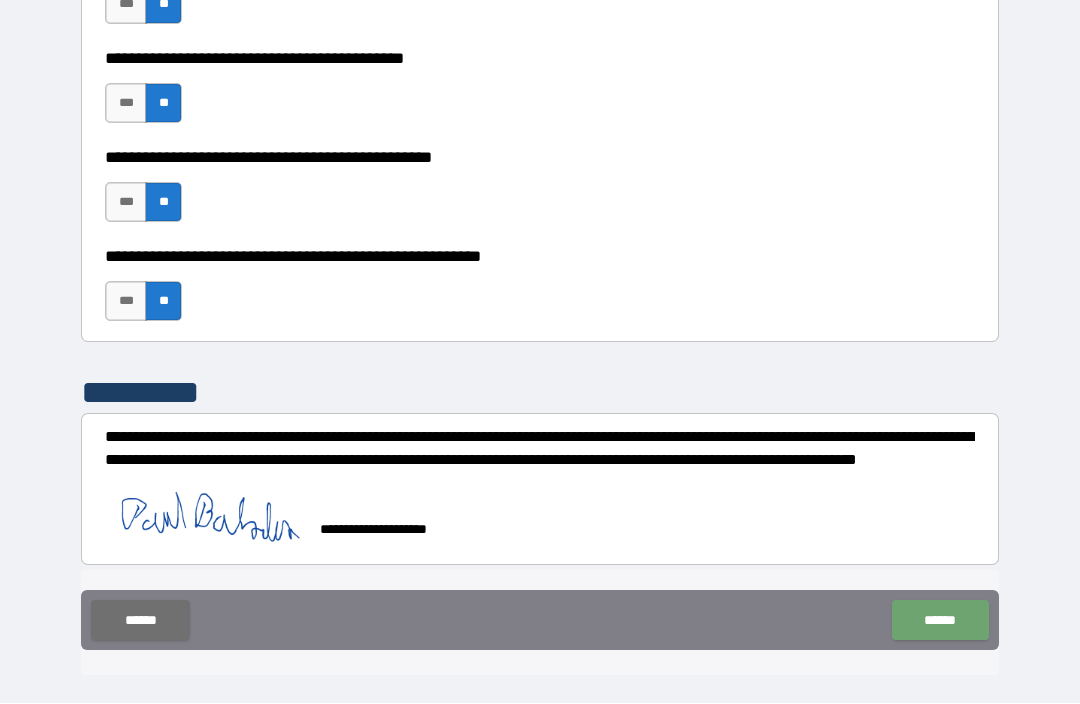 click on "******" at bounding box center [940, 621] 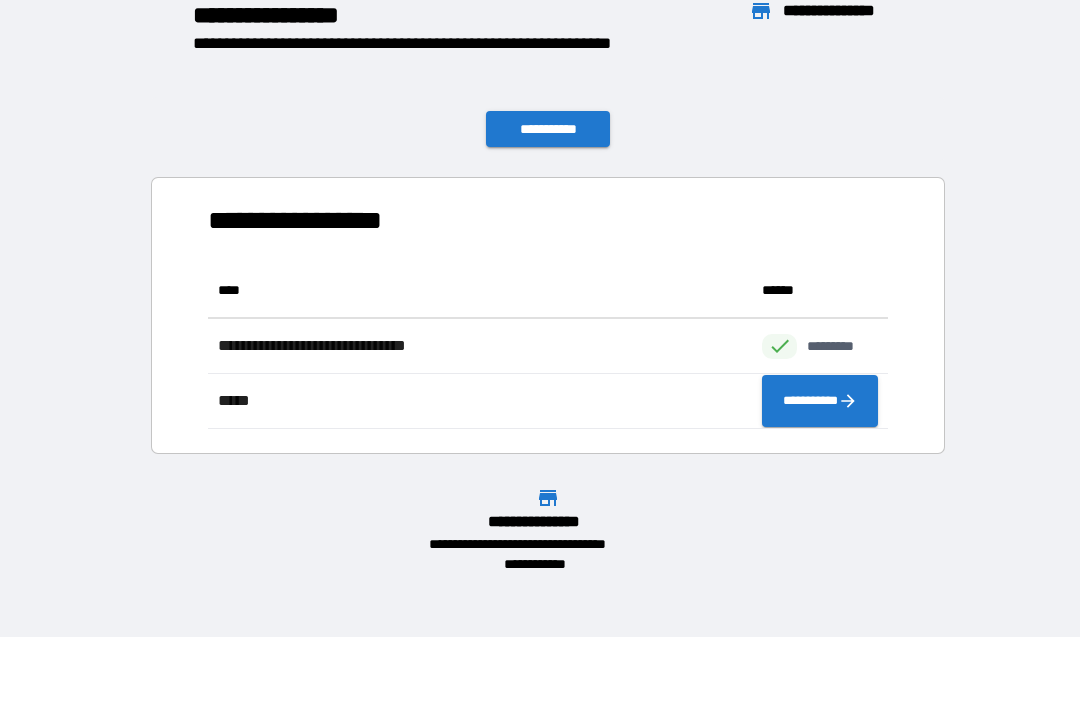 scroll, scrollTop: 1, scrollLeft: 1, axis: both 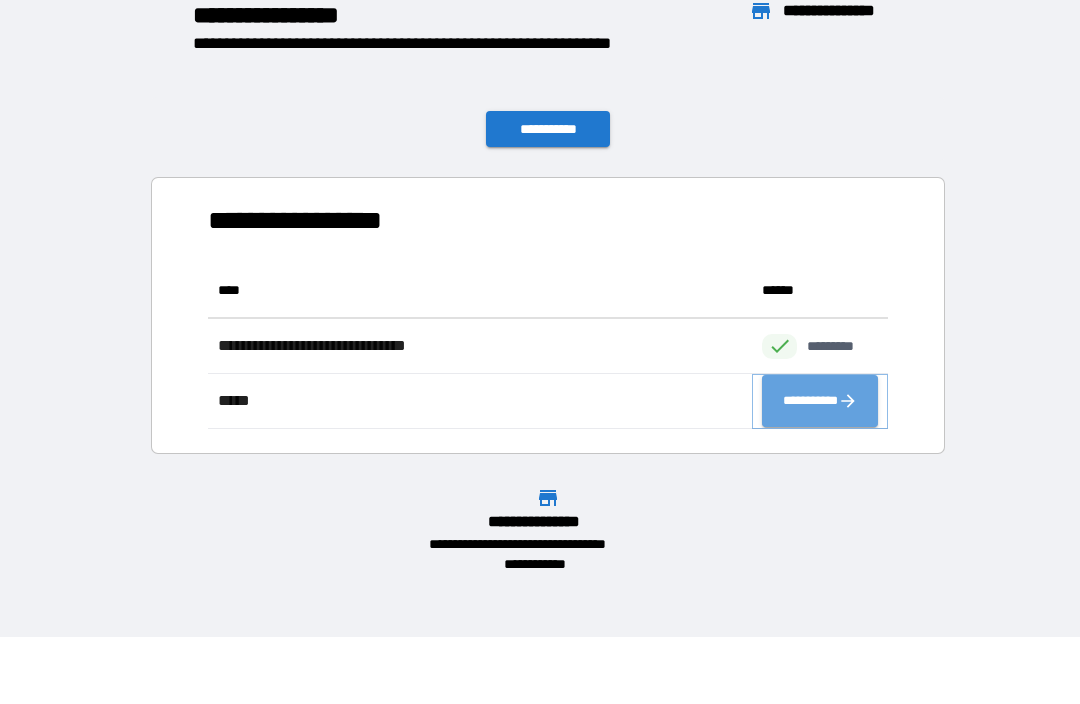 click on "**********" at bounding box center [820, 402] 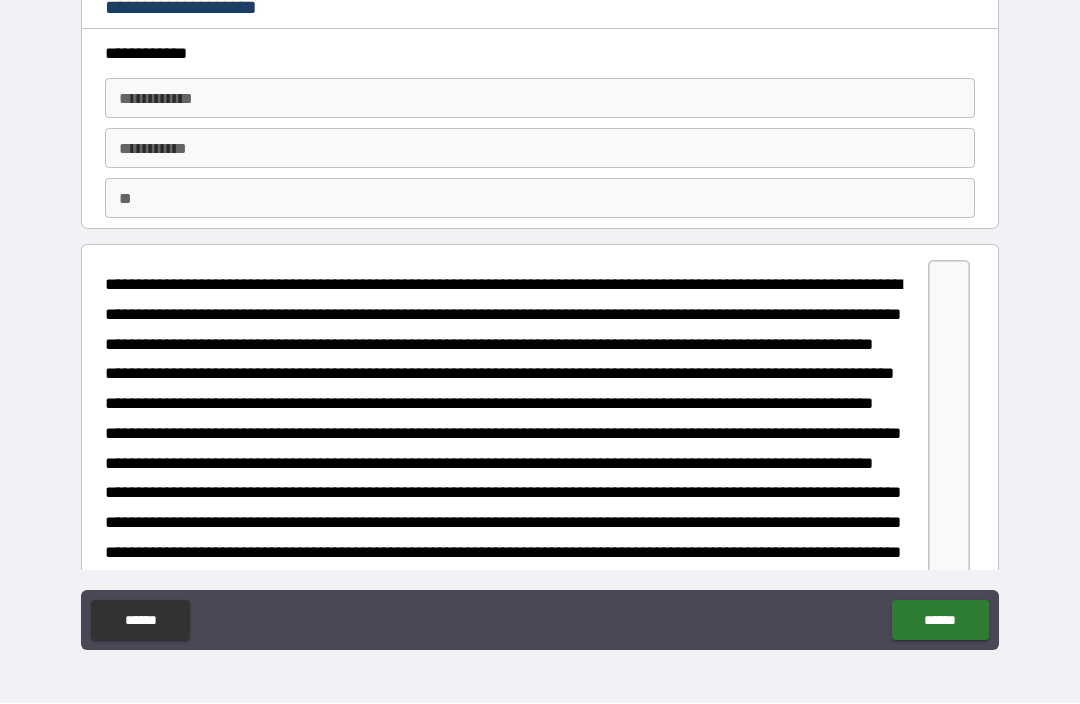 click on "**********" at bounding box center [540, 99] 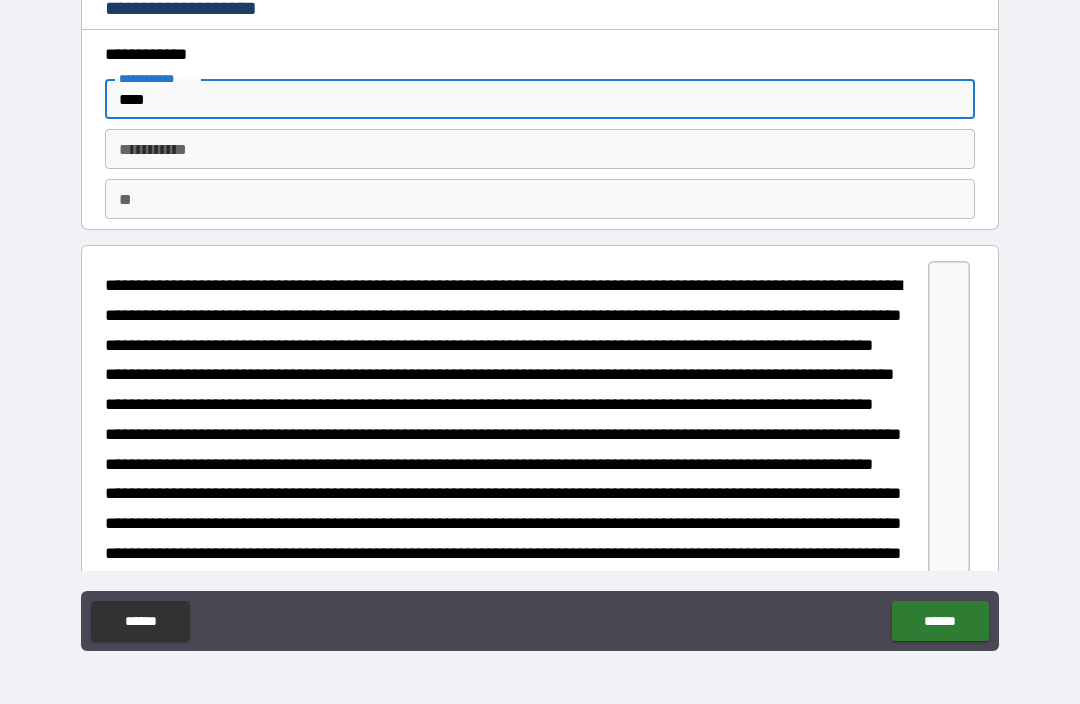 type on "****" 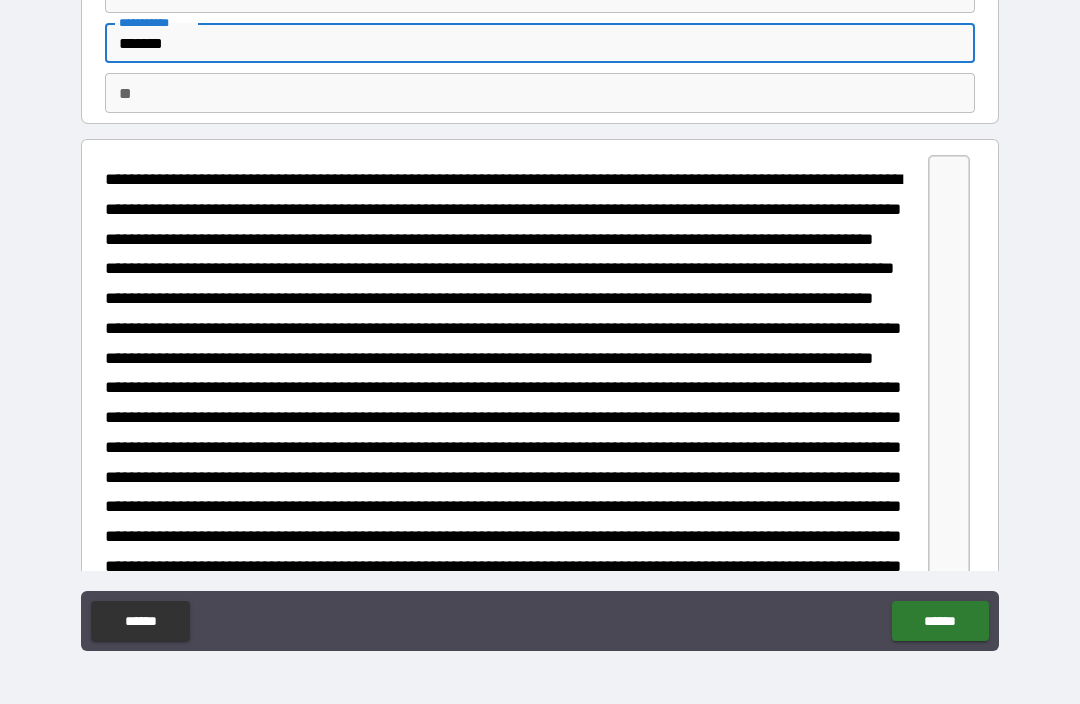 scroll, scrollTop: 94, scrollLeft: 0, axis: vertical 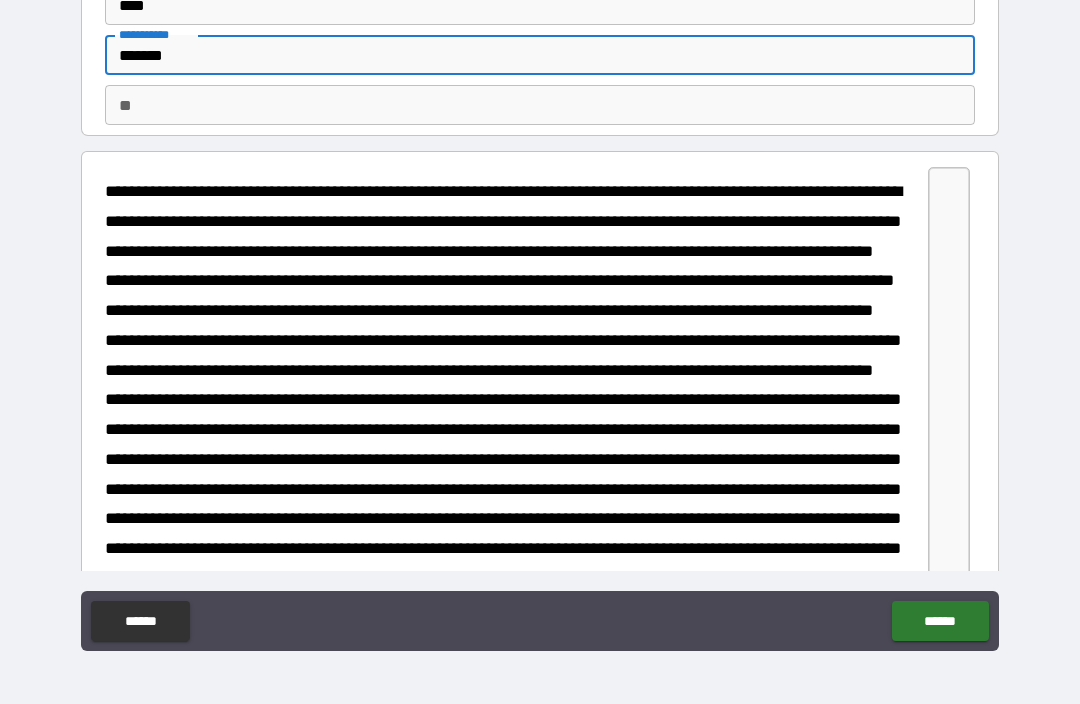 type on "*******" 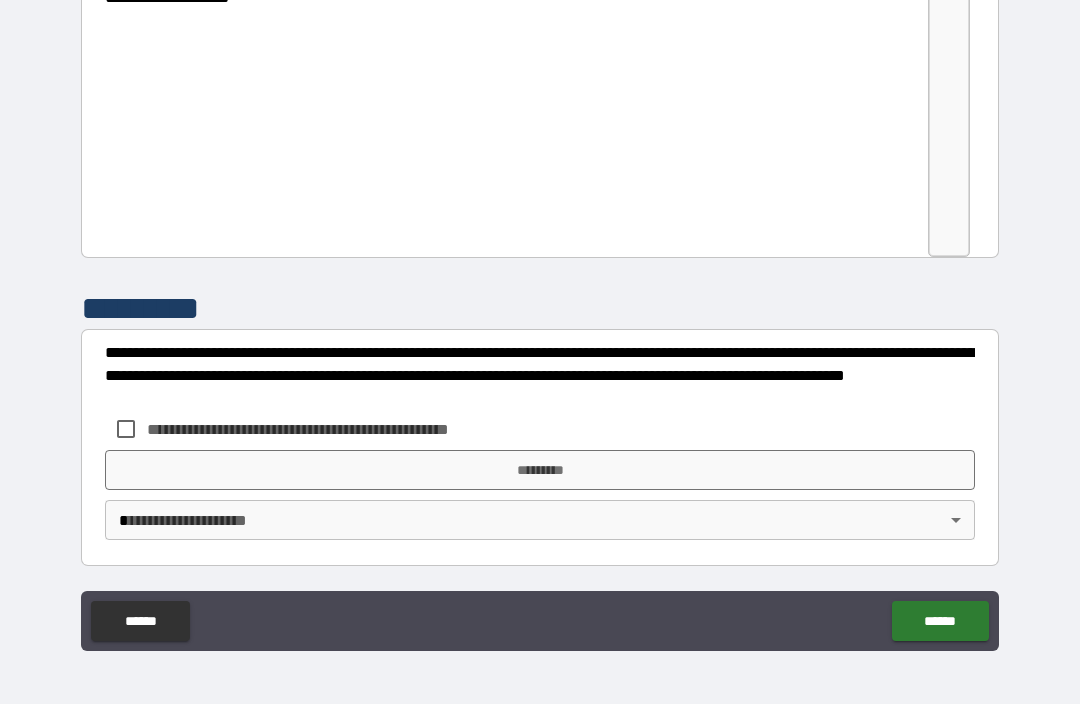scroll, scrollTop: 3233, scrollLeft: 0, axis: vertical 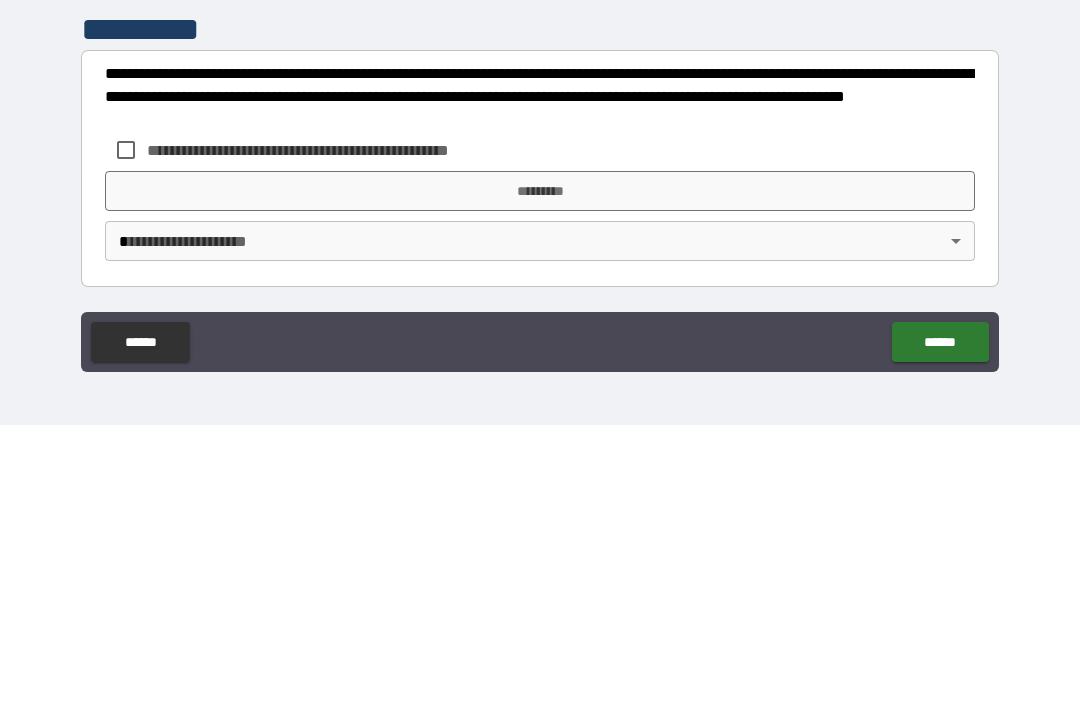 type on "*" 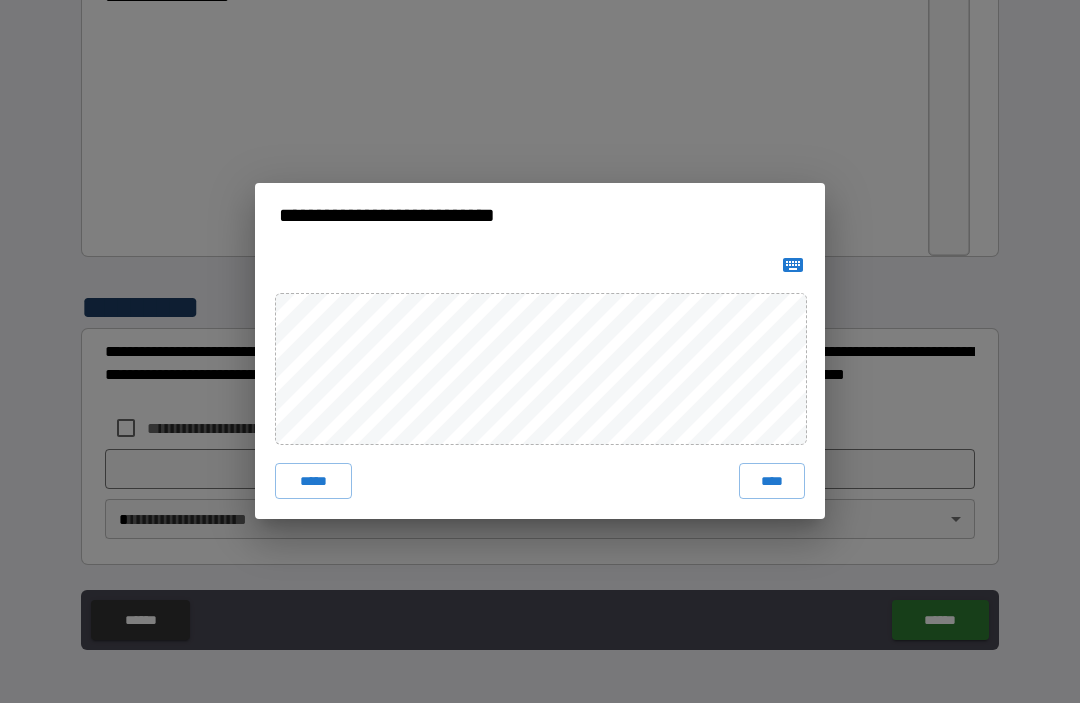 click on "****" at bounding box center [772, 482] 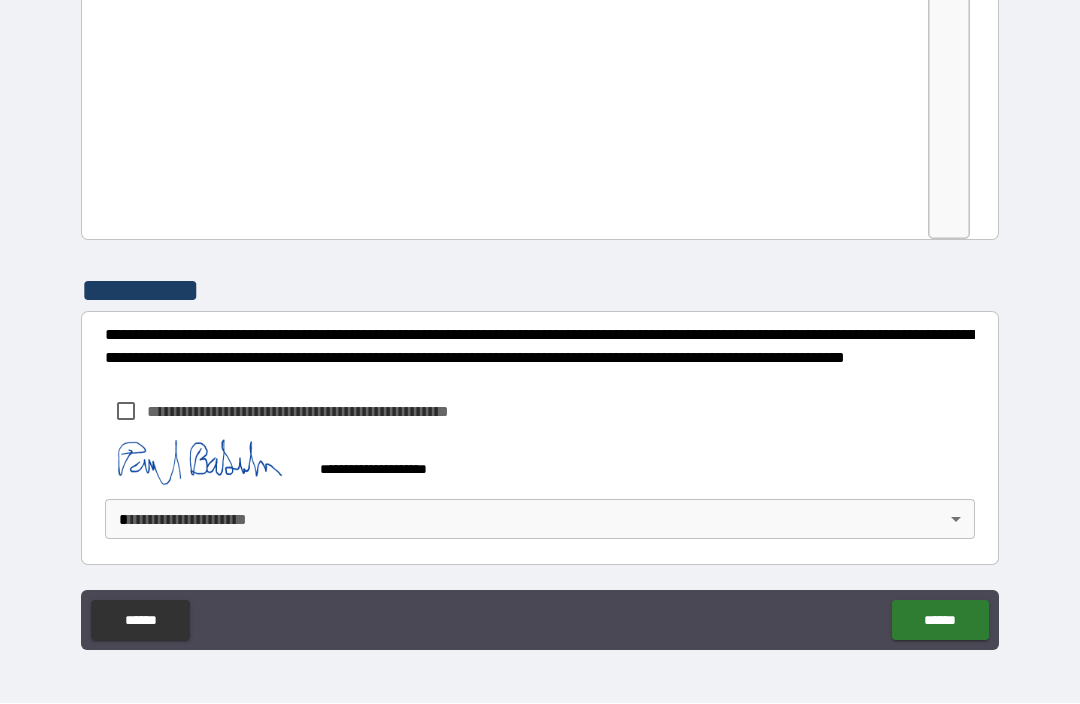 scroll, scrollTop: 3250, scrollLeft: 0, axis: vertical 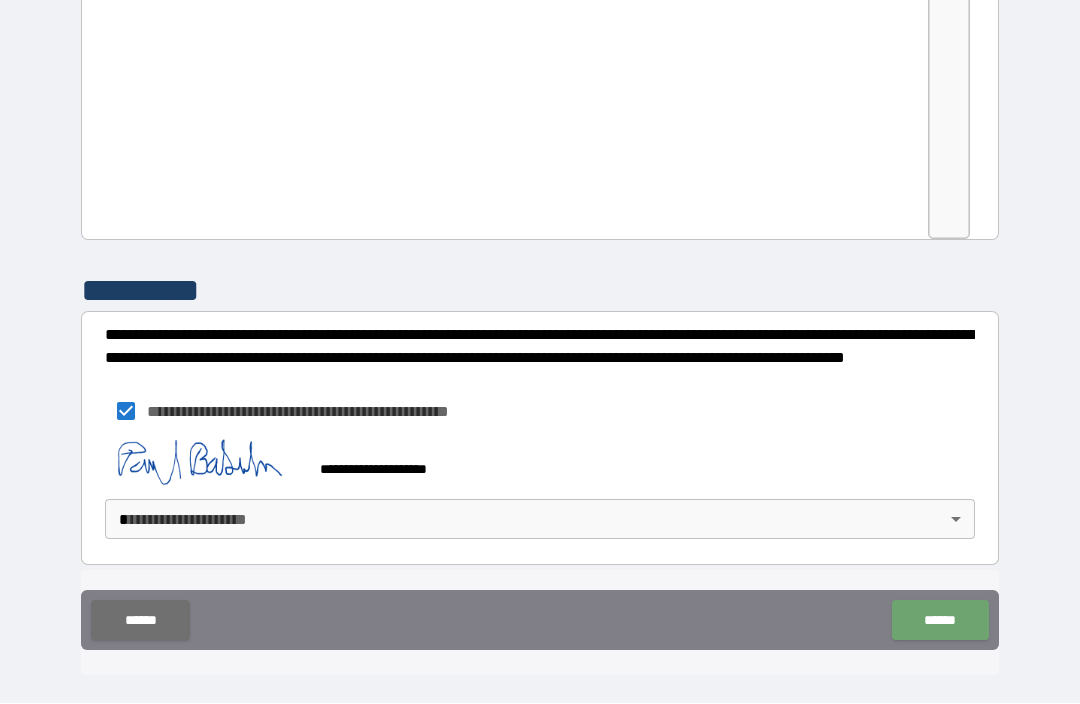 click on "******" at bounding box center (940, 621) 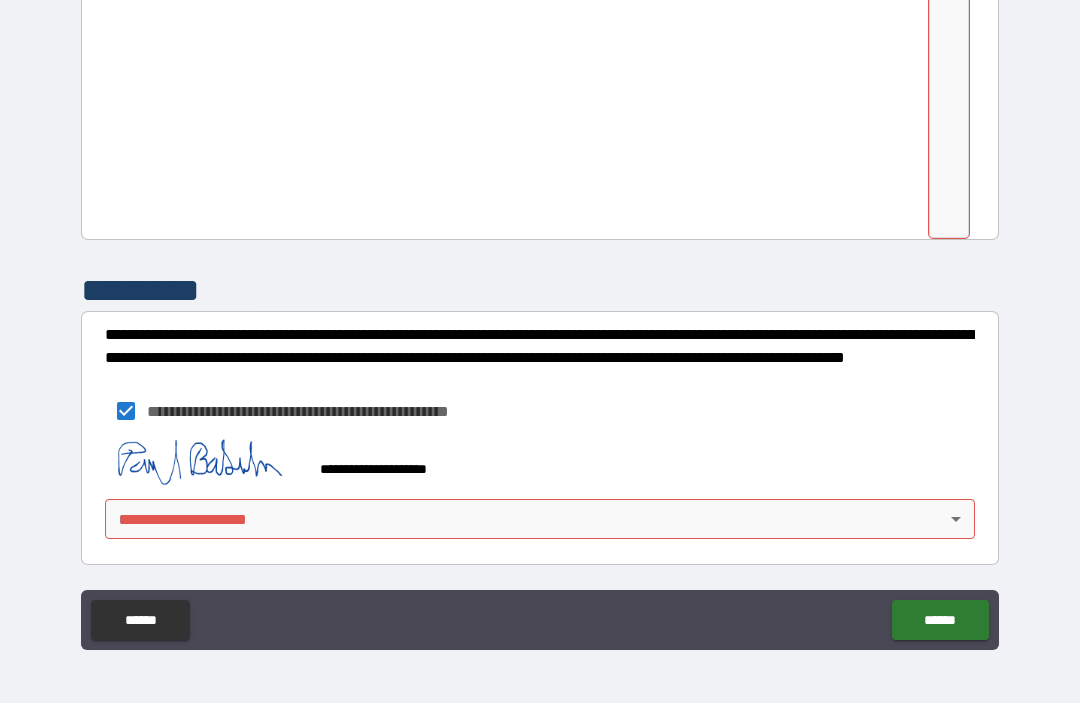 scroll, scrollTop: 3250, scrollLeft: 0, axis: vertical 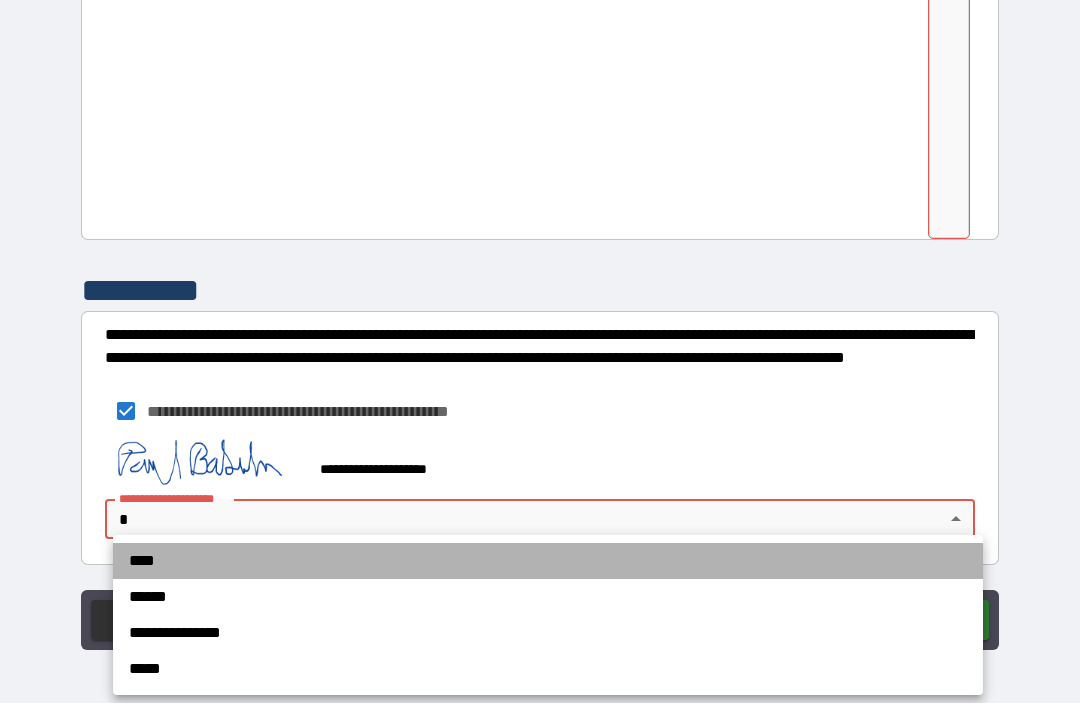 click on "****" at bounding box center [548, 562] 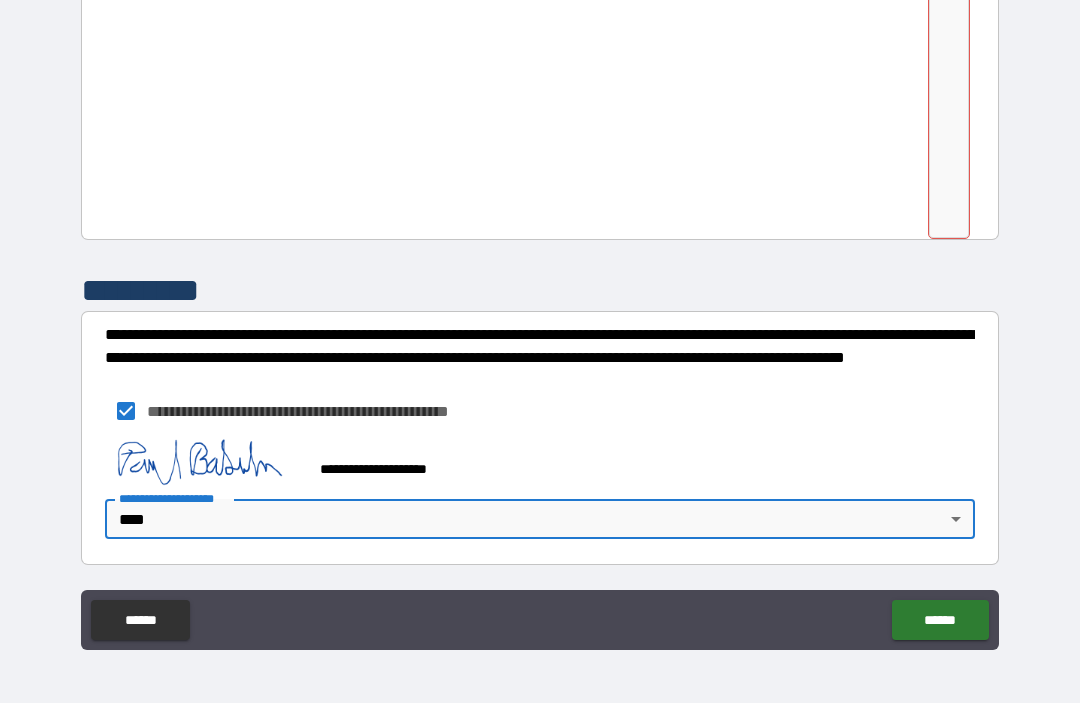 type on "****" 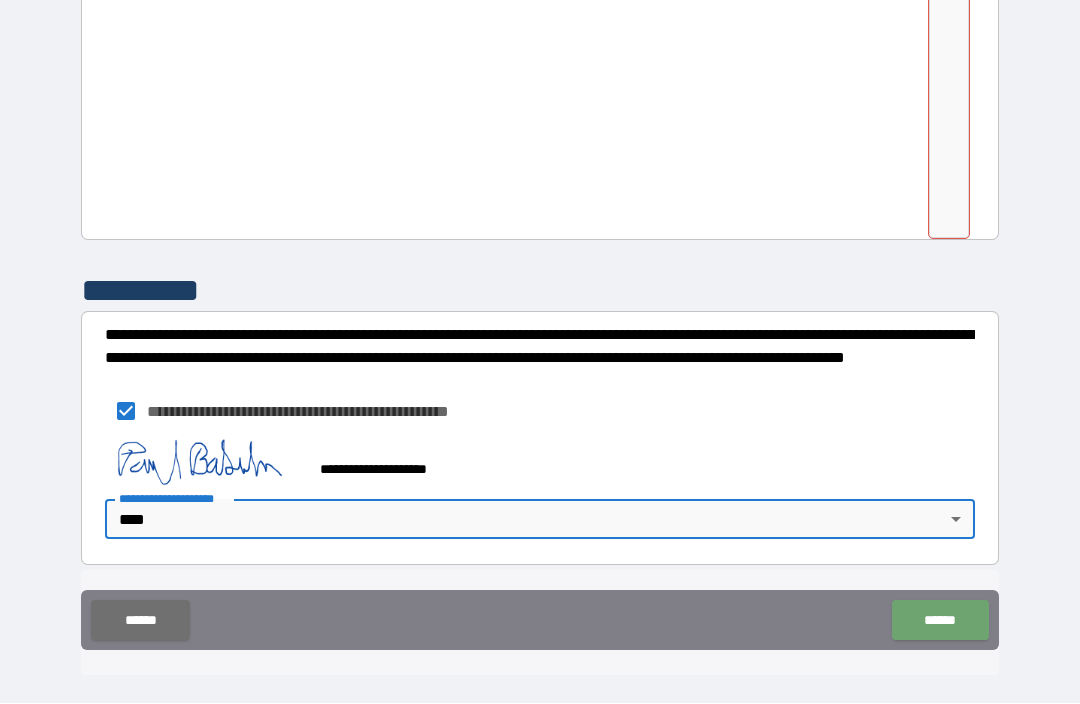 click on "******" at bounding box center (940, 621) 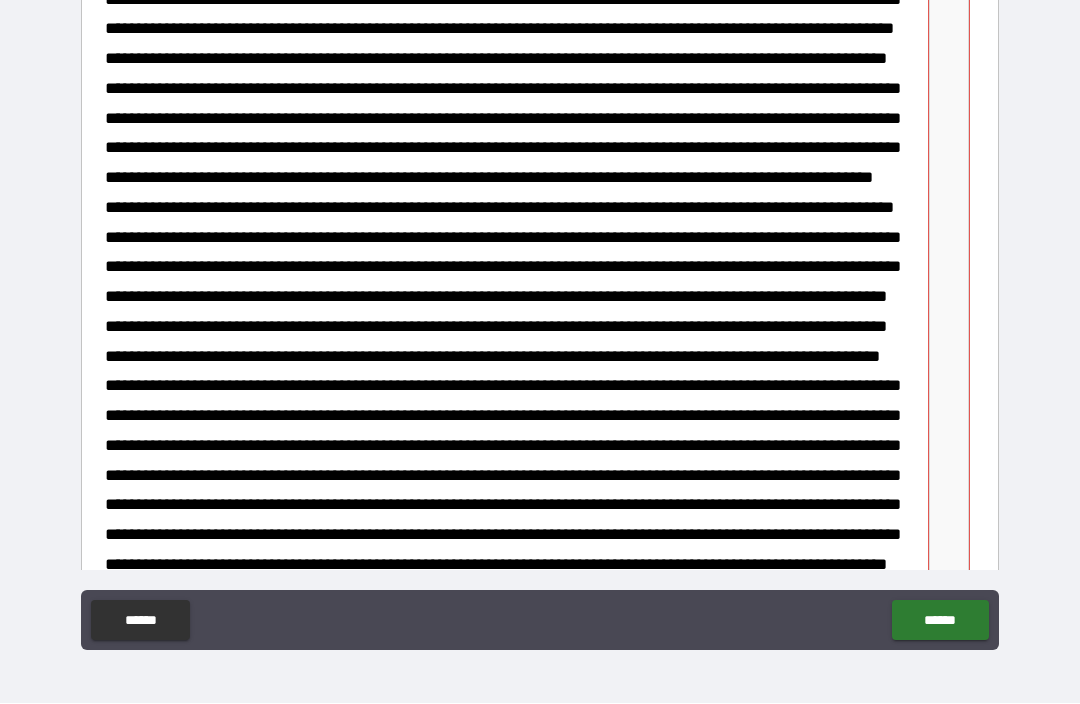 scroll, scrollTop: 1056, scrollLeft: 0, axis: vertical 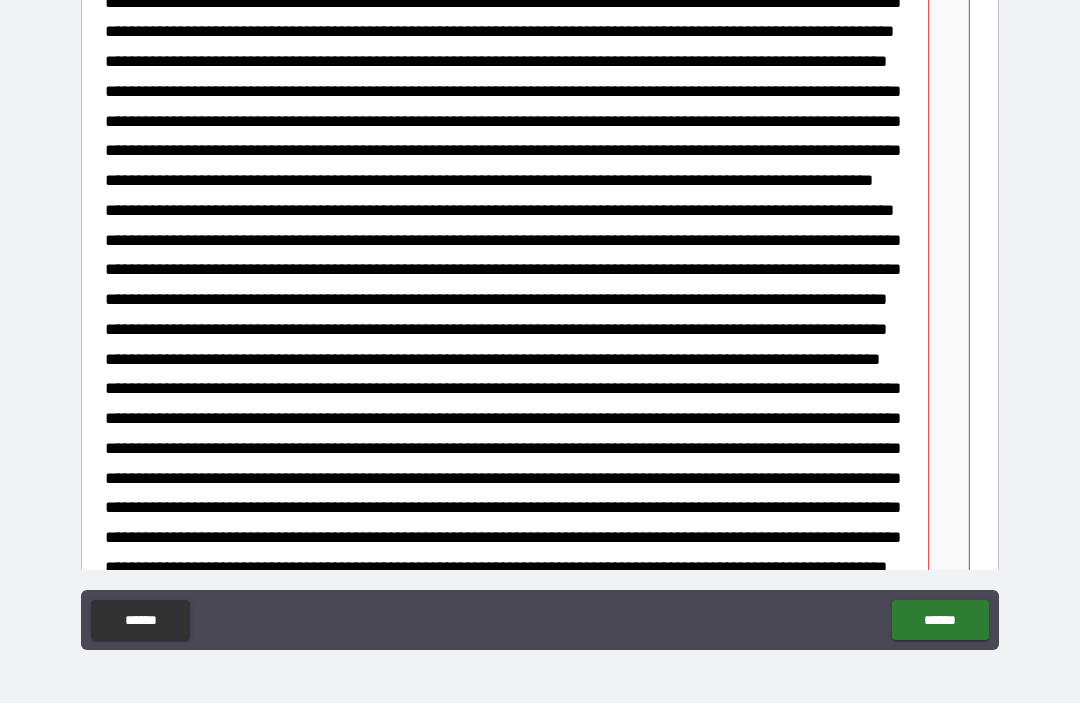click at bounding box center (949, 819) 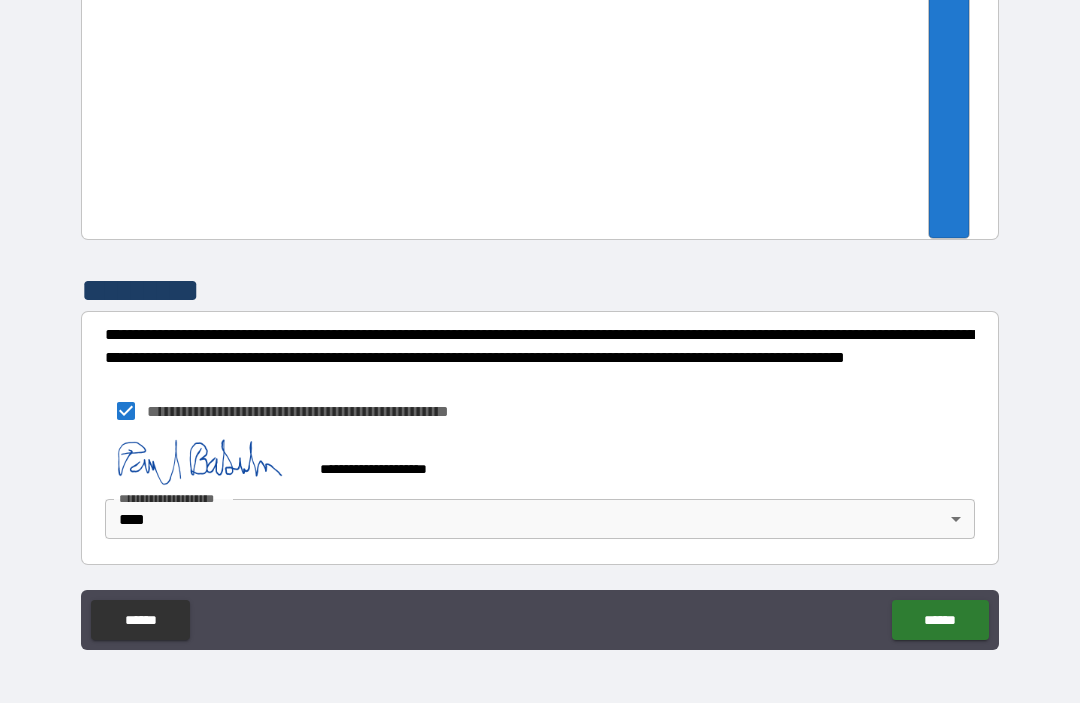 scroll, scrollTop: 3250, scrollLeft: 0, axis: vertical 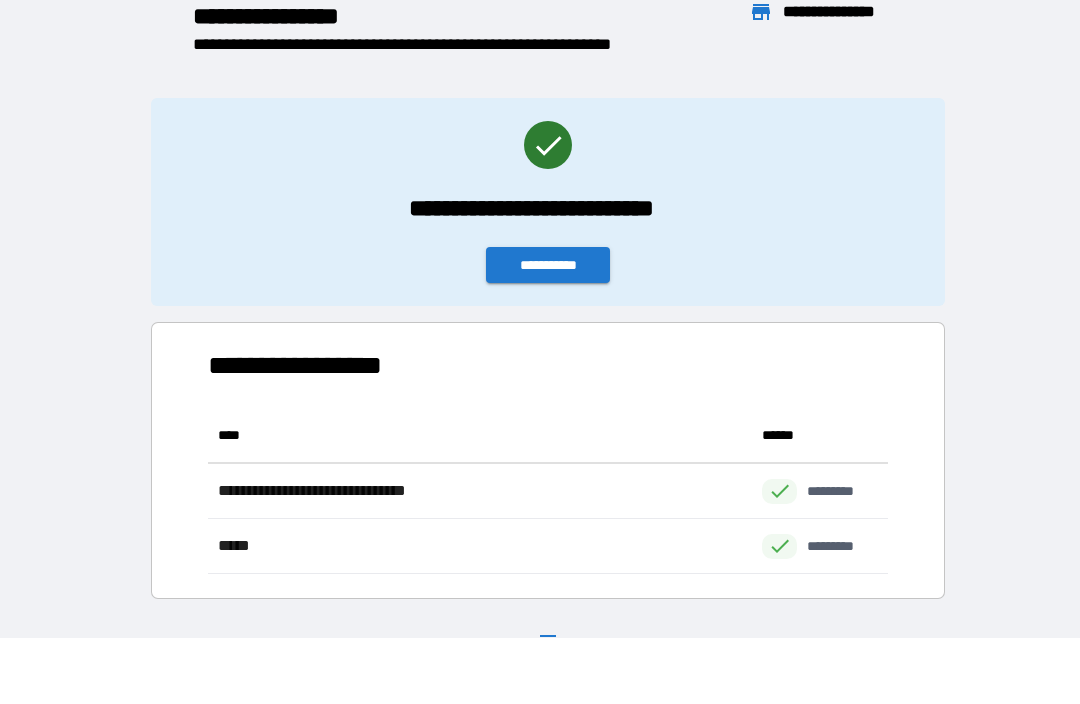 click on "**********" at bounding box center [548, 265] 